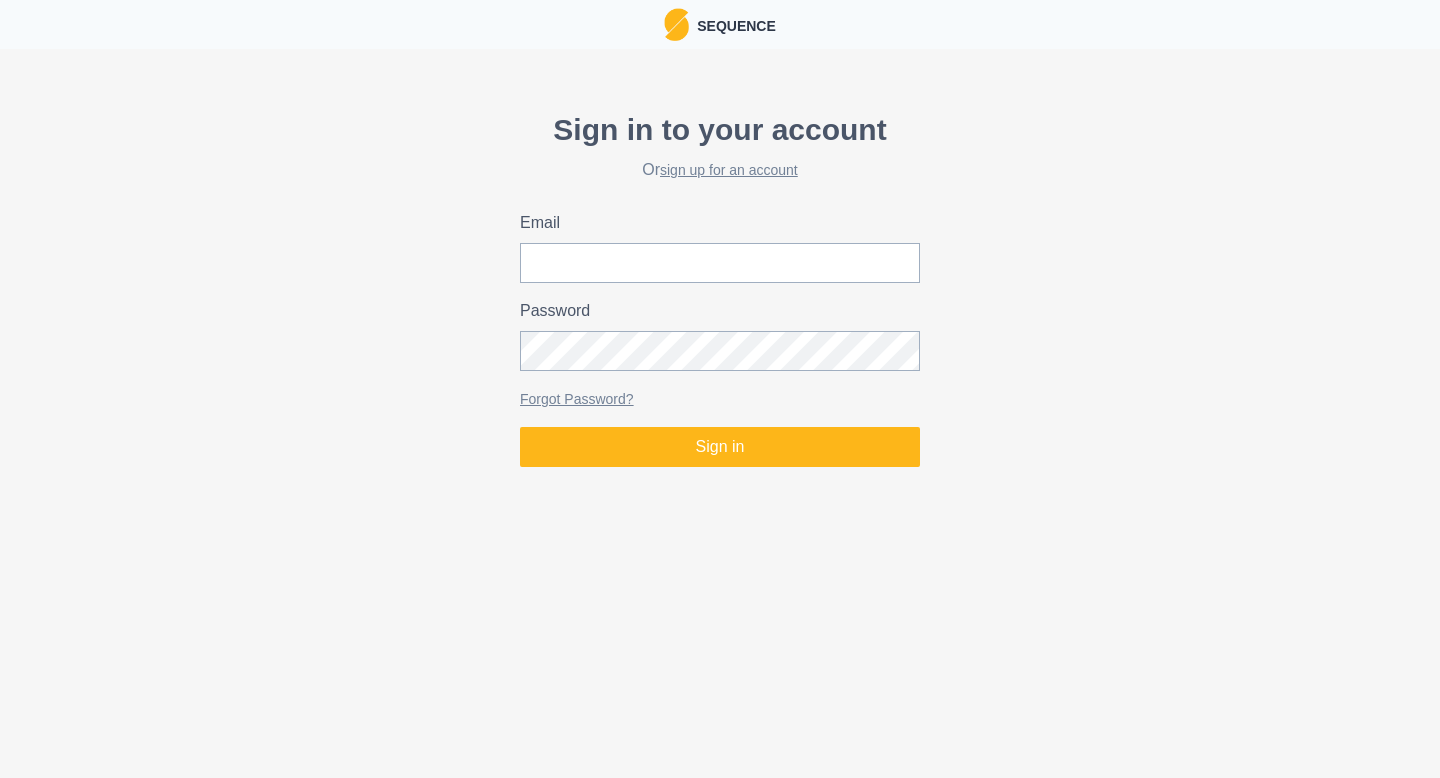 scroll, scrollTop: 0, scrollLeft: 0, axis: both 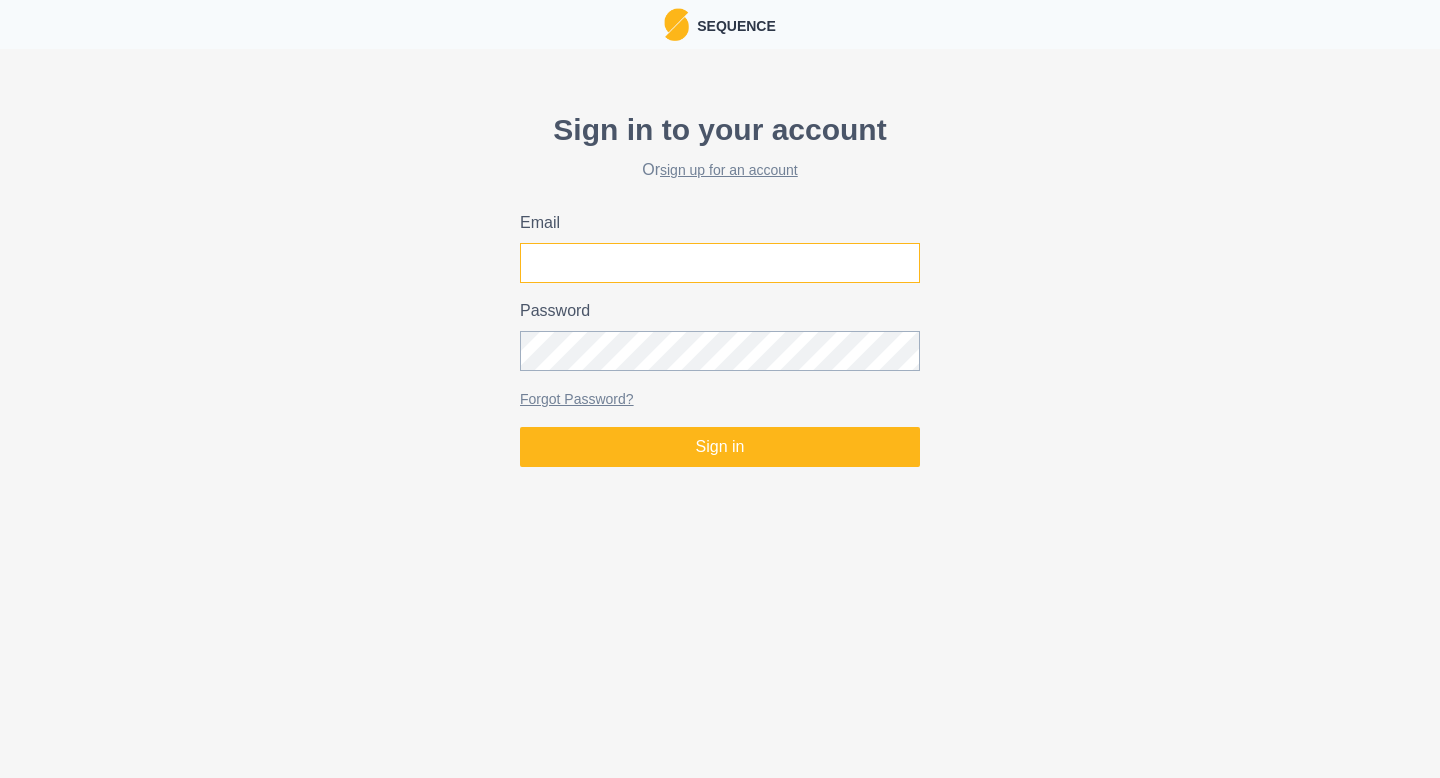 click on "Email" at bounding box center [720, 263] 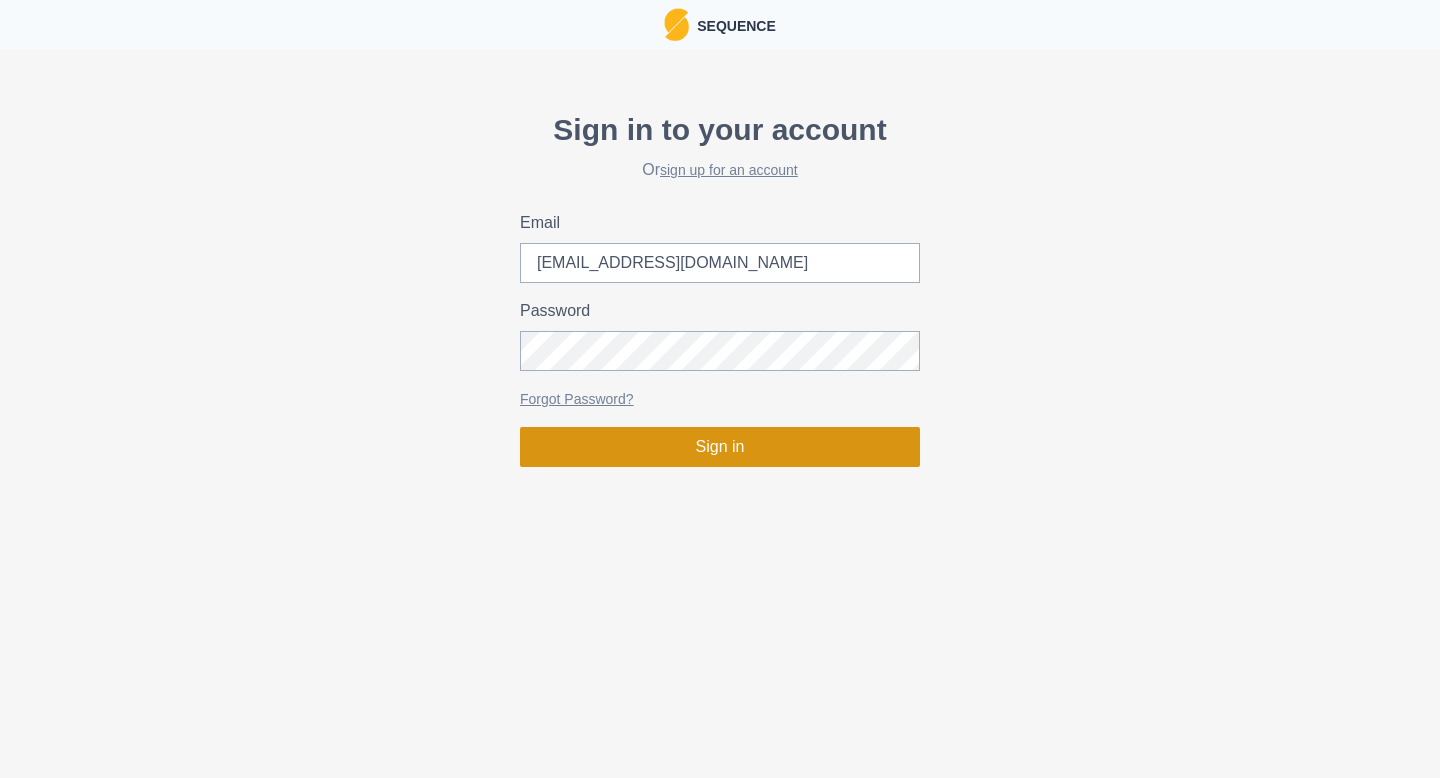 click on "Sign in" at bounding box center (720, 447) 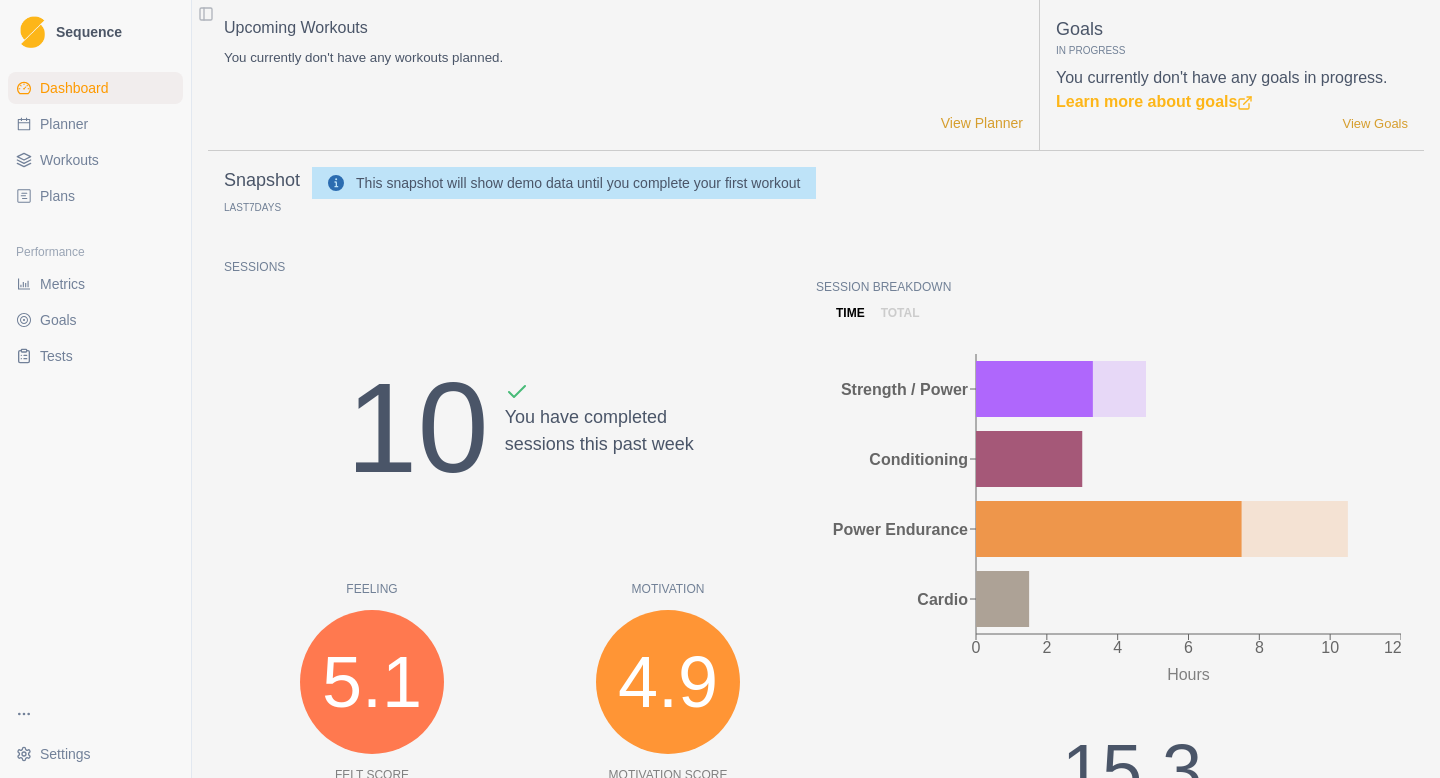 click on "Plans" at bounding box center (95, 196) 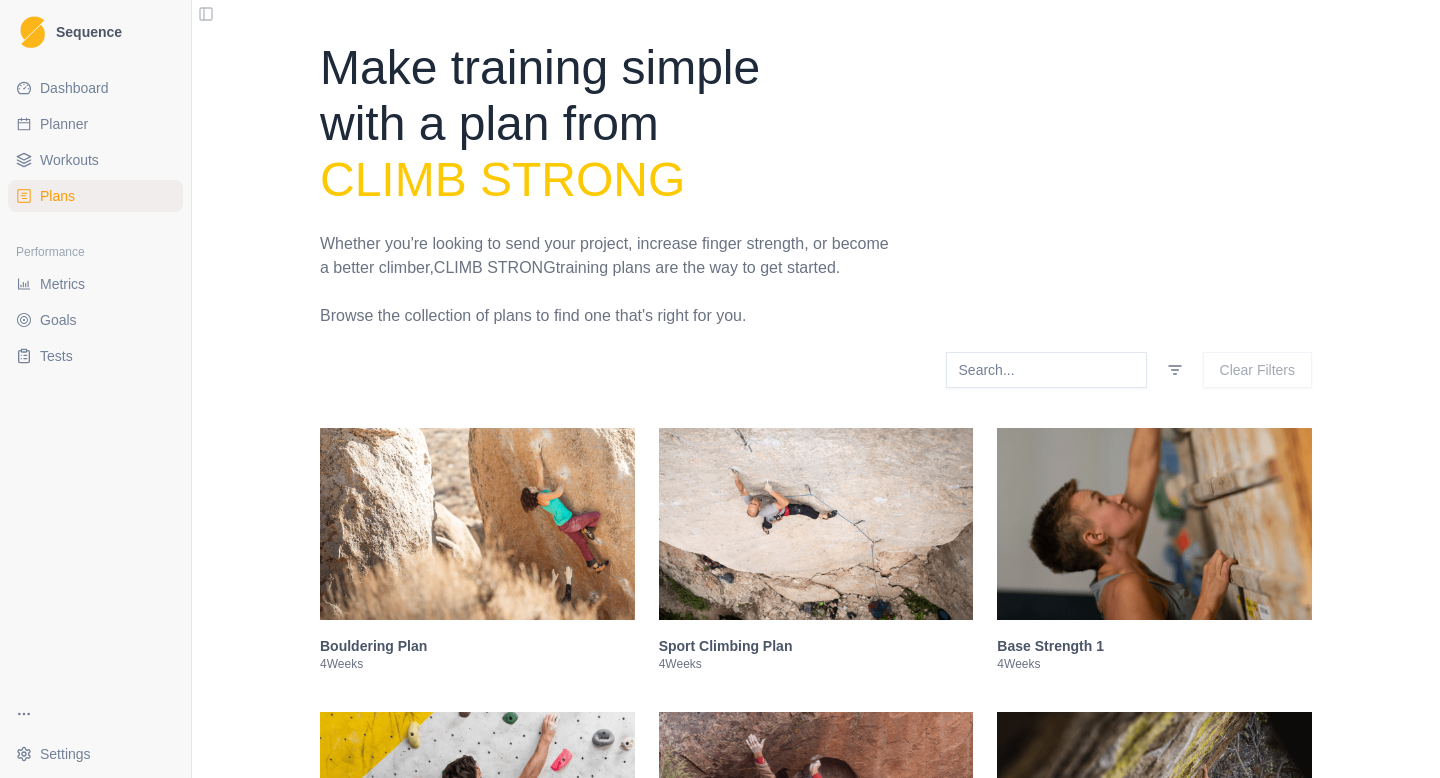 click on "Planner" at bounding box center [95, 124] 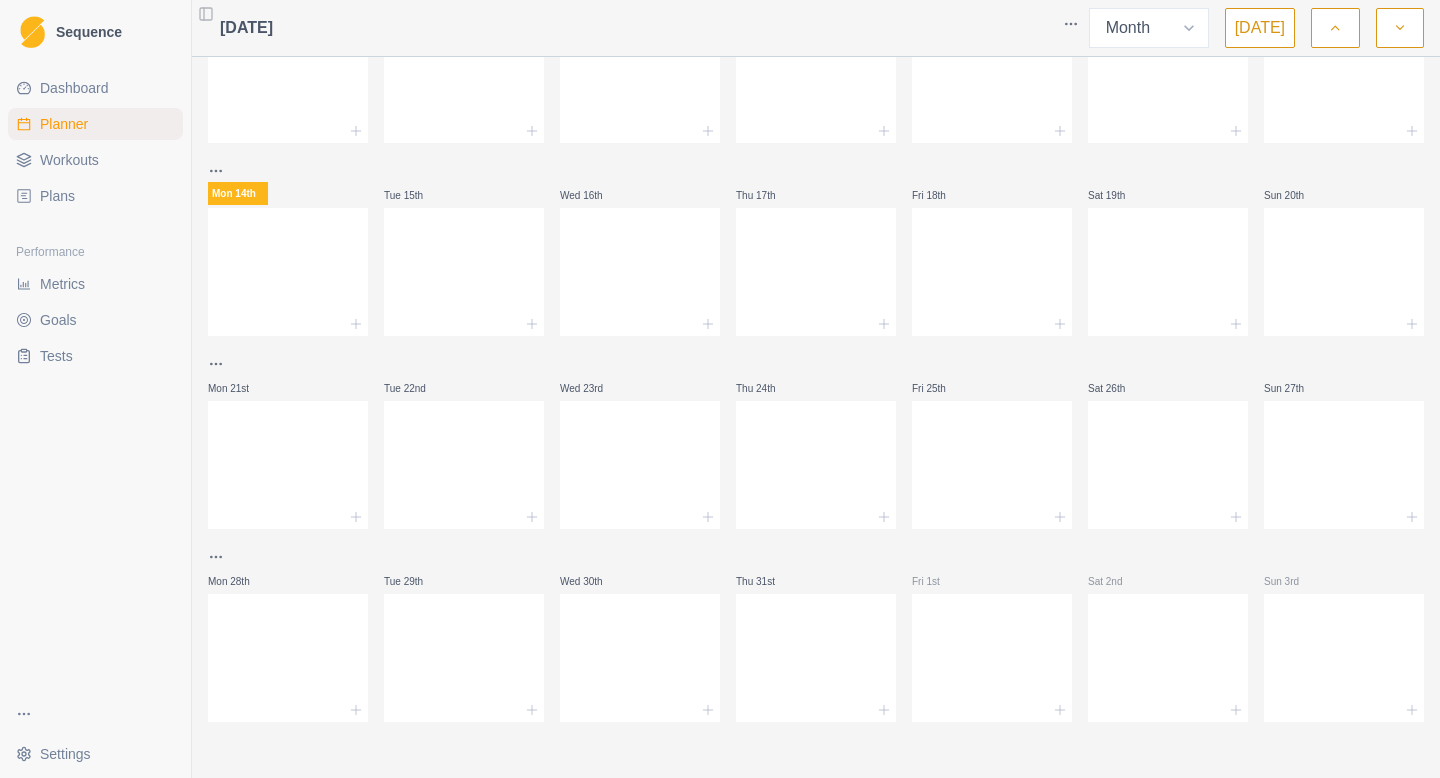 scroll, scrollTop: 0, scrollLeft: 0, axis: both 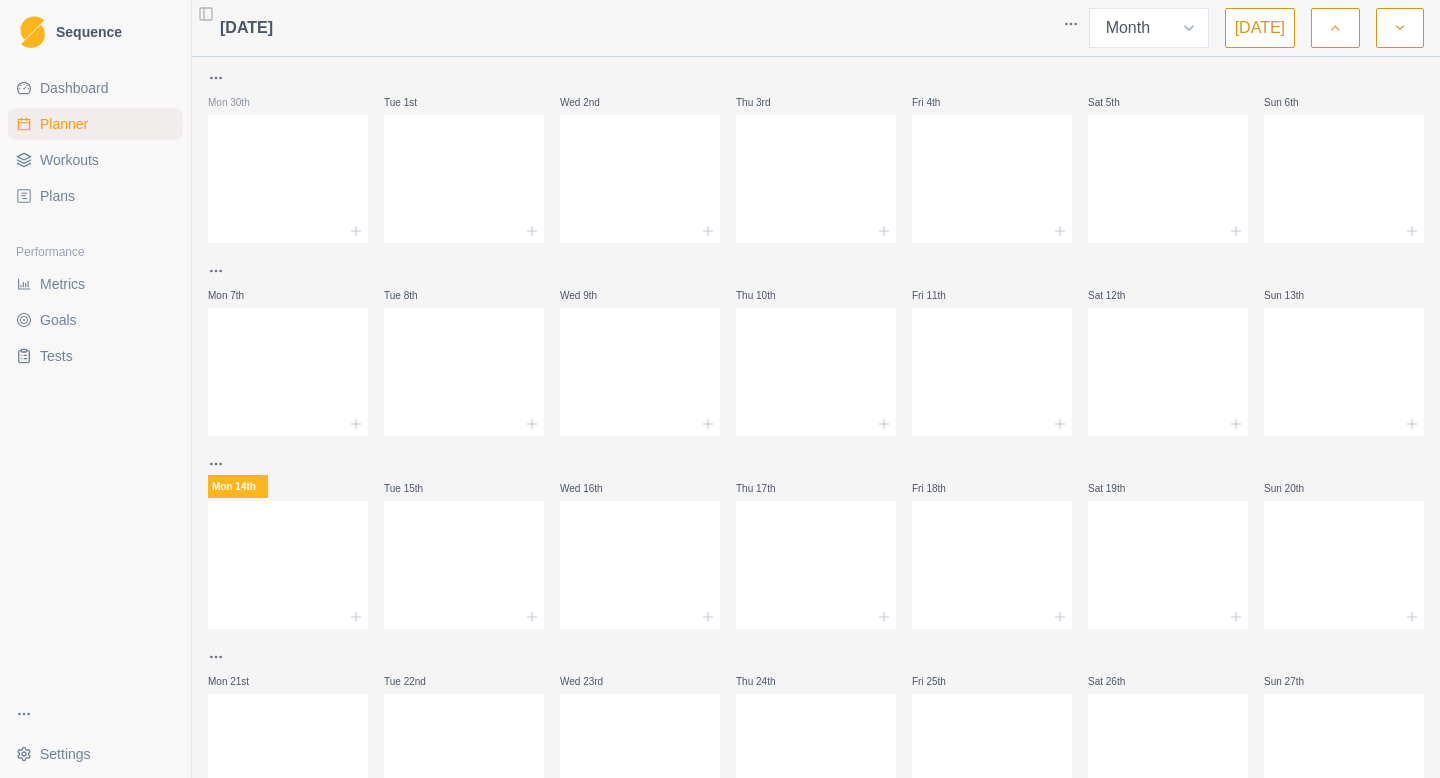 click on "Workouts" at bounding box center [69, 160] 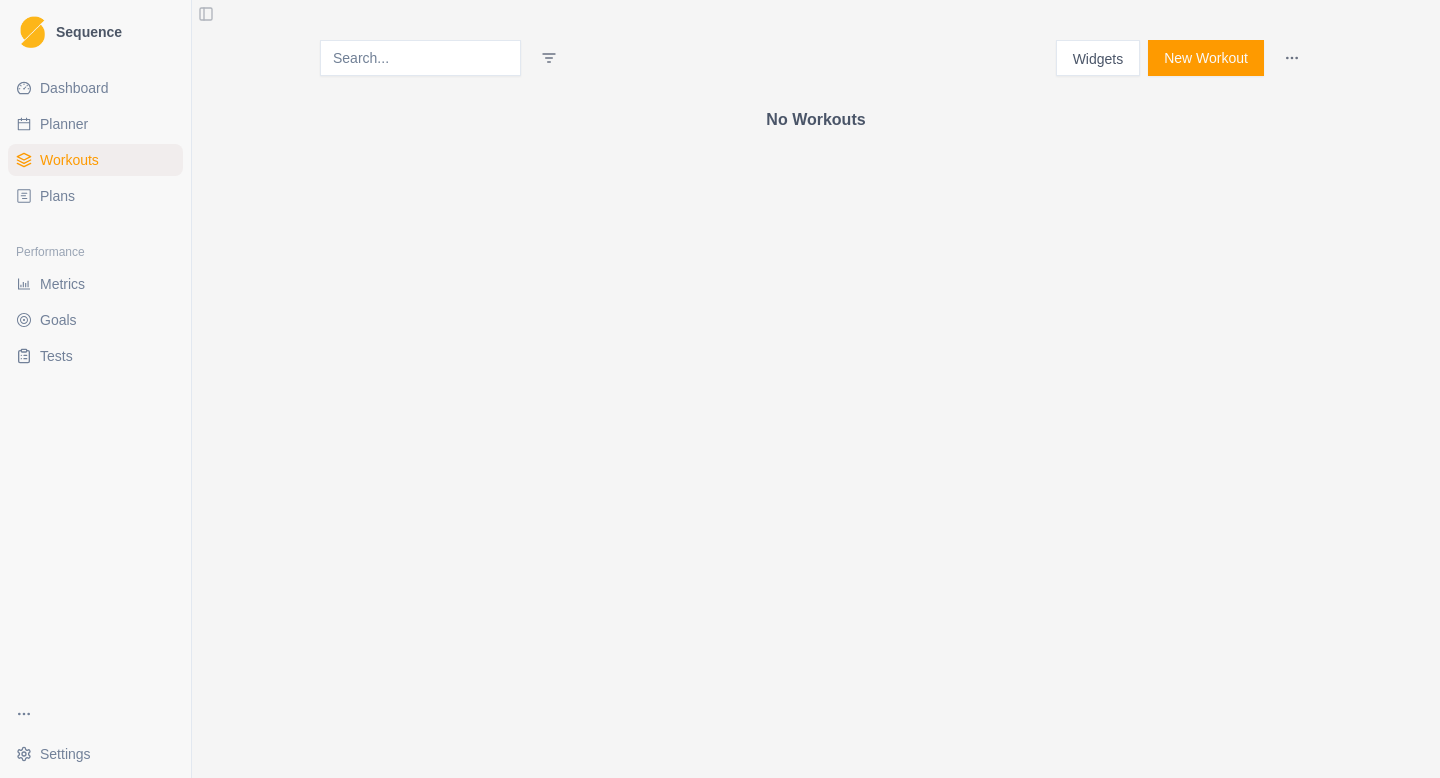 click on "Dashboard" at bounding box center [74, 88] 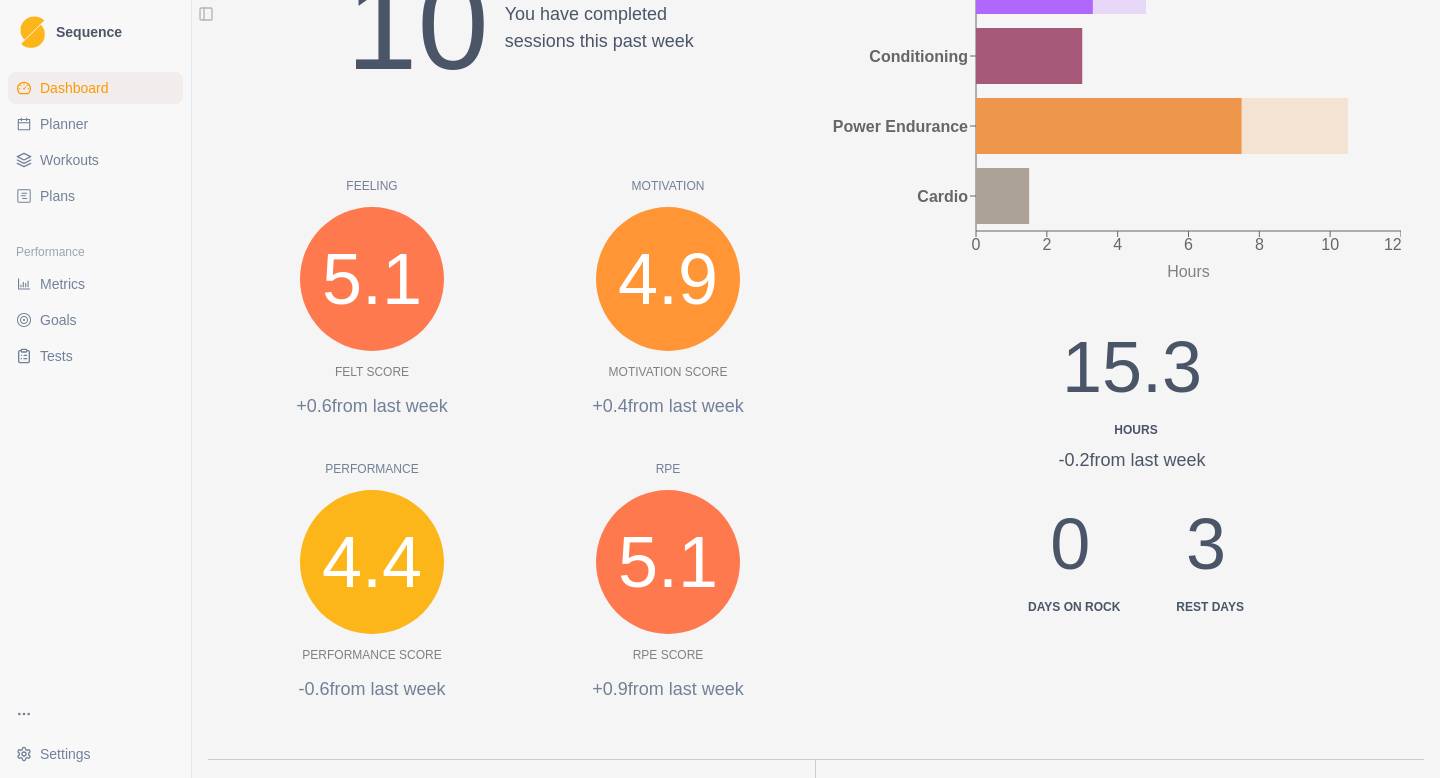 scroll, scrollTop: 0, scrollLeft: 0, axis: both 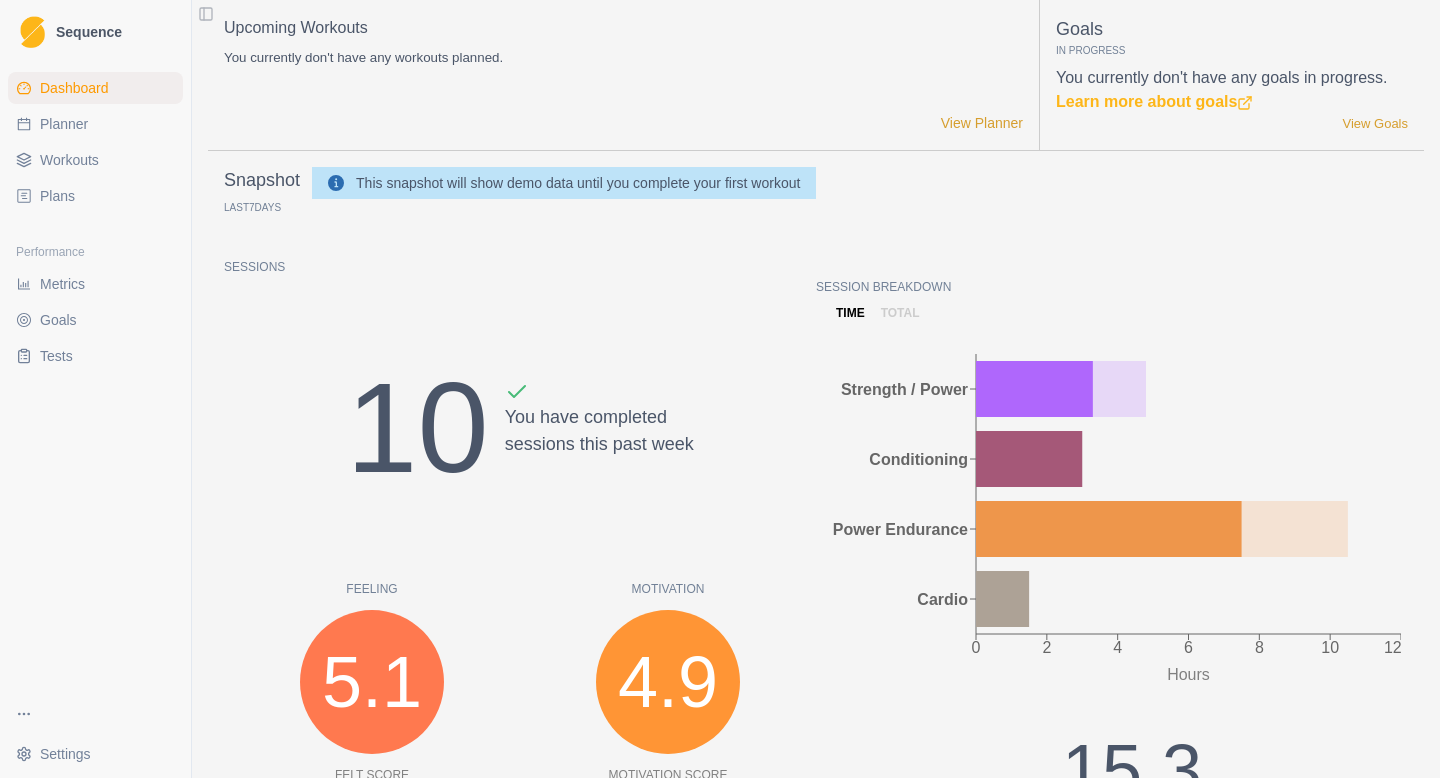 click on "Metrics" at bounding box center (62, 284) 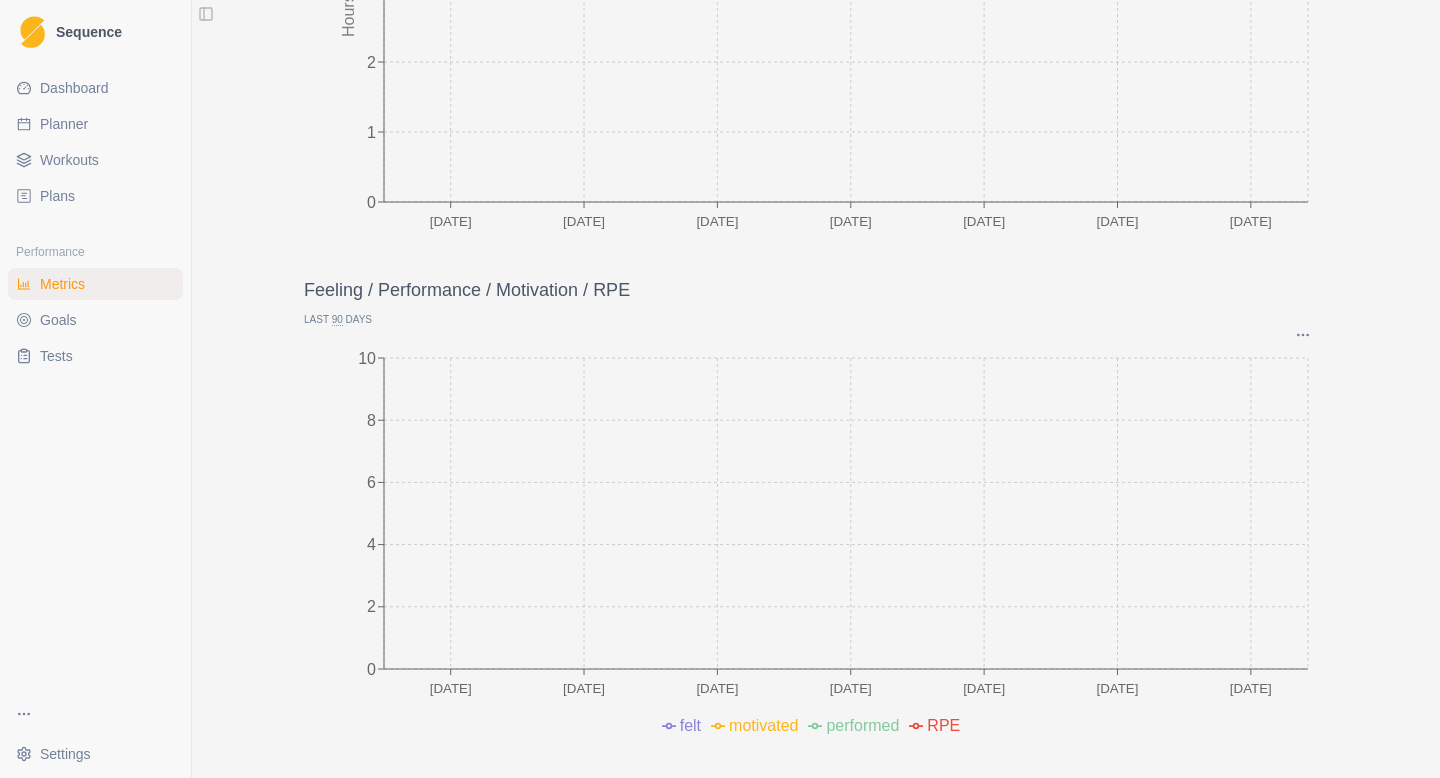scroll, scrollTop: 0, scrollLeft: 0, axis: both 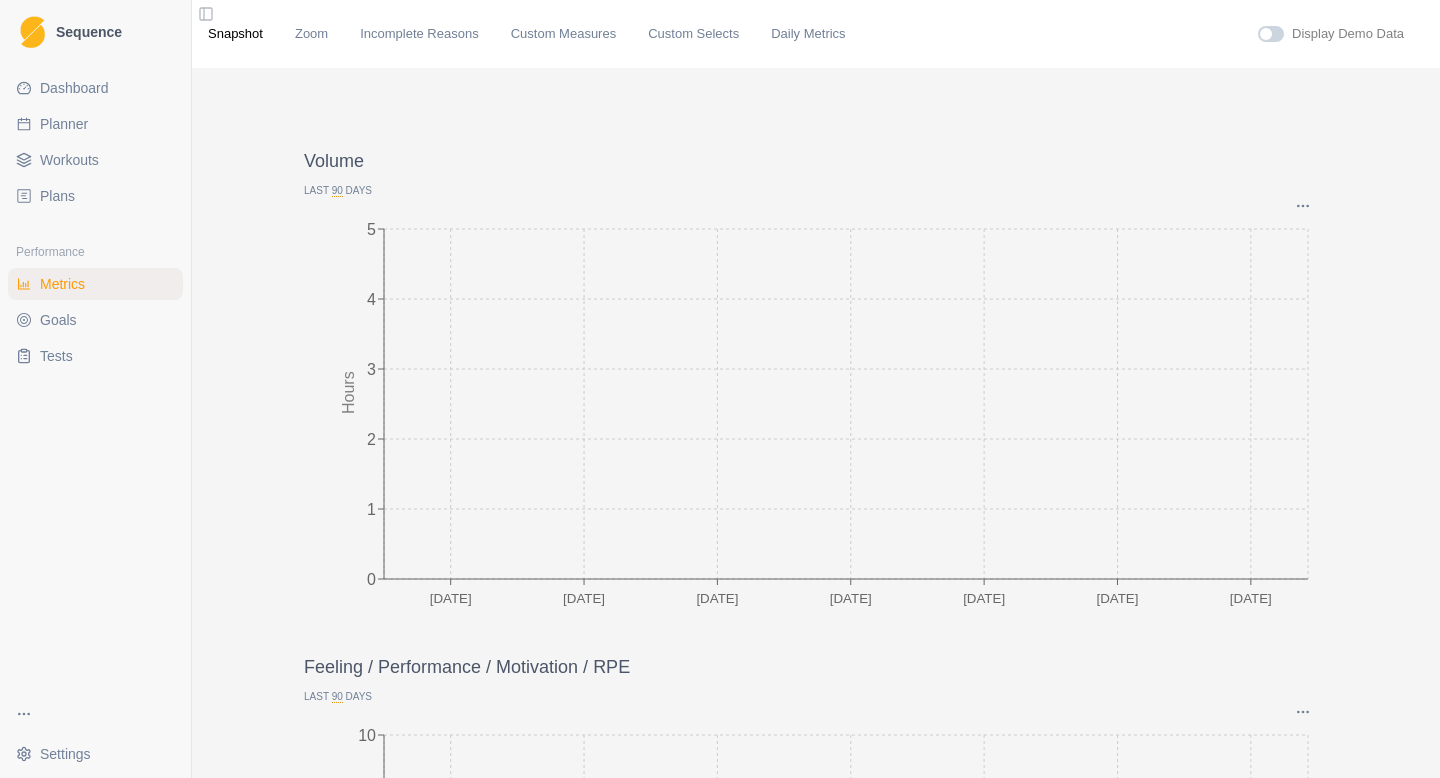 click on "Snapshot Zoom Incomplete Reasons Custom Measures Custom Selects Daily Metrics Display Demo Data" at bounding box center (816, 34) 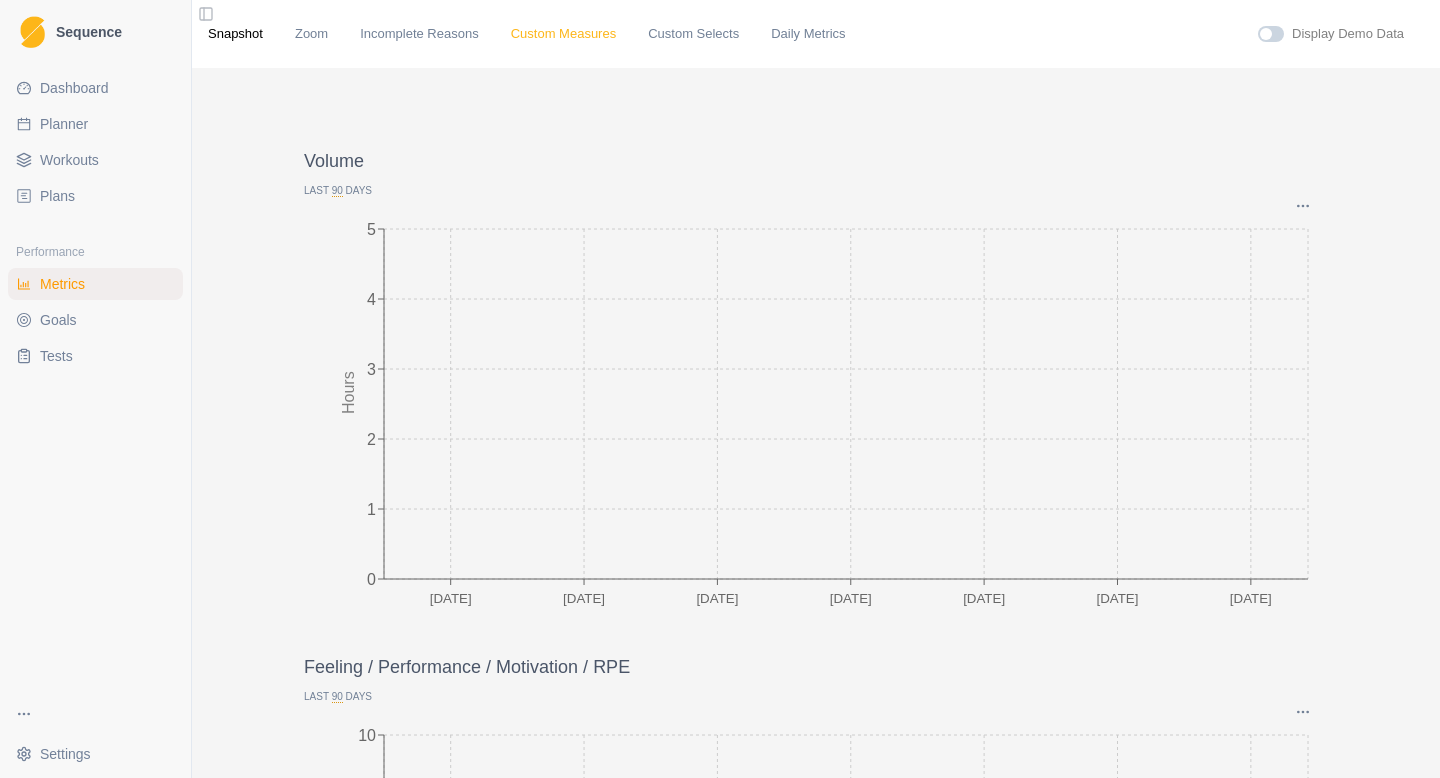 click on "Custom Measures" at bounding box center (563, 34) 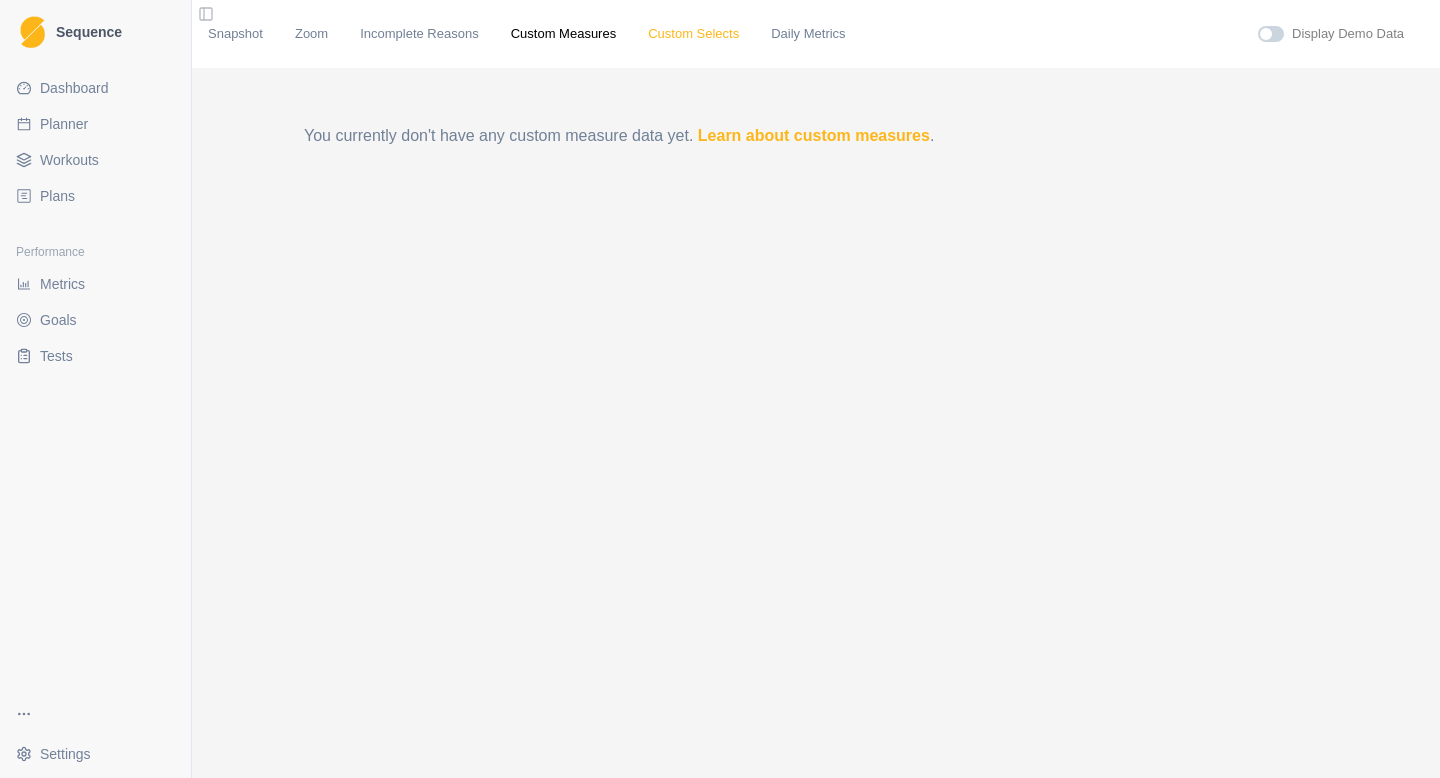 click on "Custom Selects" at bounding box center (693, 34) 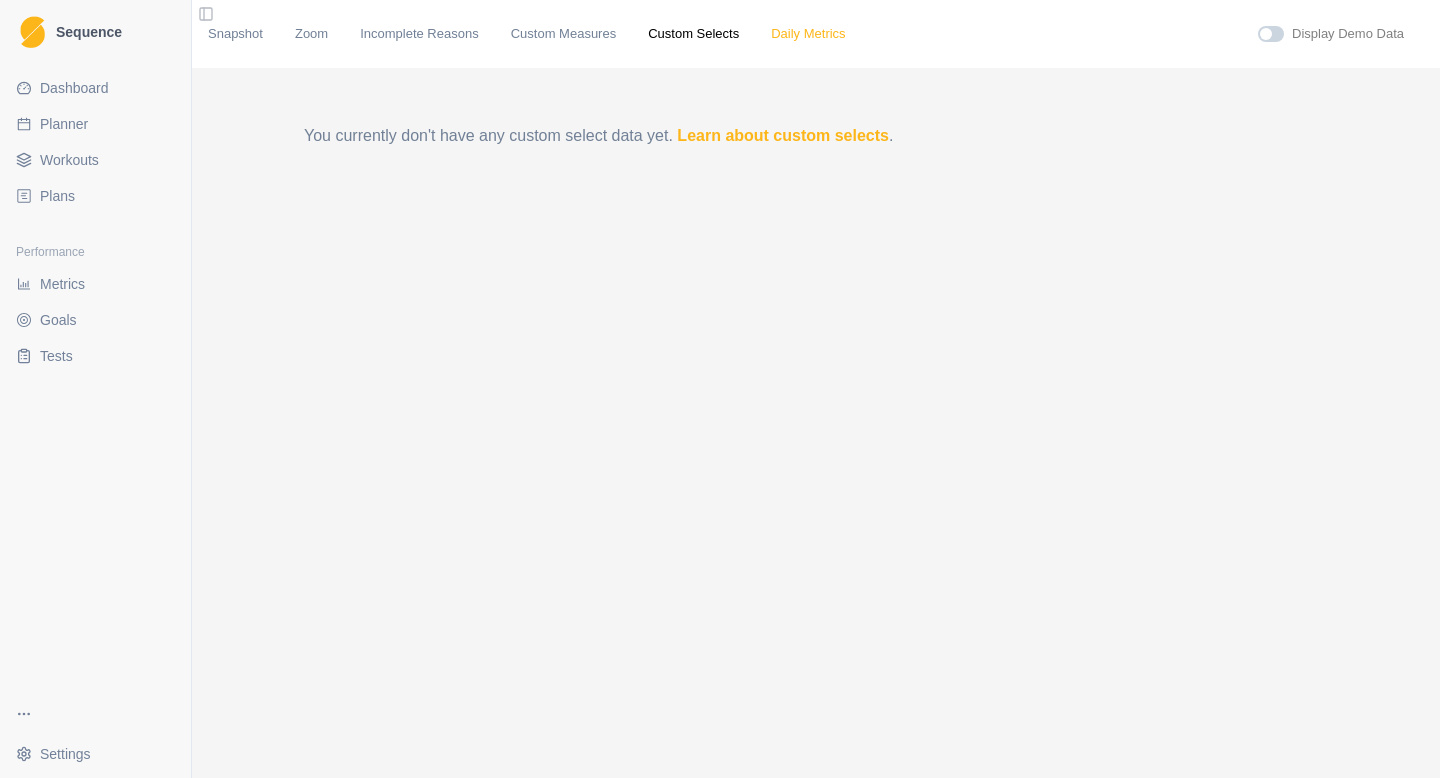 click on "Daily Metrics" at bounding box center (808, 34) 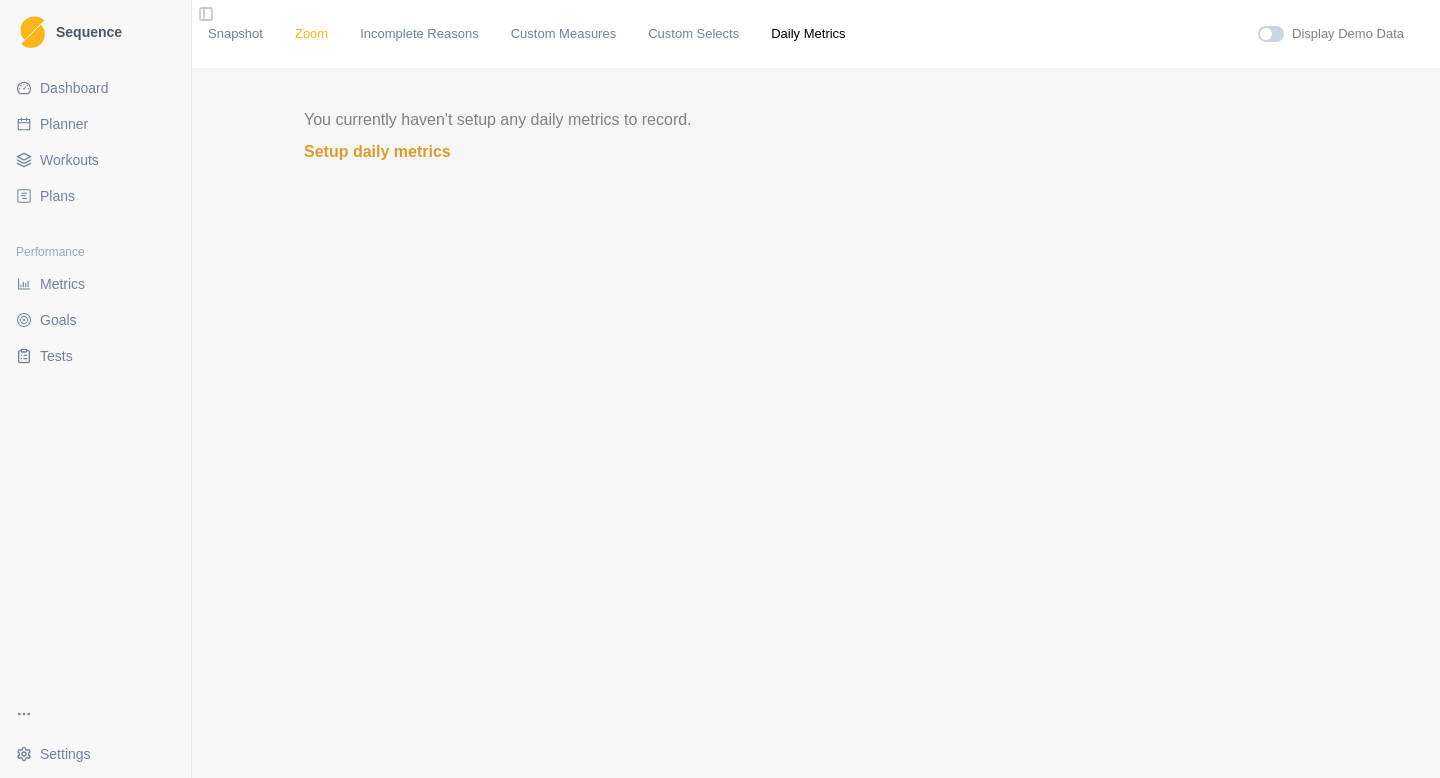 click on "Zoom" at bounding box center (311, 34) 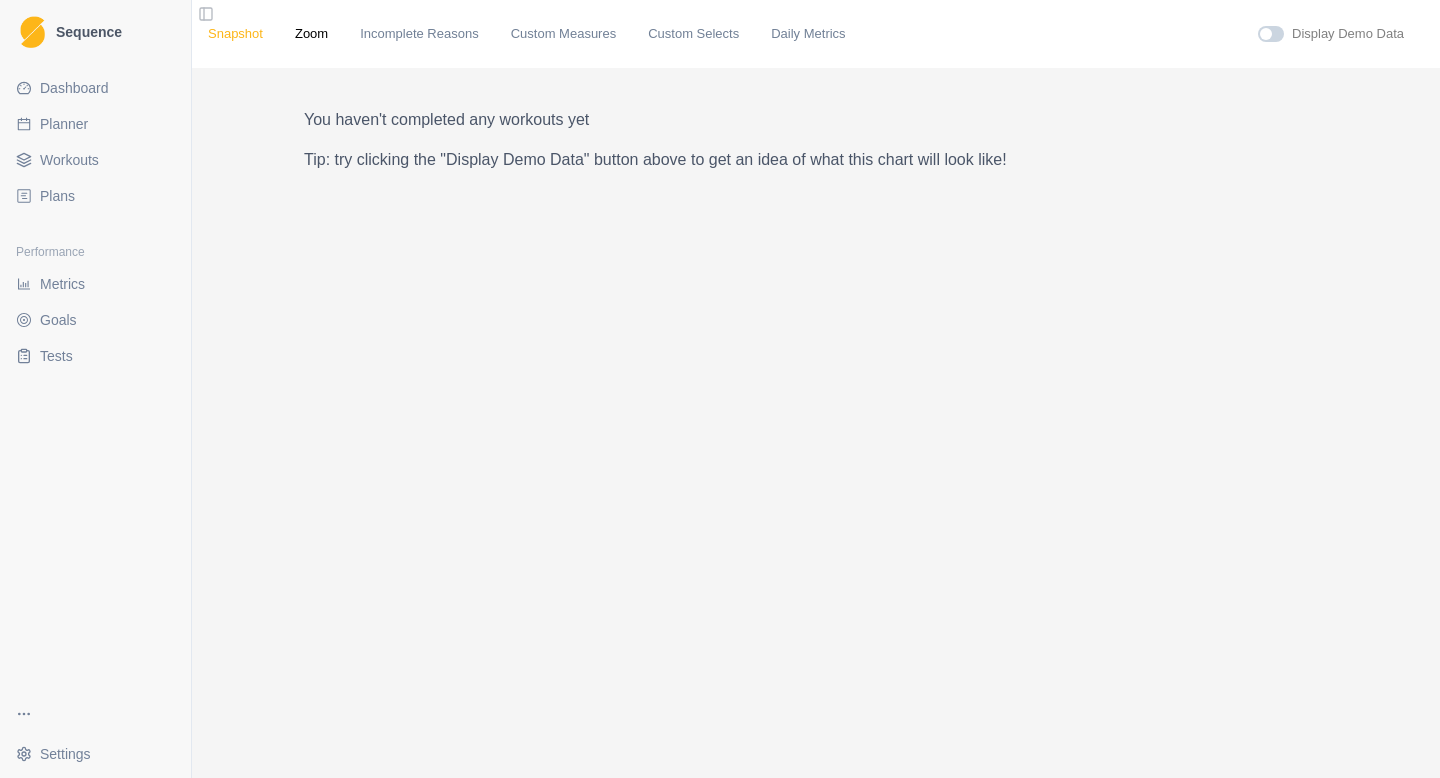 click on "Snapshot" at bounding box center (235, 34) 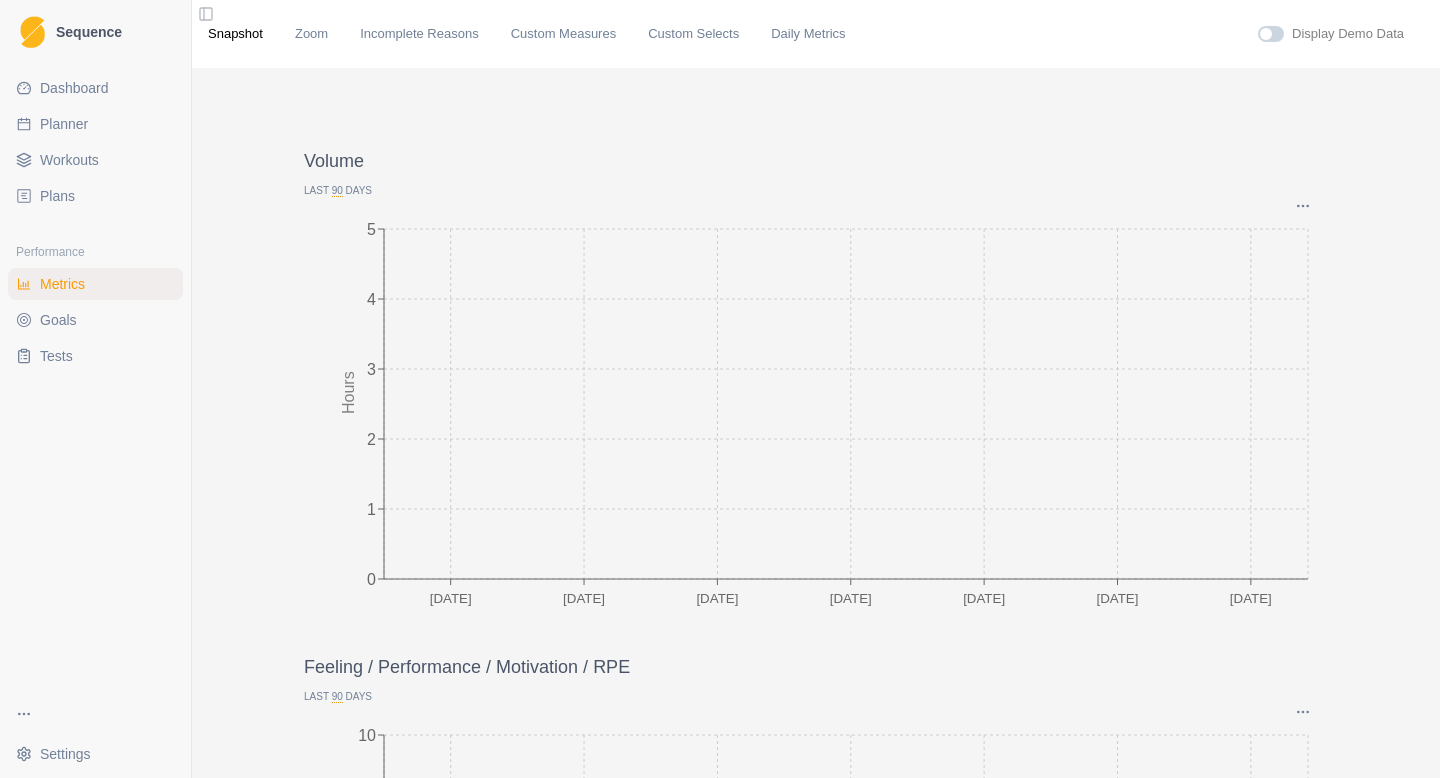 click on "Dashboard" at bounding box center [95, 88] 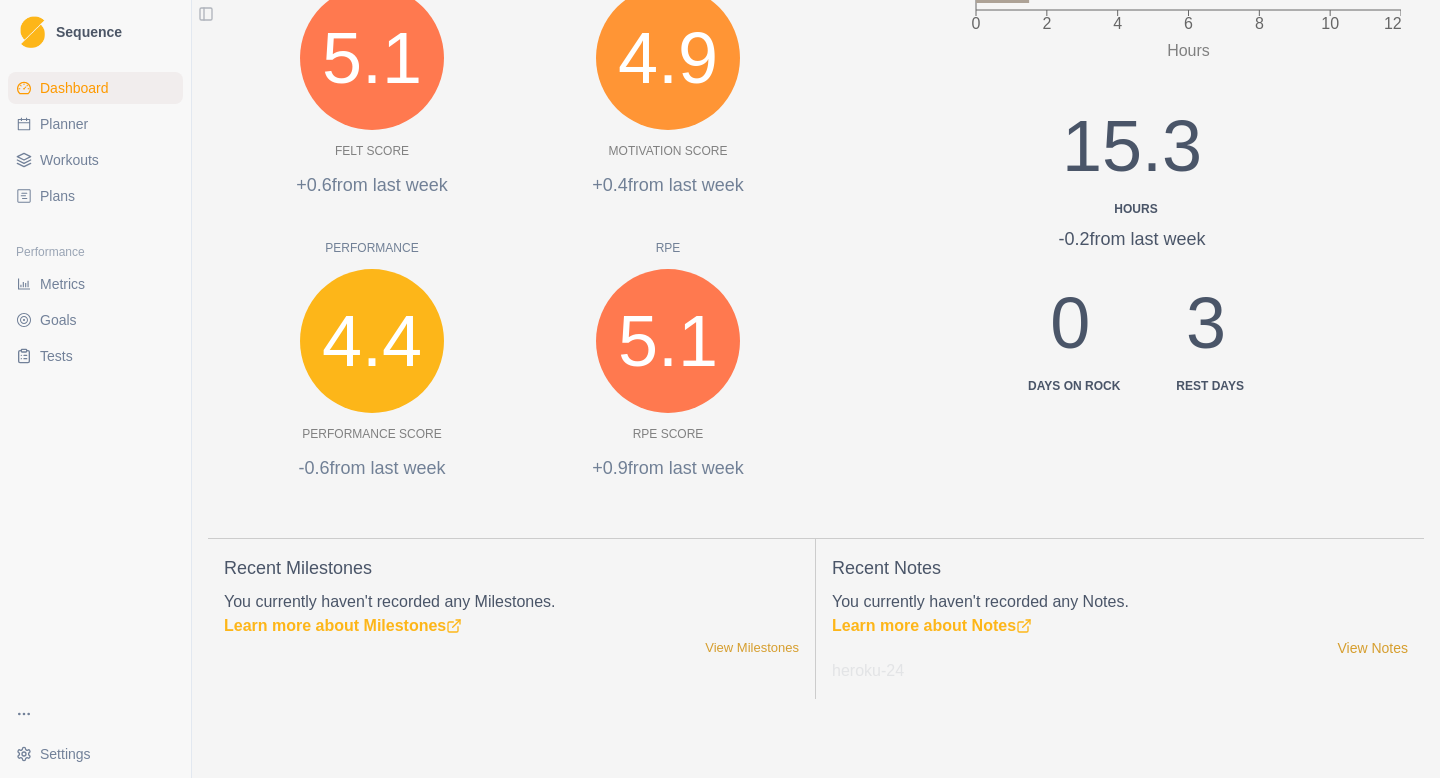 scroll, scrollTop: 0, scrollLeft: 0, axis: both 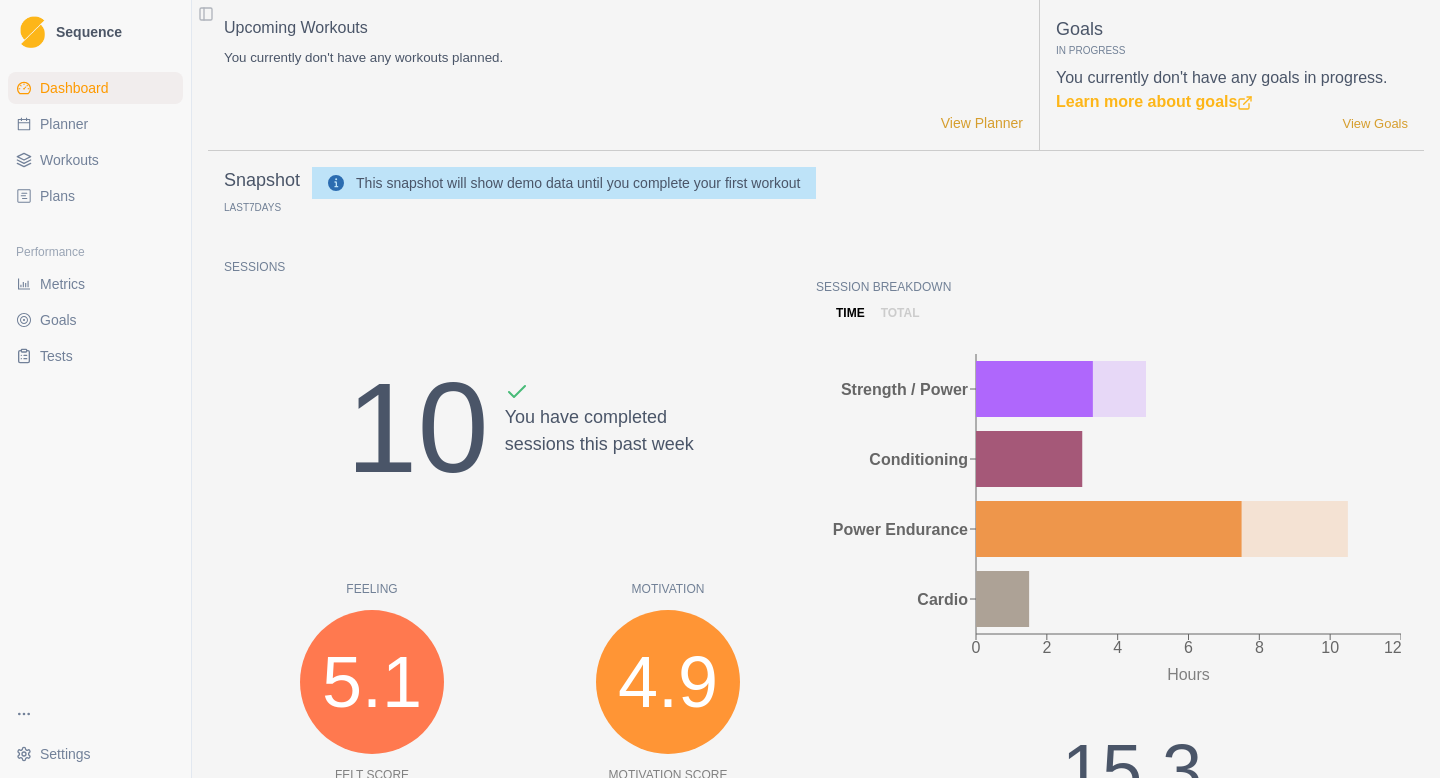 click on "Sequence Dashboard Planner Workouts Plans Performance Metrics Goals Tests Settings Toggle Sidebar Upcoming Workouts You currently don't have any workouts planned. View Planner Goals In Progress You currently don't have any goals in progress.   Learn more about goals  View Goals Snapshot Last  7  Days This snapshot will show demo data until you complete your first workout Sessions 10 You have completed     sessions this past week Feeling 5.1 Felt Score +0.6  from last week Motivation 4.9 Motivation Score +0.4  from last week Performance 4.4 Performance Score -0.6  from last week RPE 5.1 RPE Score +0.9  from last week Session Breakdown time total 0 2 4 6 8 10 12 Hours Strength / Power Conditioning Power Endurance Cardio 15.3 Hours -0.2  from last week 0 Days on Rock 3 Rest days Recent Milestones You currently haven't recorded any Milestones.   Learn more about Milestones  View Milestones Recent Notes You currently haven't recorded any Notes.   Learn more about Notes  View Notes heroku-24
1" at bounding box center (720, 389) 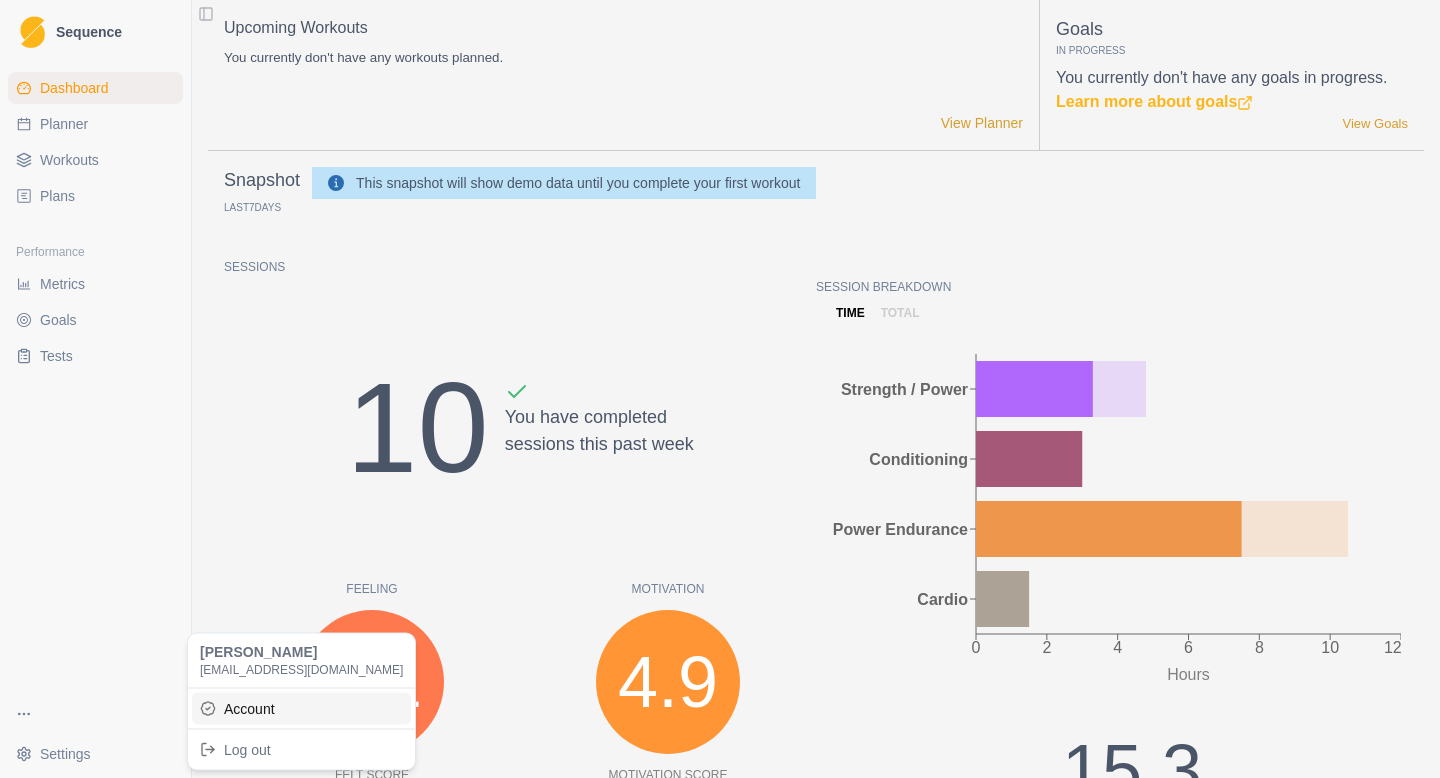 click on "Account" at bounding box center [301, 708] 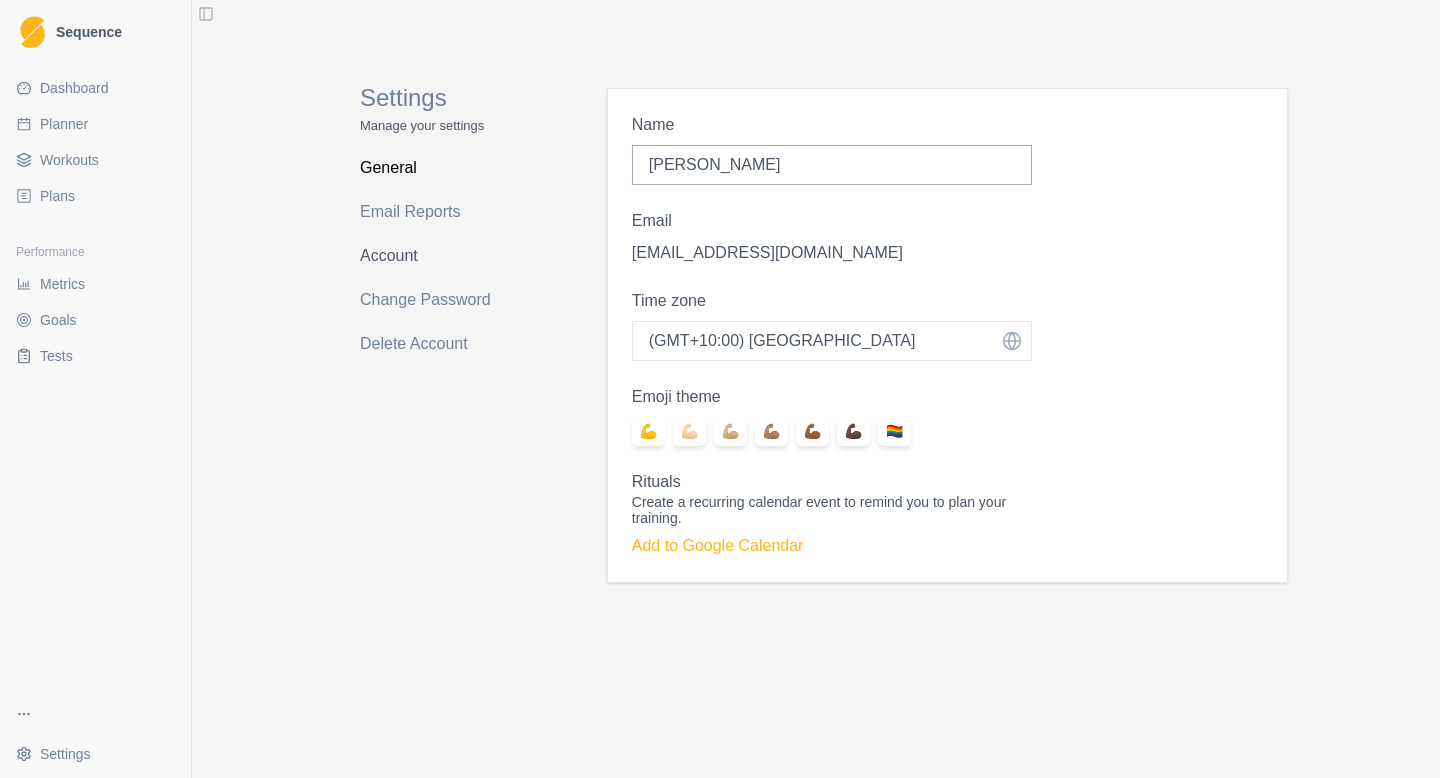 click on "Account" at bounding box center (439, 256) 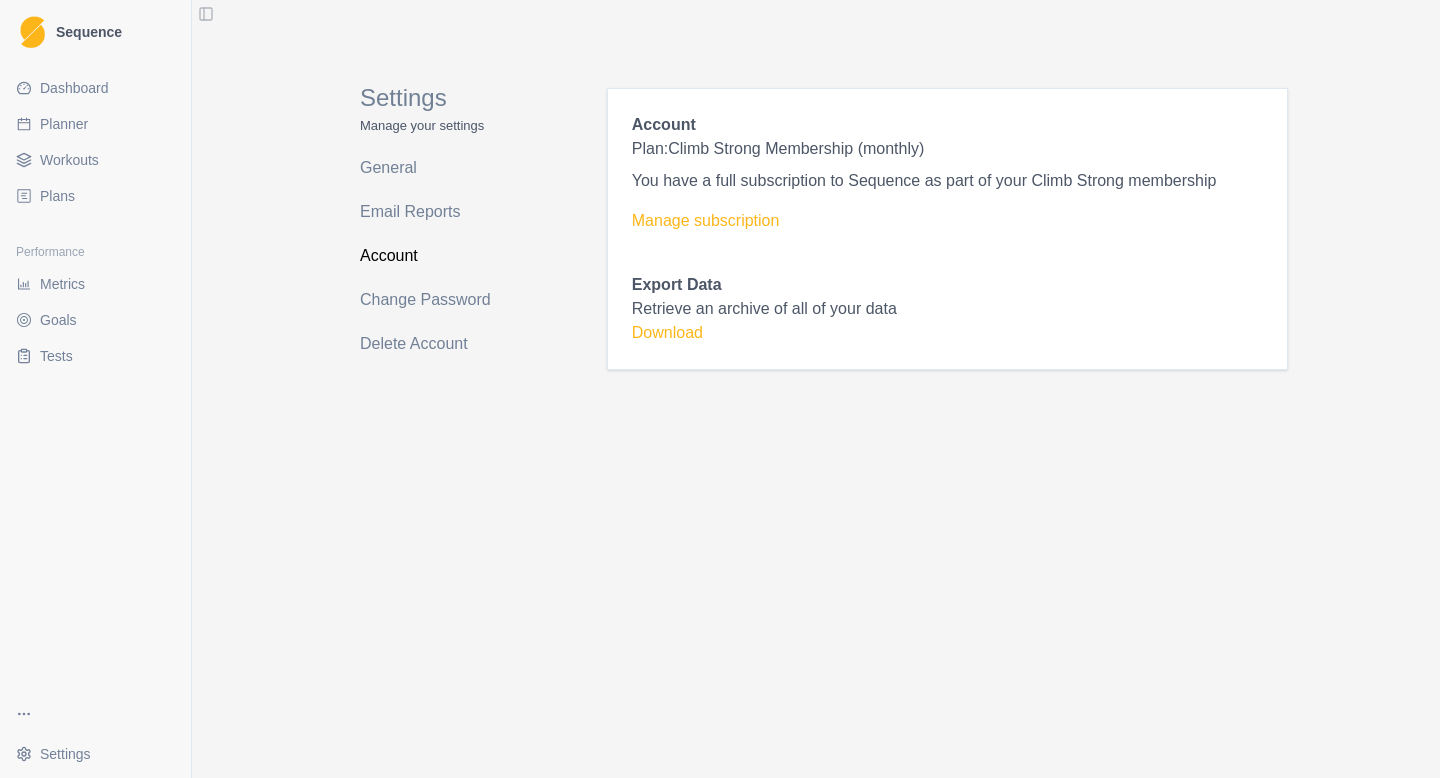 click on "Metrics" at bounding box center [62, 284] 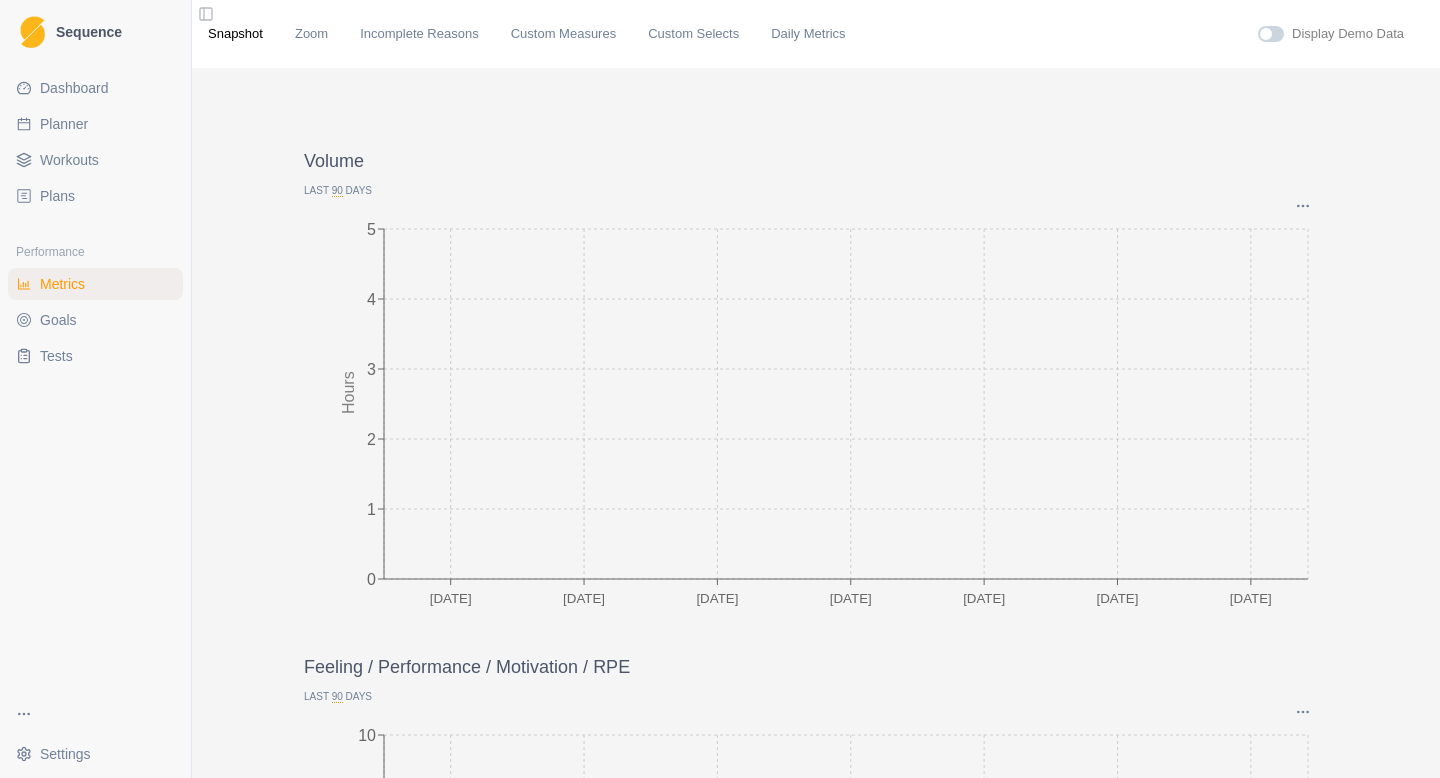 click on "Goals" at bounding box center (95, 320) 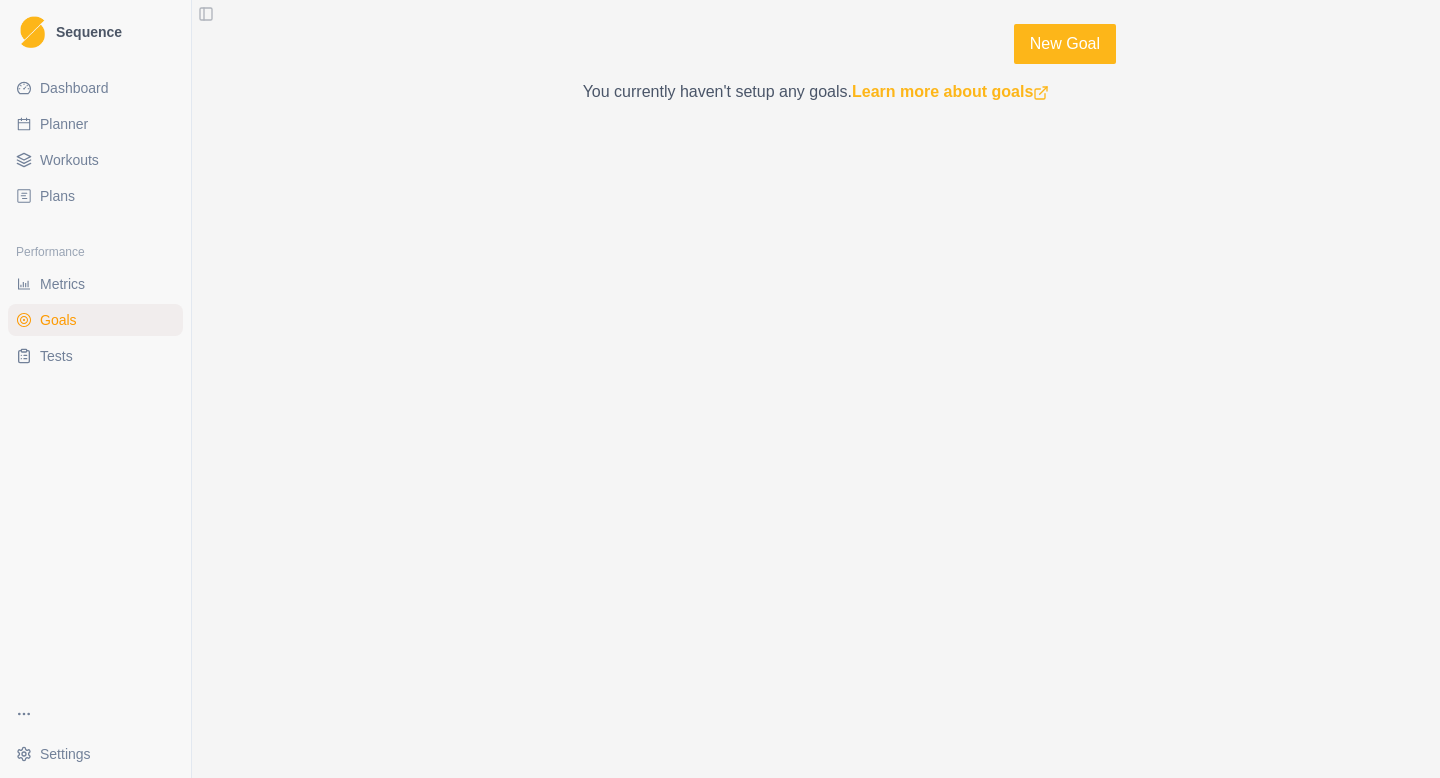 click on "Metrics" at bounding box center (95, 284) 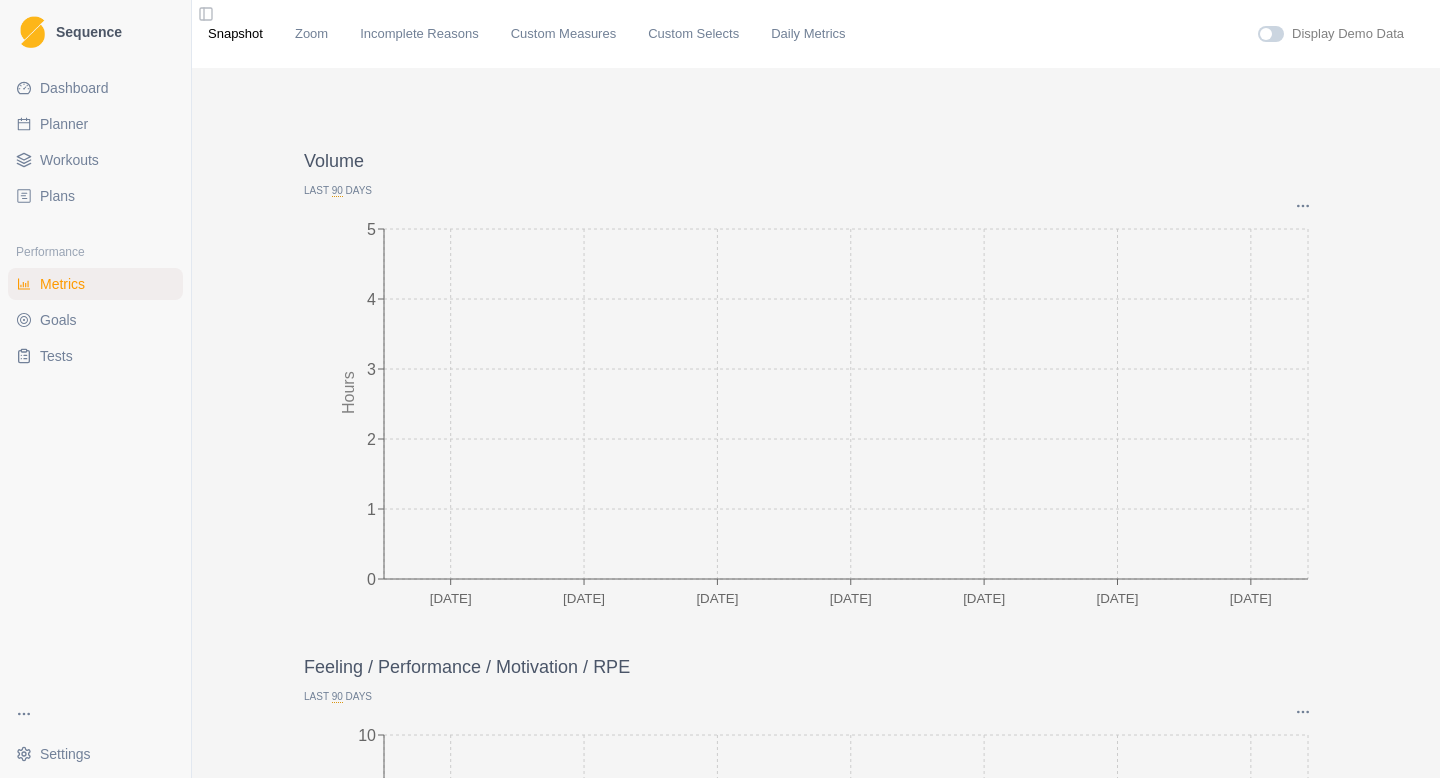 click on "Dashboard" at bounding box center [74, 88] 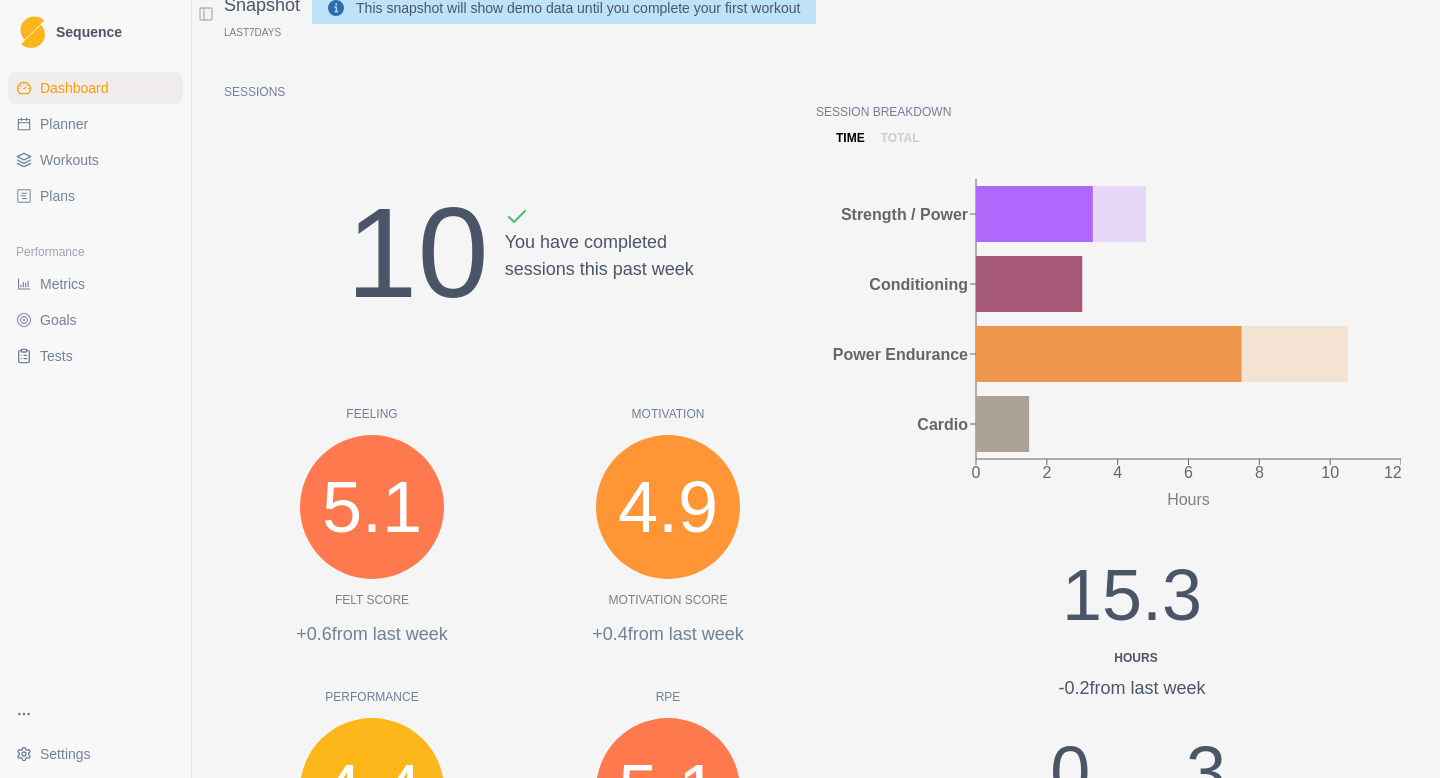 scroll, scrollTop: 0, scrollLeft: 0, axis: both 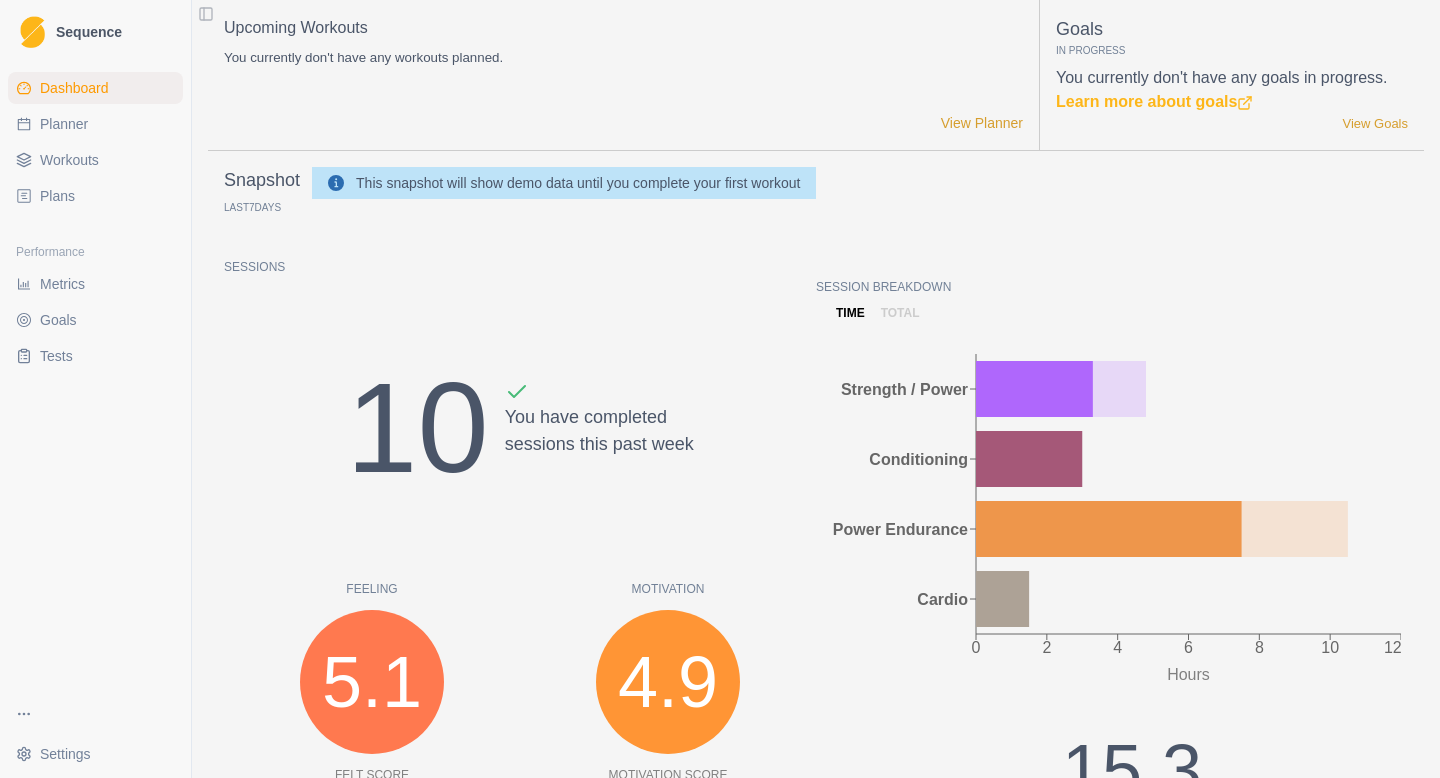 click on "Workouts" at bounding box center (95, 160) 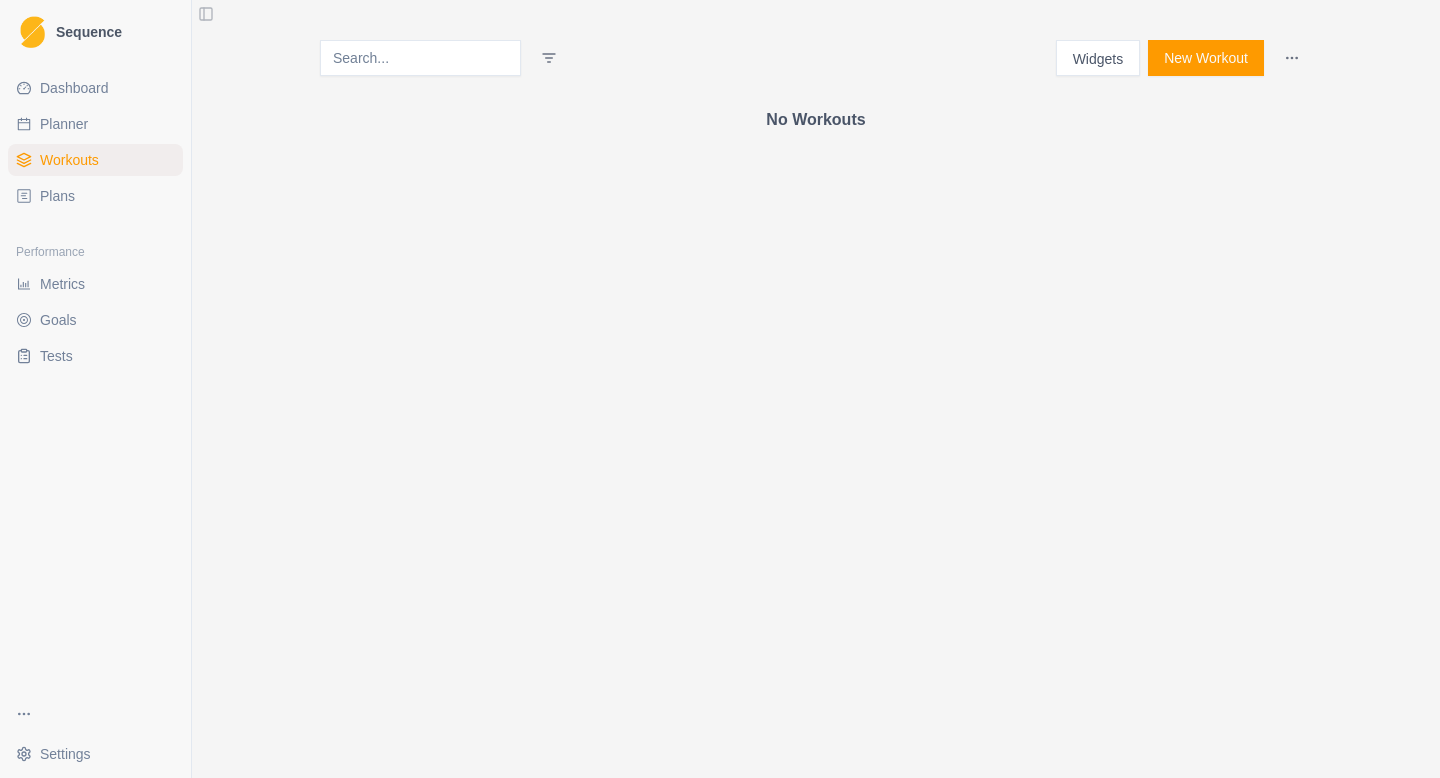 click on "Plans" at bounding box center [95, 196] 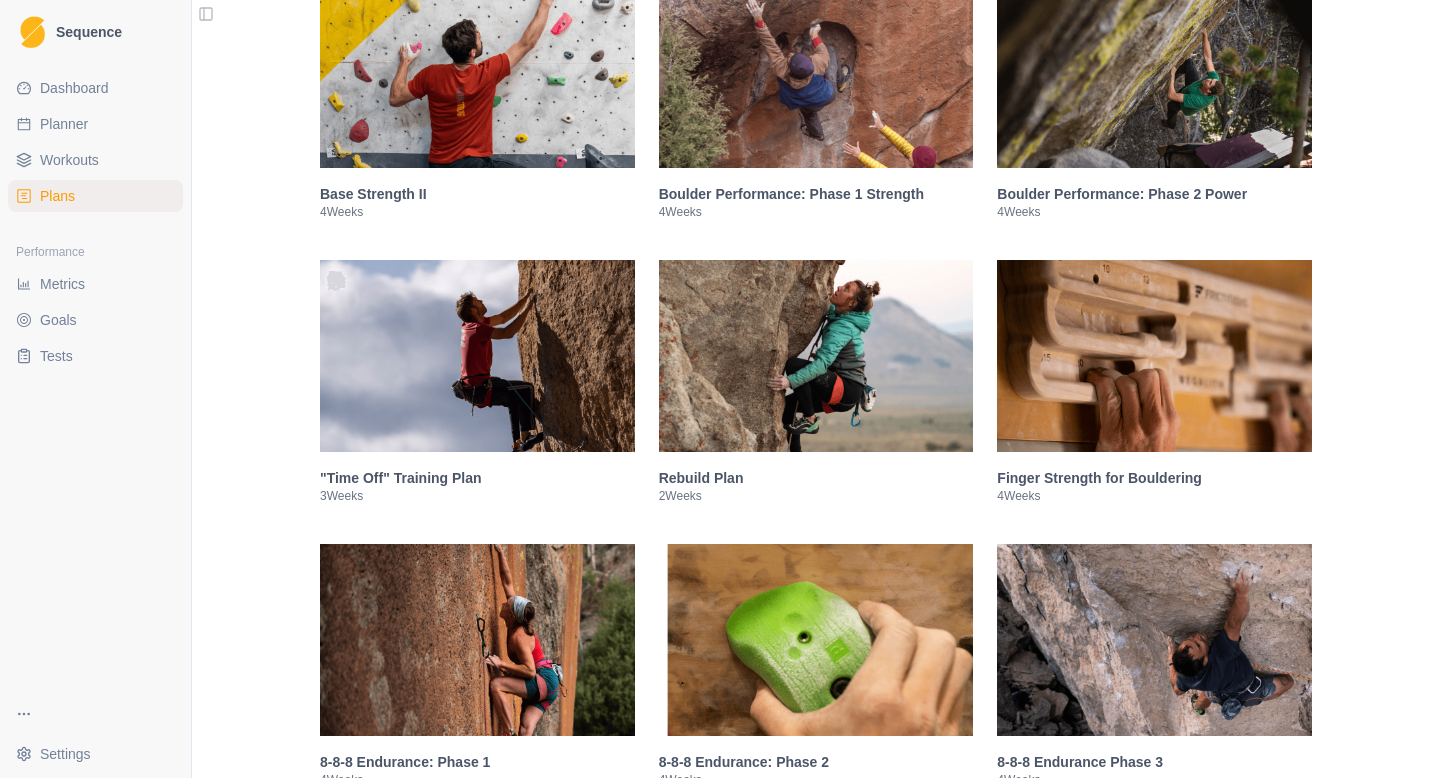 scroll, scrollTop: 759, scrollLeft: 0, axis: vertical 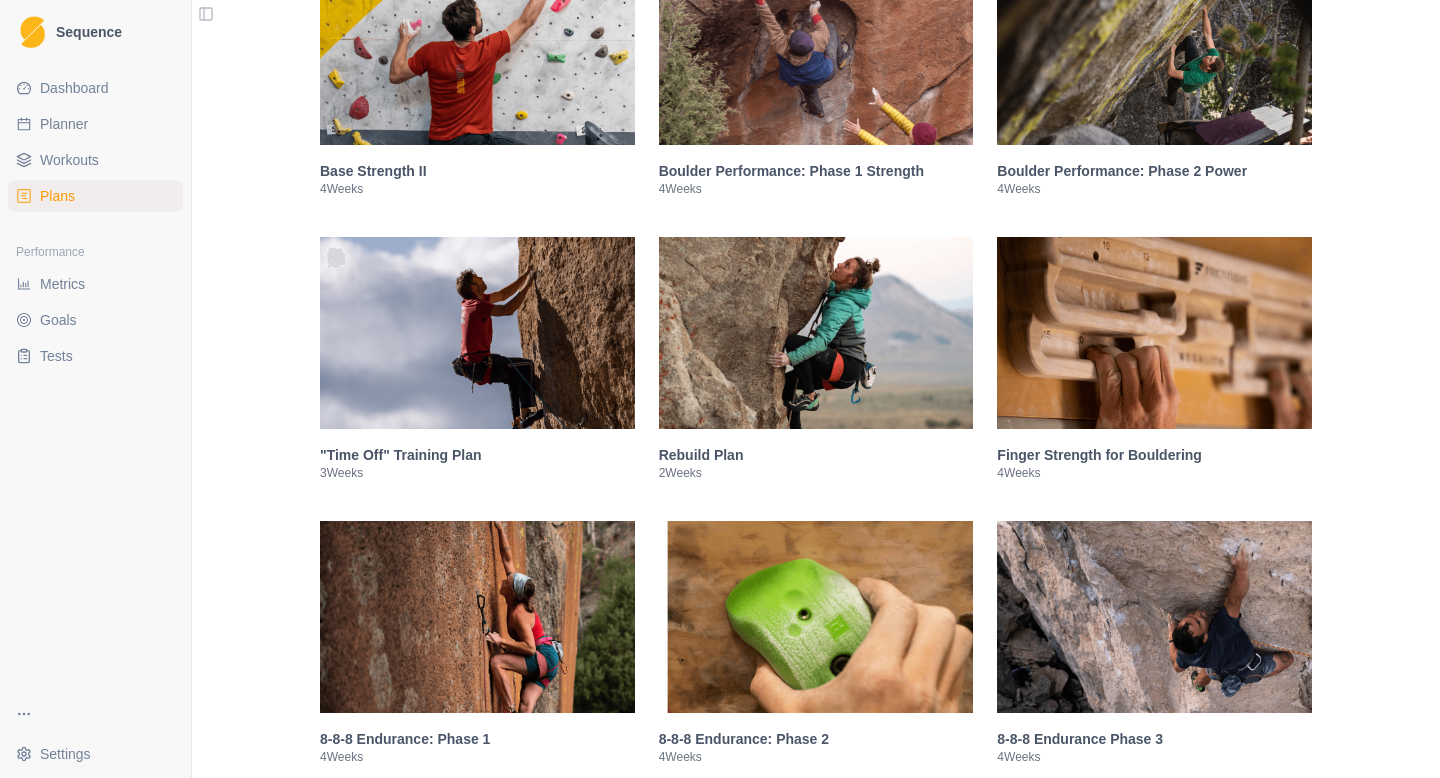 click at bounding box center (477, 333) 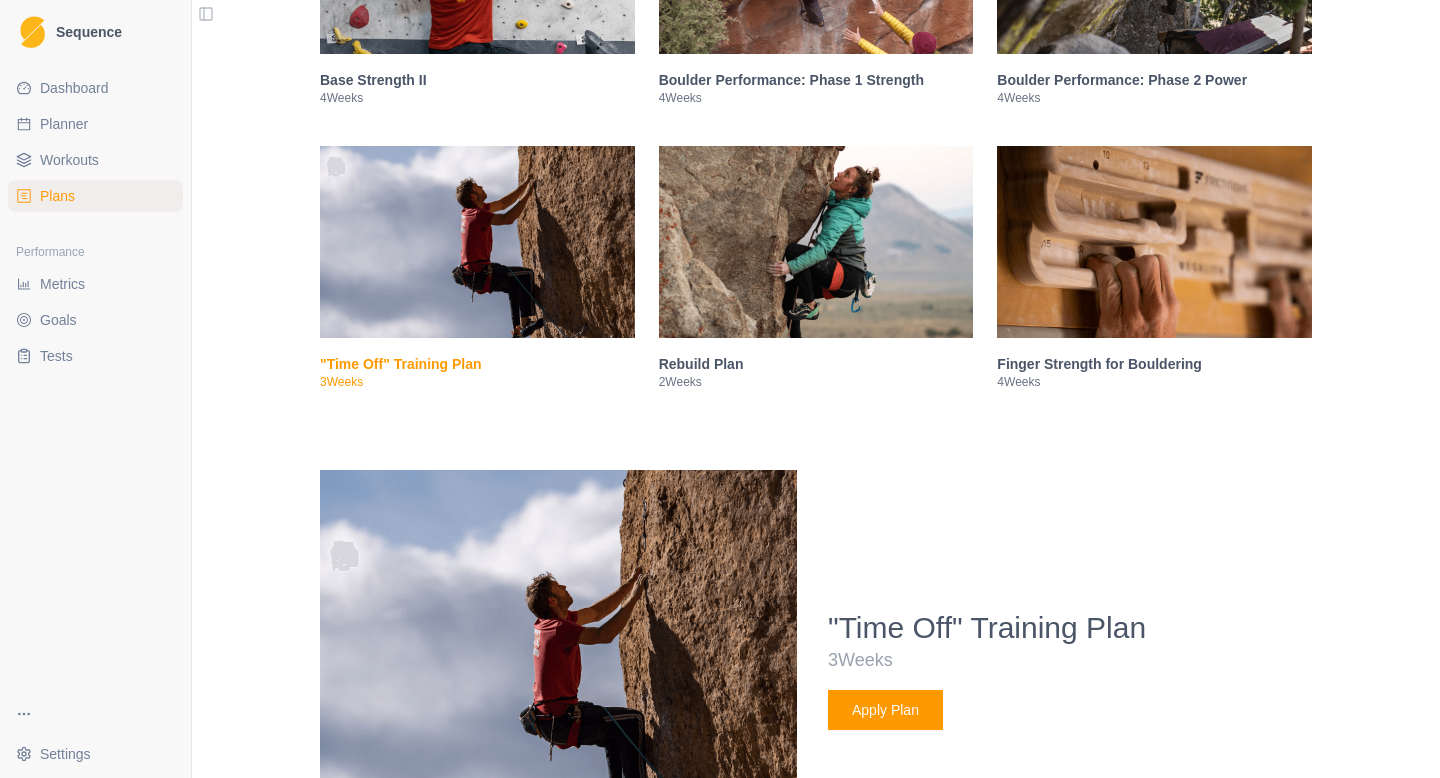 scroll, scrollTop: 895, scrollLeft: 0, axis: vertical 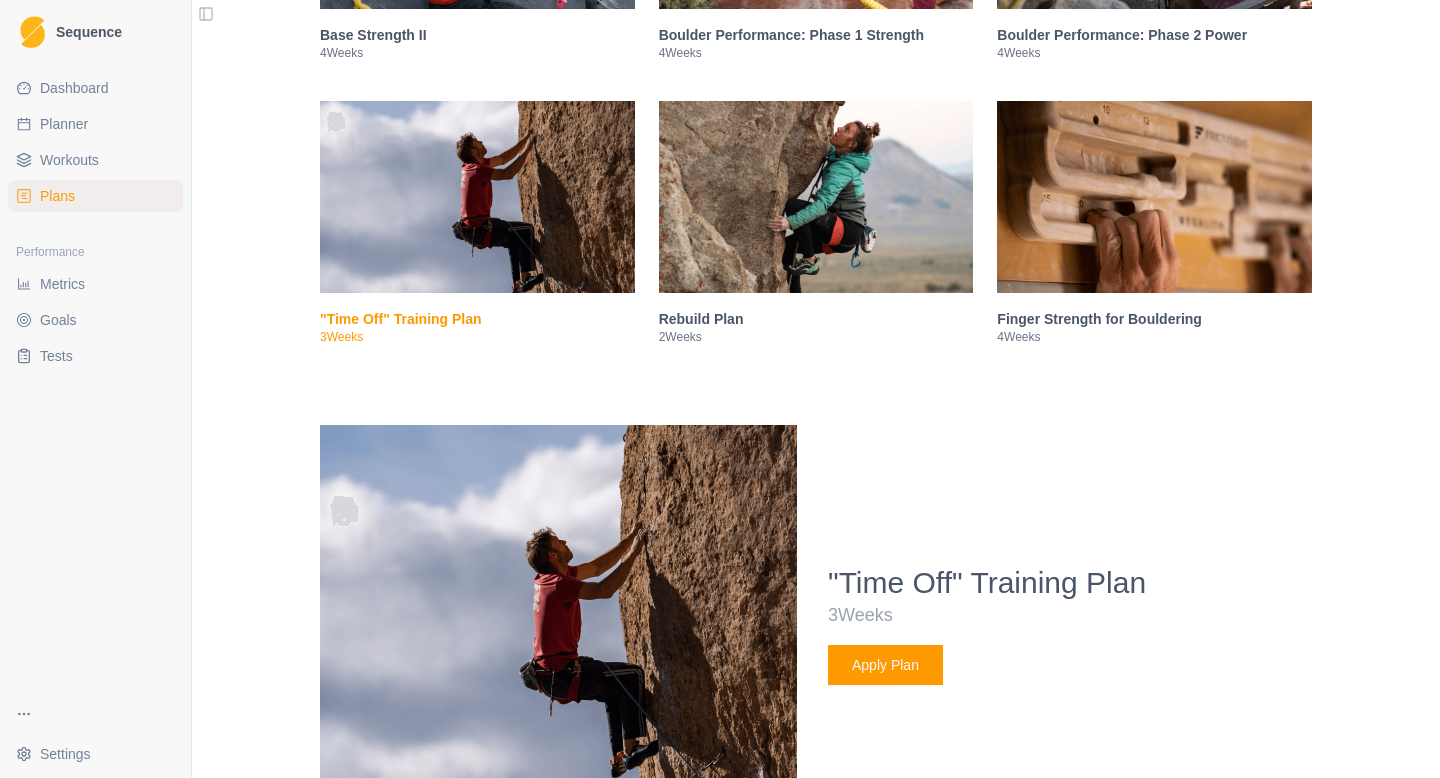 click at bounding box center [816, 197] 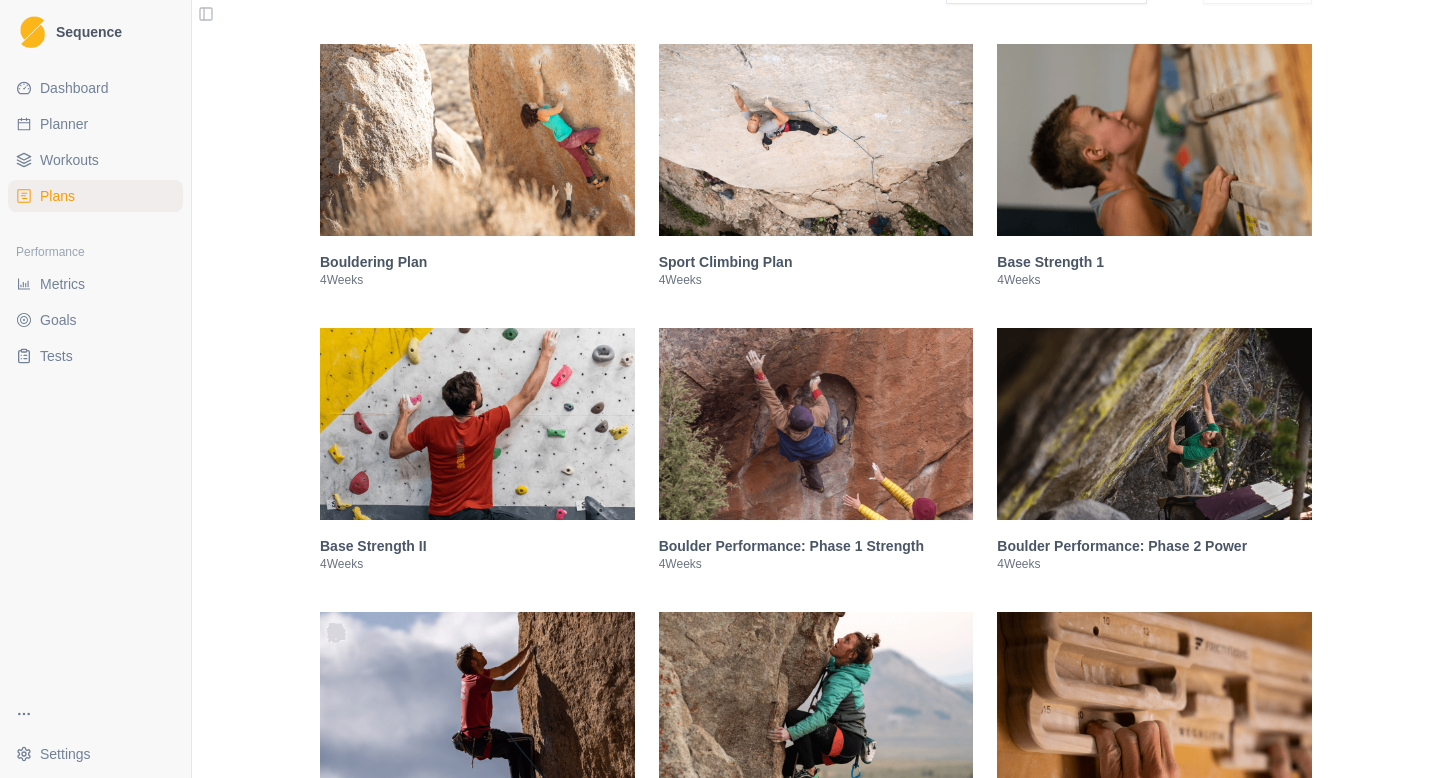 scroll, scrollTop: 386, scrollLeft: 0, axis: vertical 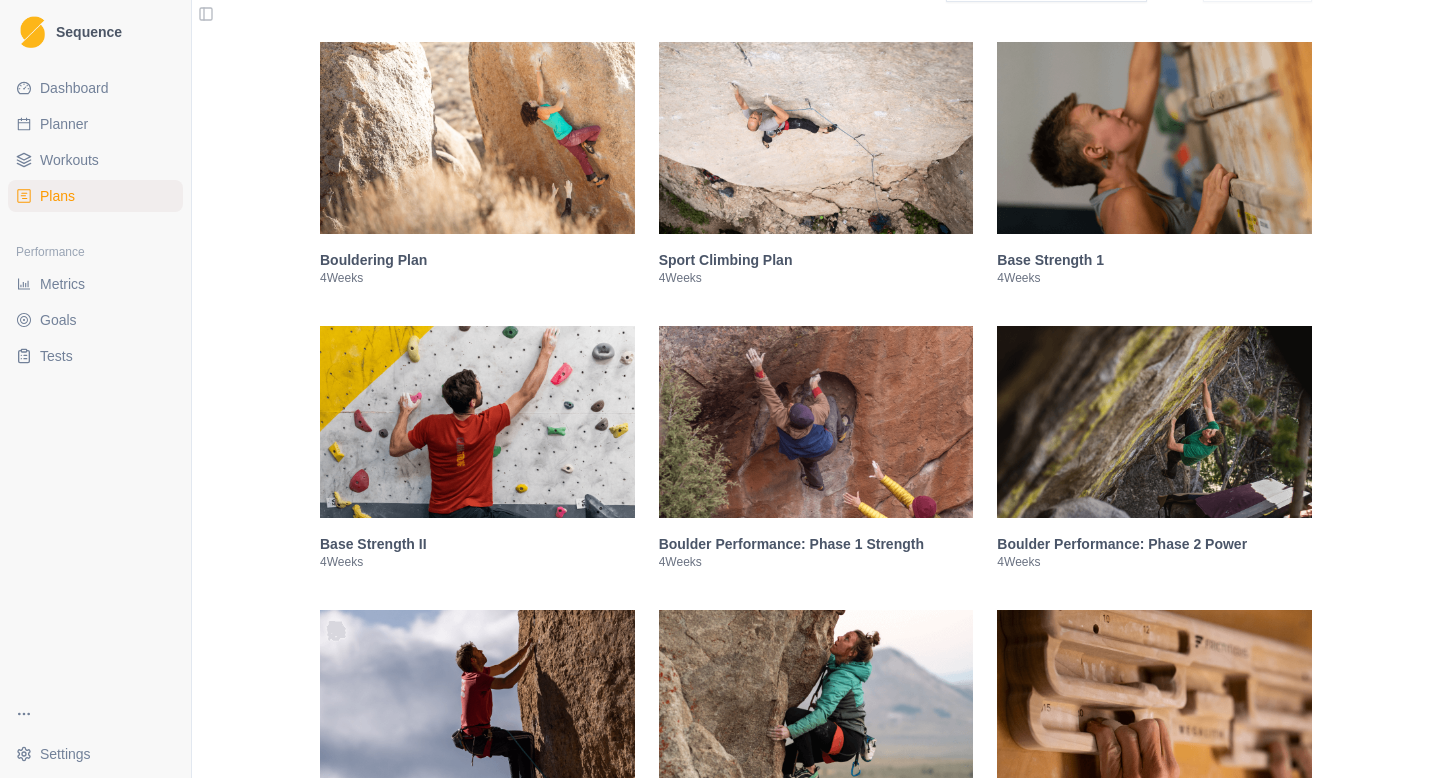 click at bounding box center (1154, 138) 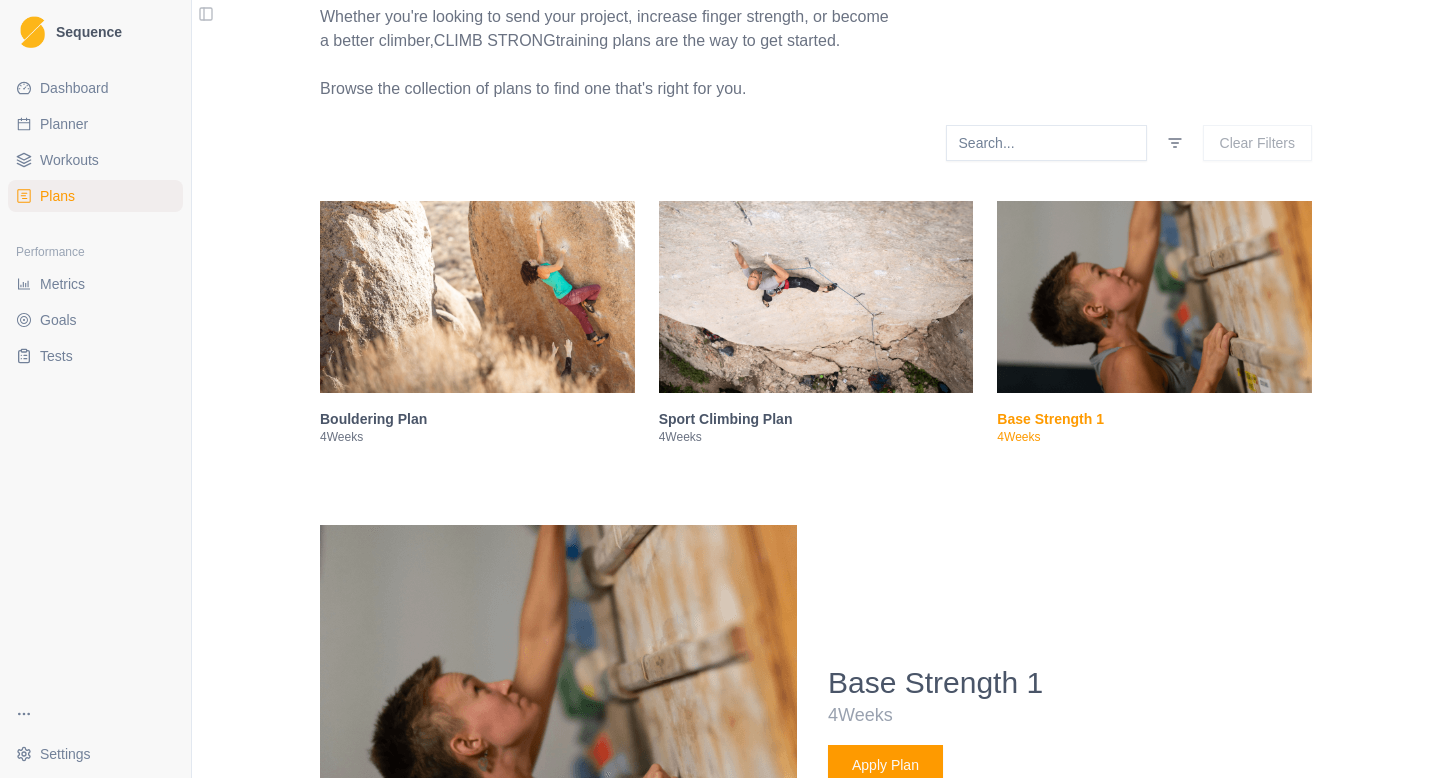 scroll, scrollTop: 236, scrollLeft: 0, axis: vertical 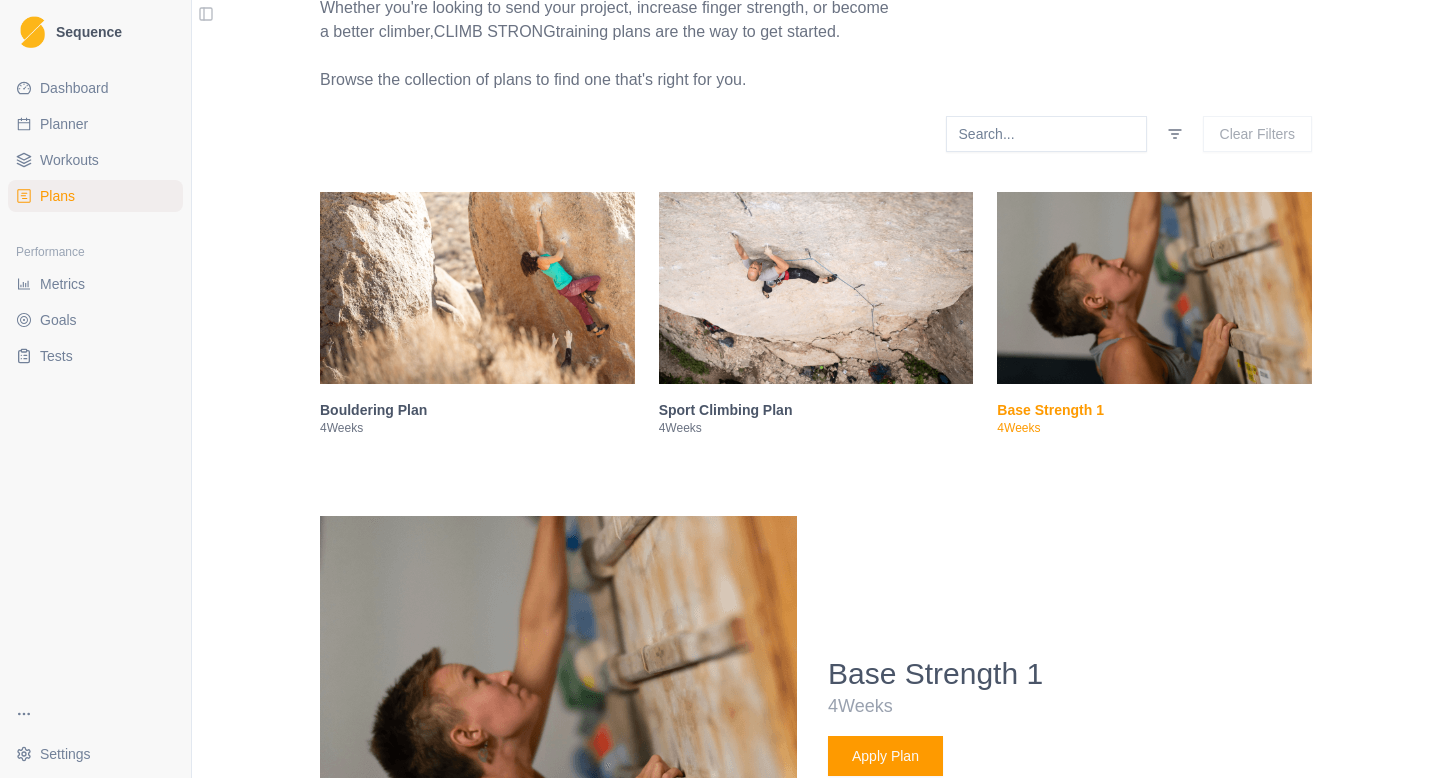 click on "Sequence Dashboard Planner Workouts Plans Performance Metrics Goals Tests Settings Toggle Sidebar Make training simple with a plan from Climb Strong Whether you're looking to send your project, increase finger strength, or become a better climber,  Climb Strong  training plans are the way to get started. Browse the collection of plans to find one that's right for you. Clear Filters Bouldering Plan 4  Weeks Sport Climbing Plan 4  Weeks Base Strength 1 4  Weeks Base Strength 1 4  Weeks Apply Plan This plan is a 4-week repeatable plan that is aimed at climbers who are coming off a layoff or who have not done any strength training before. It is a 3-day per week resistance training plan, with a little bit of climbing sprinkled in. strength Sample Weeks Further Description You can do more climbing than prescribed, but if you are coming off a layoff of more than a couple of months be patient. The longer you take to build up your strength, the longer you’ll keep it. Apply Plan Share Base Strength II" at bounding box center [720, 389] 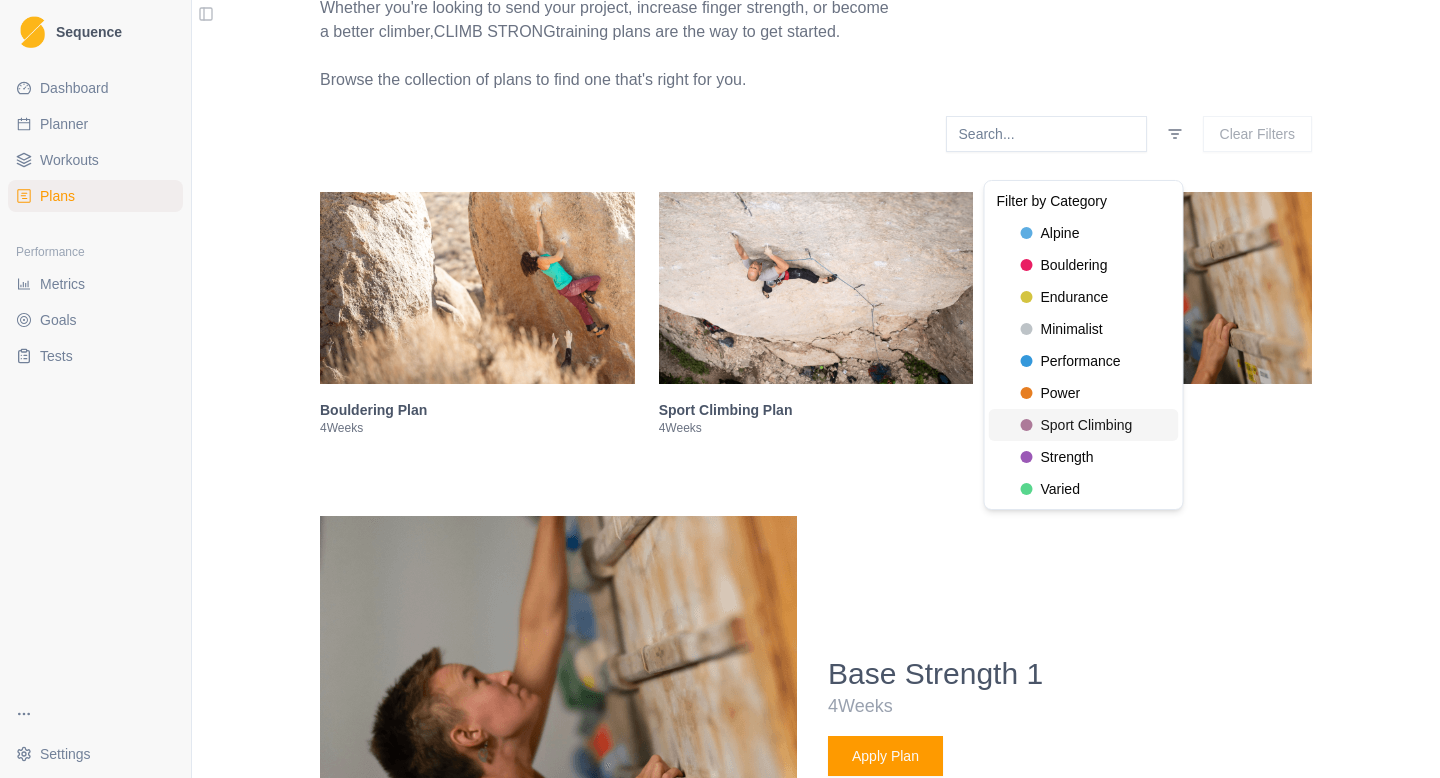 click on "sport climbing" at bounding box center (1084, 425) 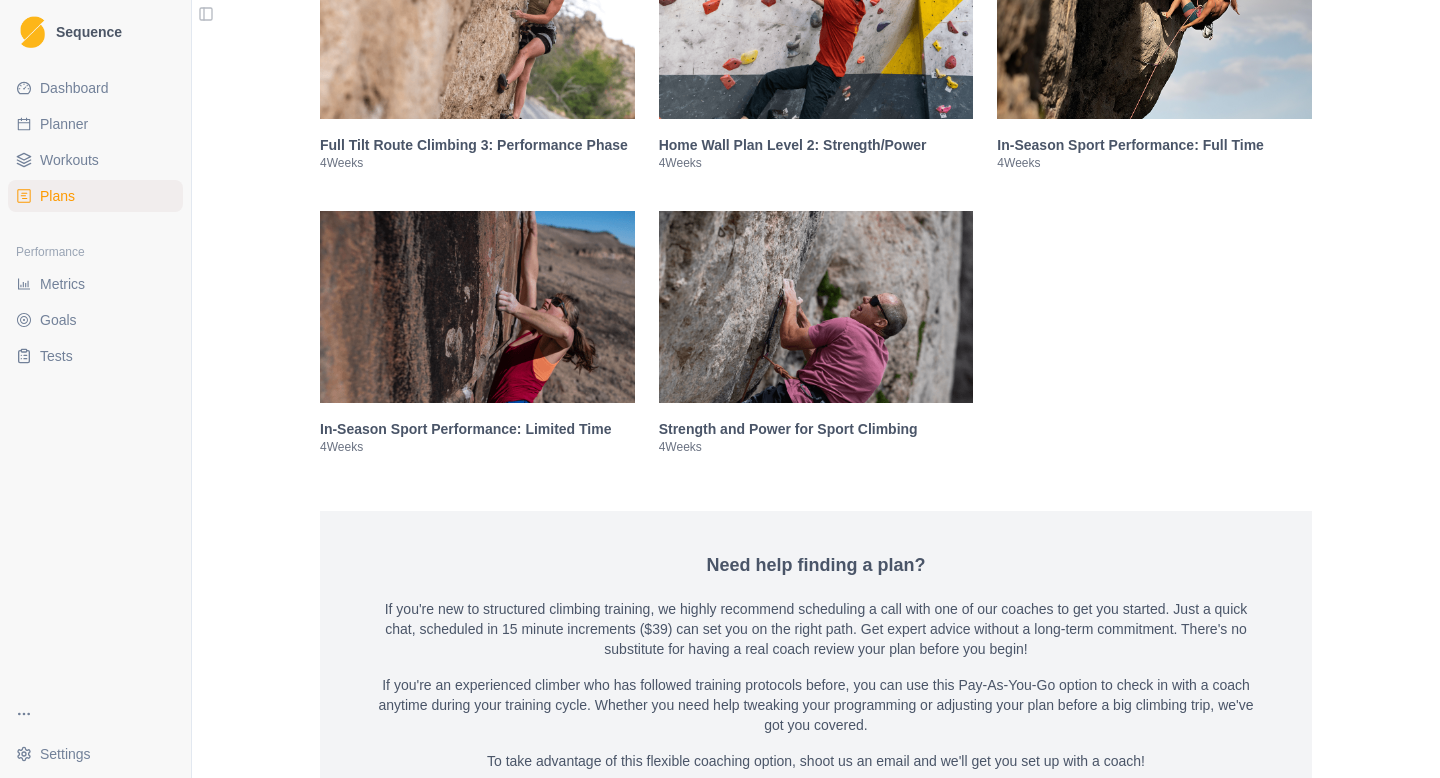 scroll, scrollTop: 1108, scrollLeft: 0, axis: vertical 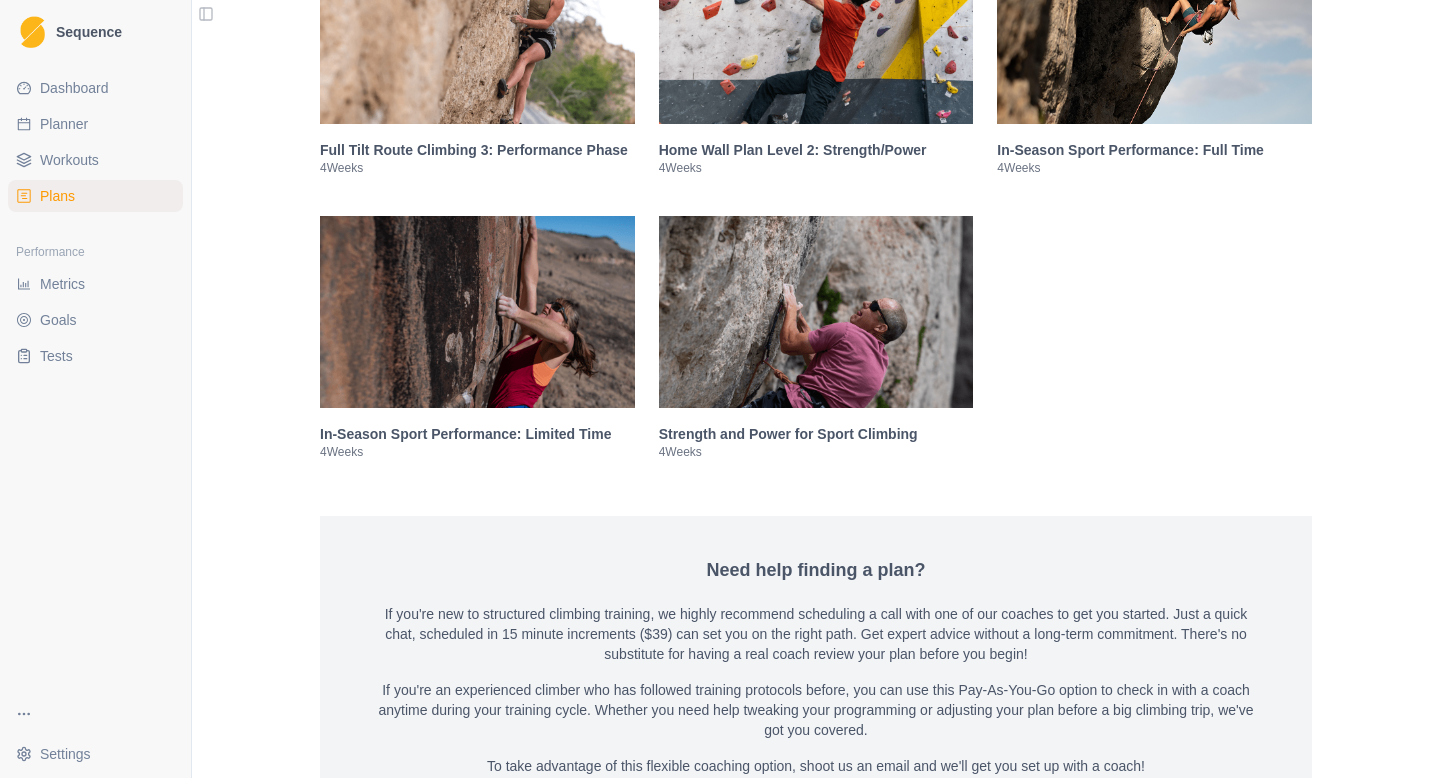 click at bounding box center [477, 312] 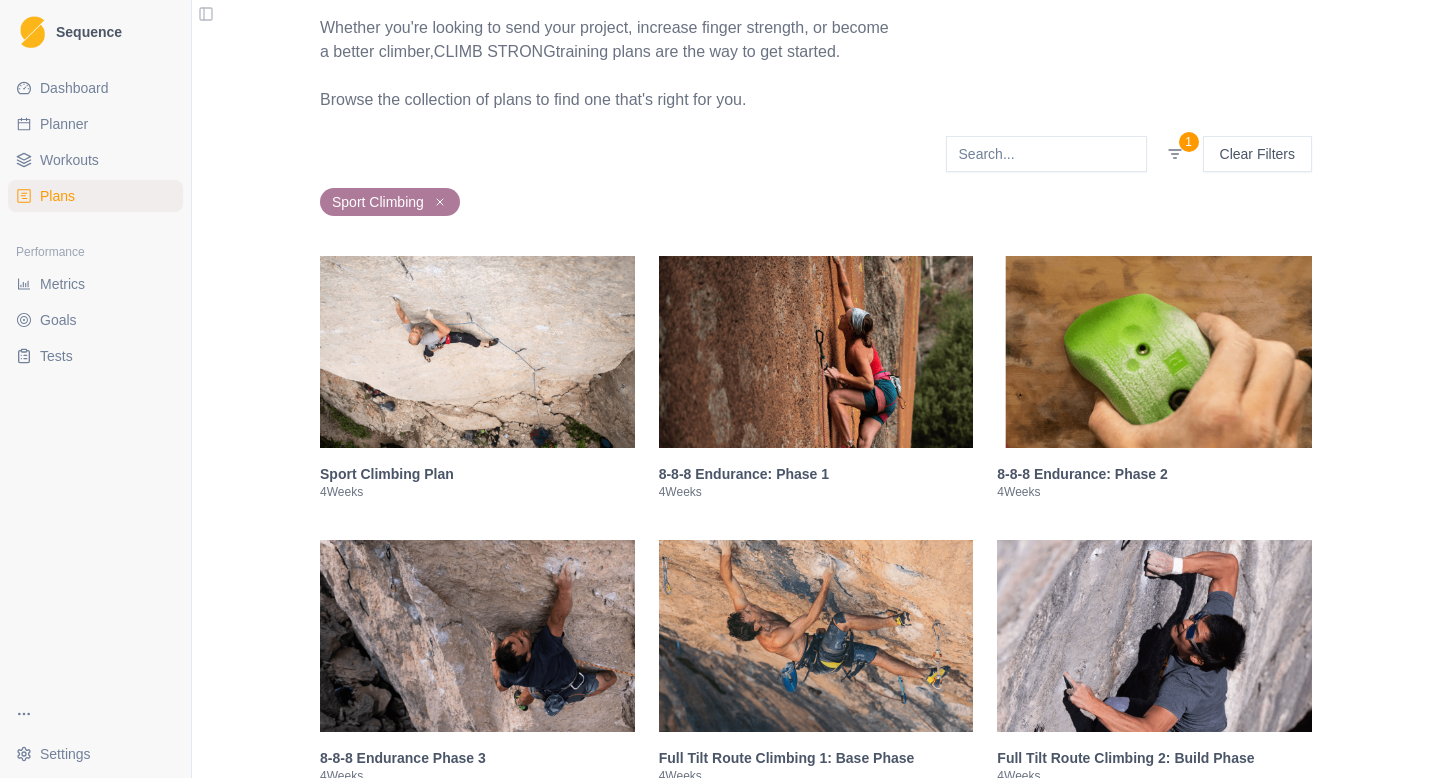 scroll, scrollTop: 0, scrollLeft: 0, axis: both 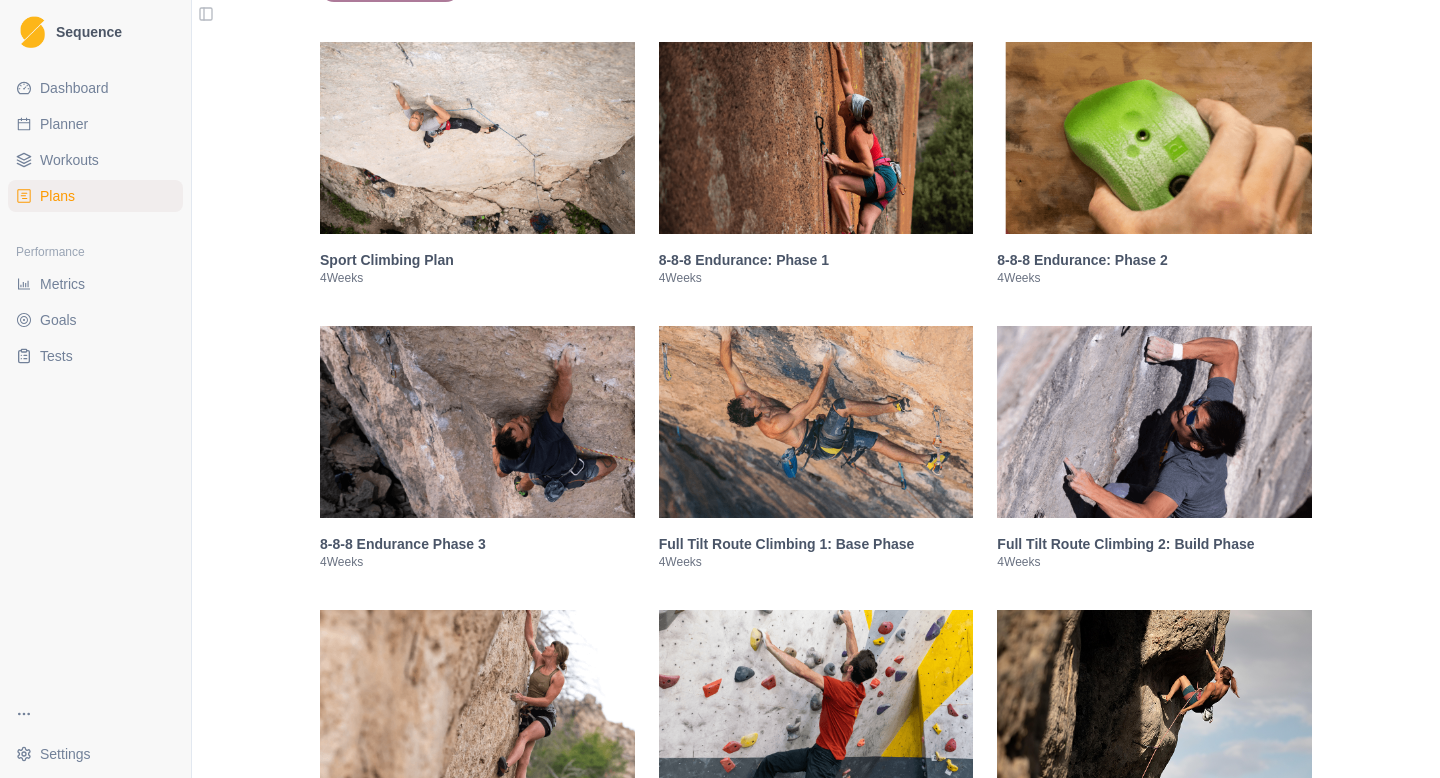 click at bounding box center (477, 138) 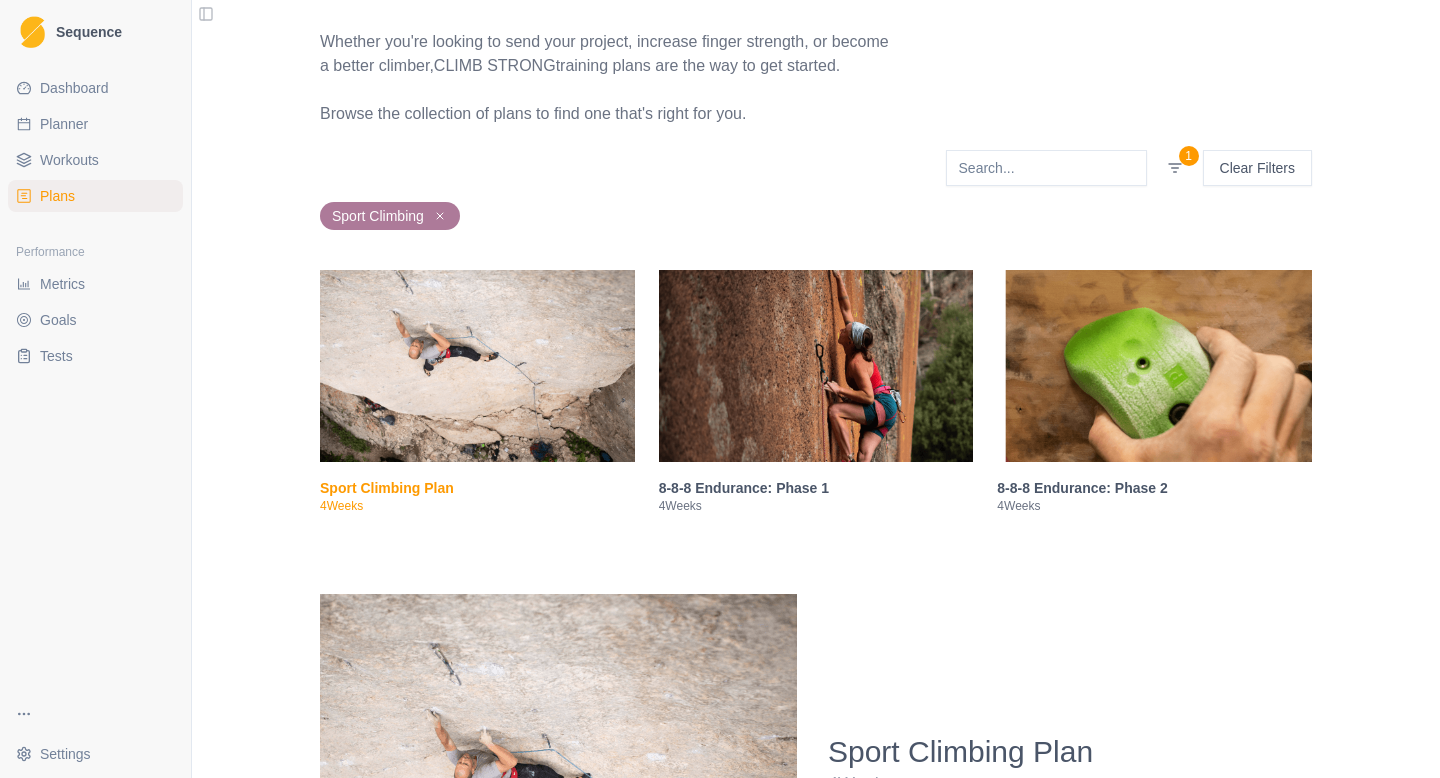scroll, scrollTop: 205, scrollLeft: 0, axis: vertical 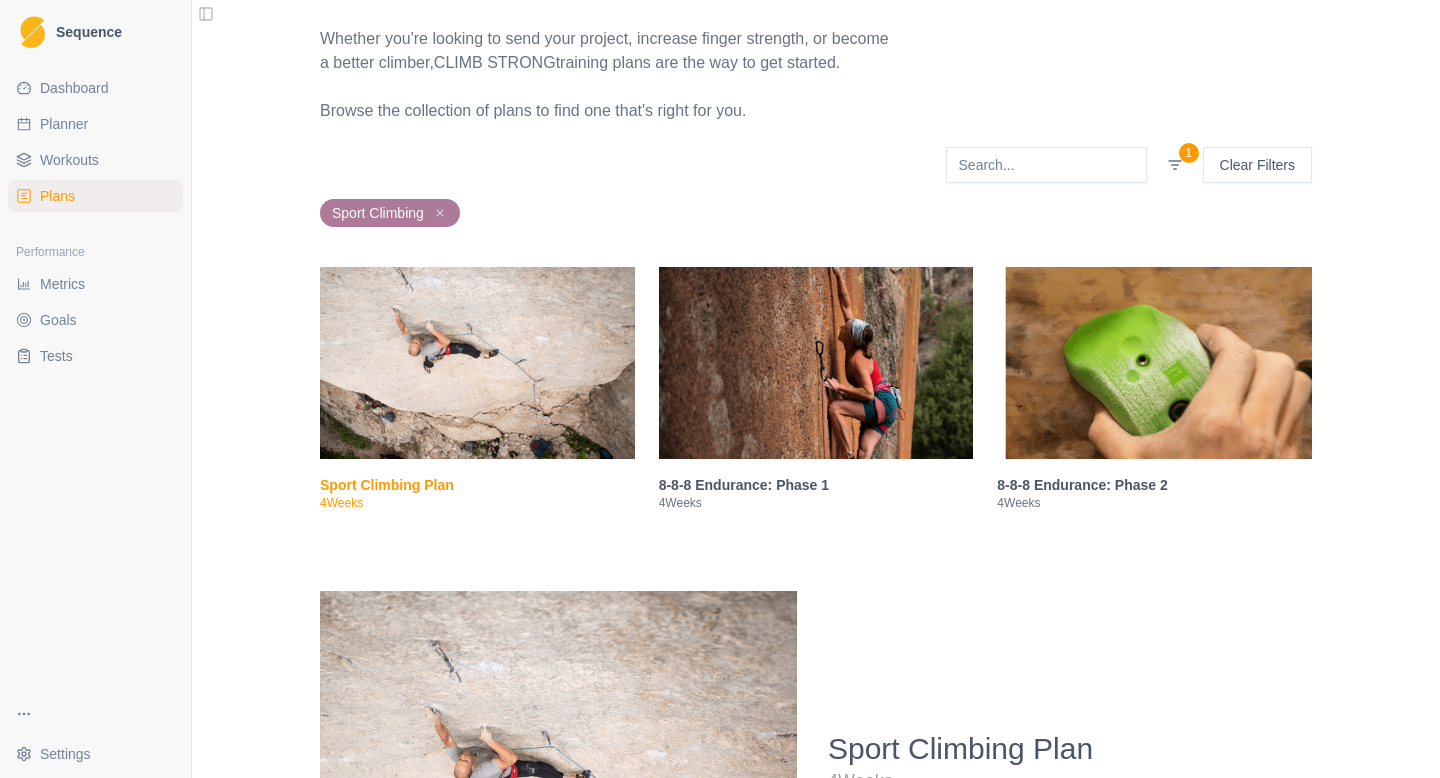 click on "Clear Filters" at bounding box center [1257, 165] 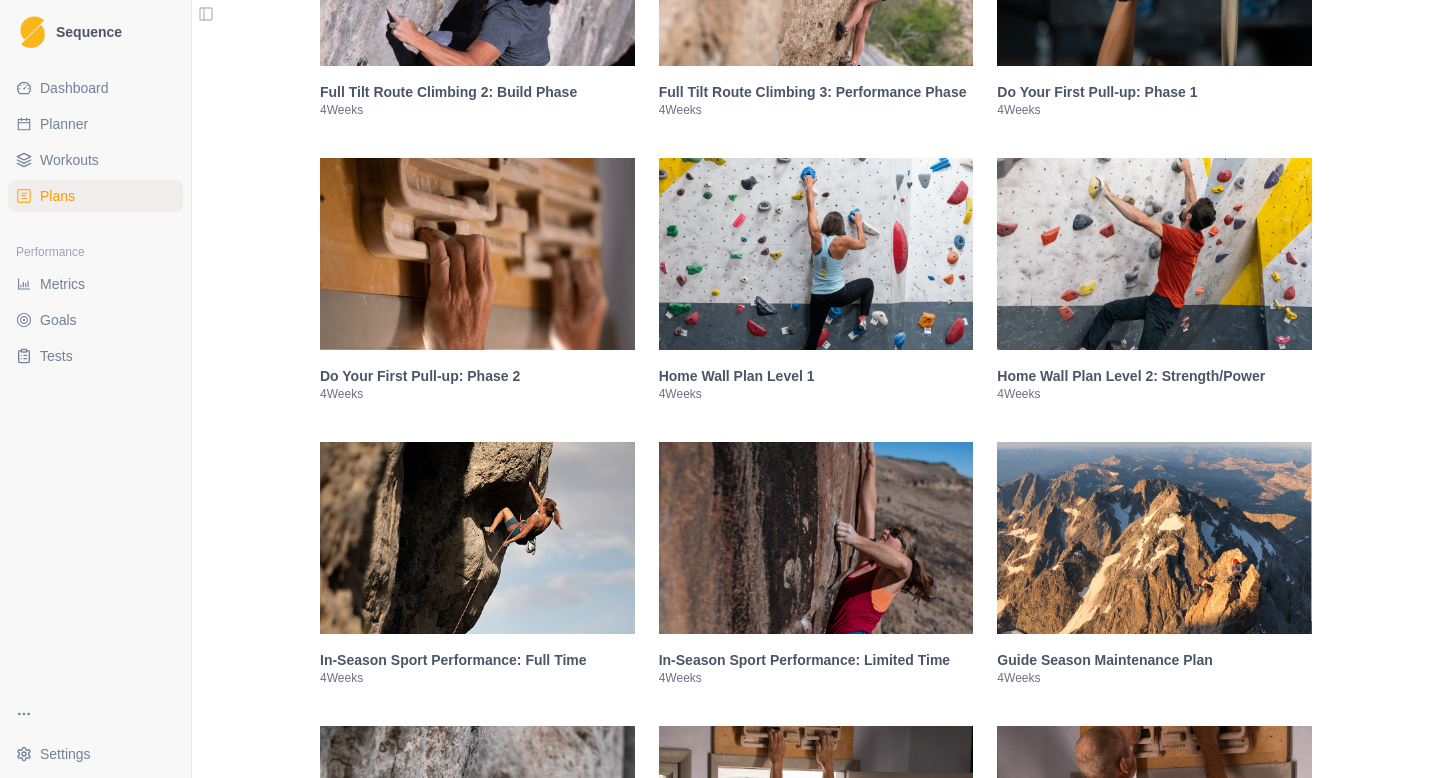 scroll, scrollTop: 4323, scrollLeft: 0, axis: vertical 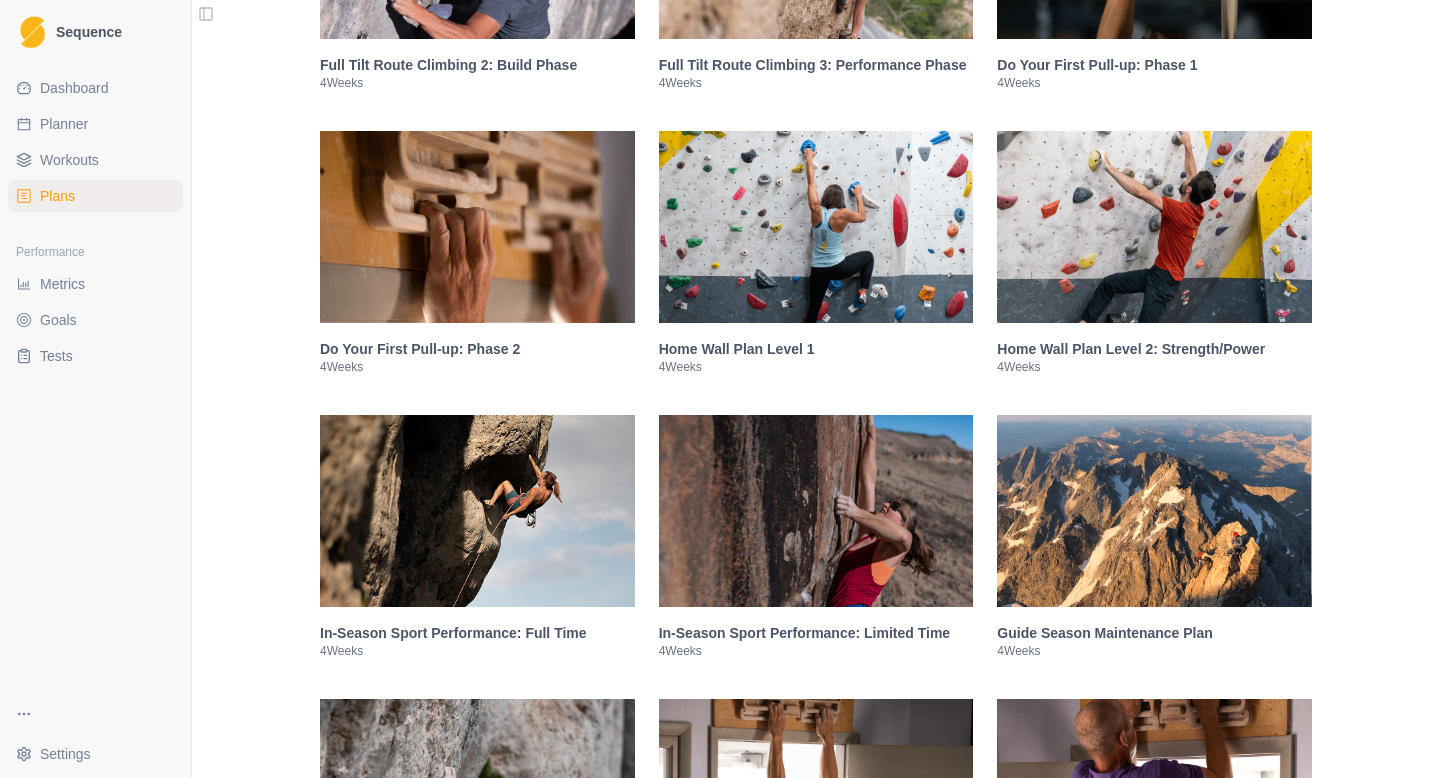 click at bounding box center (816, 227) 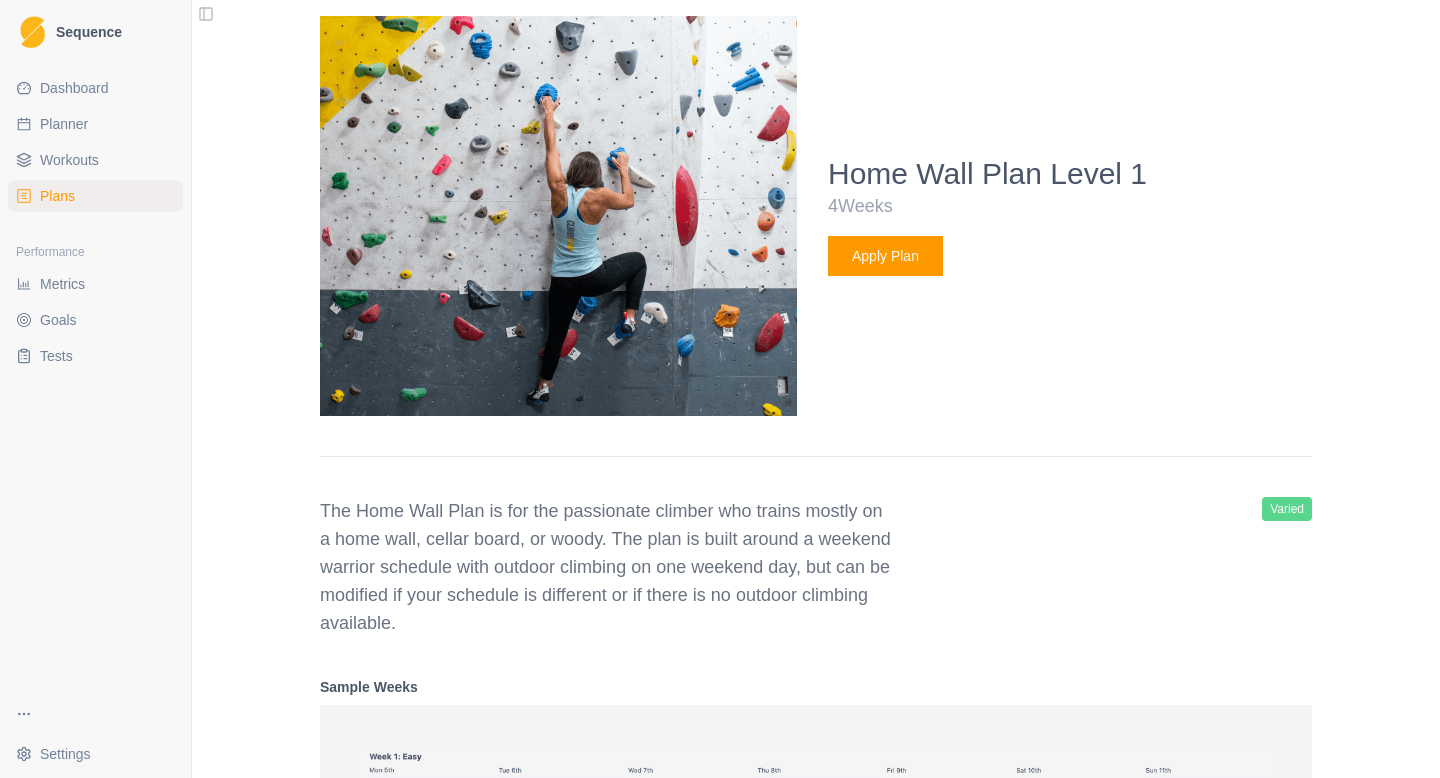 scroll, scrollTop: 2725, scrollLeft: 0, axis: vertical 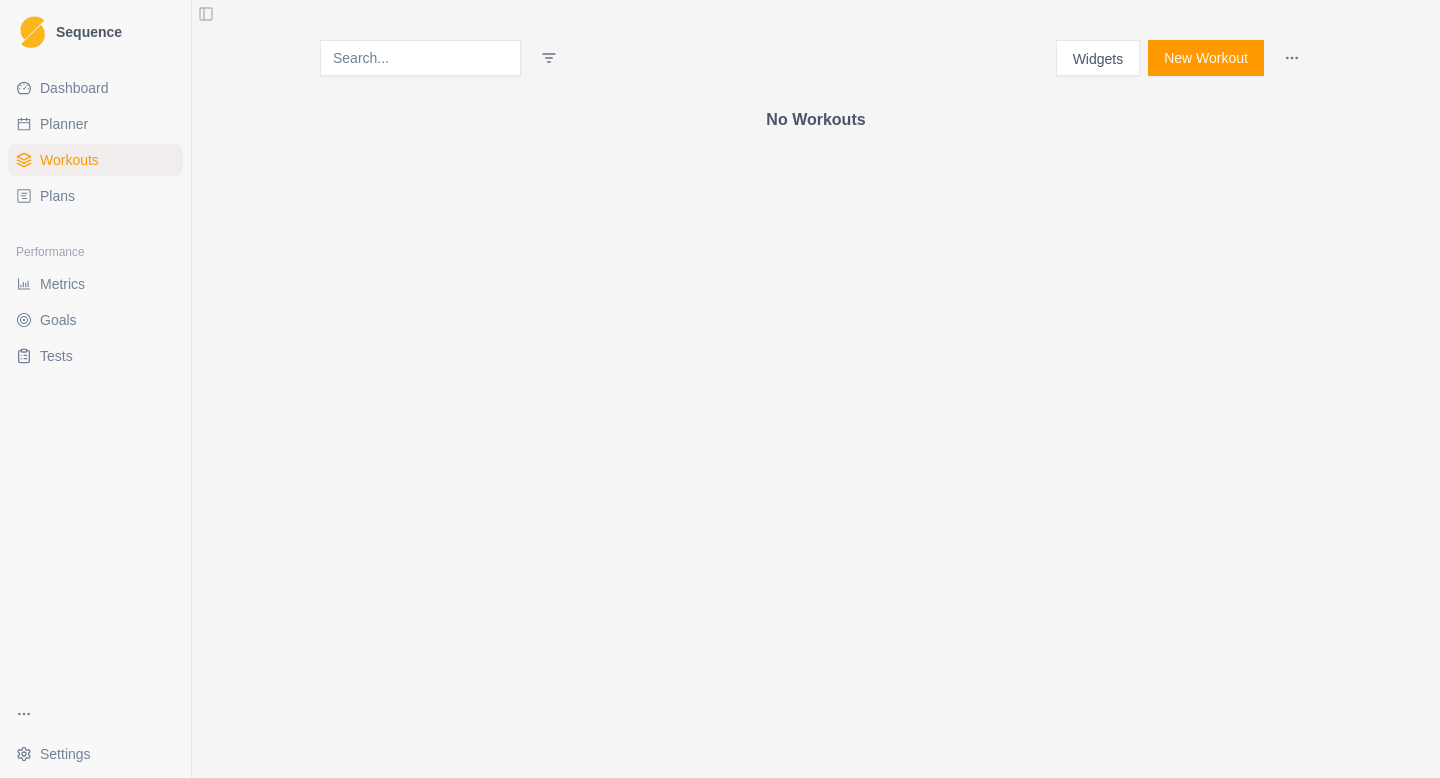 click on "Workouts" at bounding box center [95, 160] 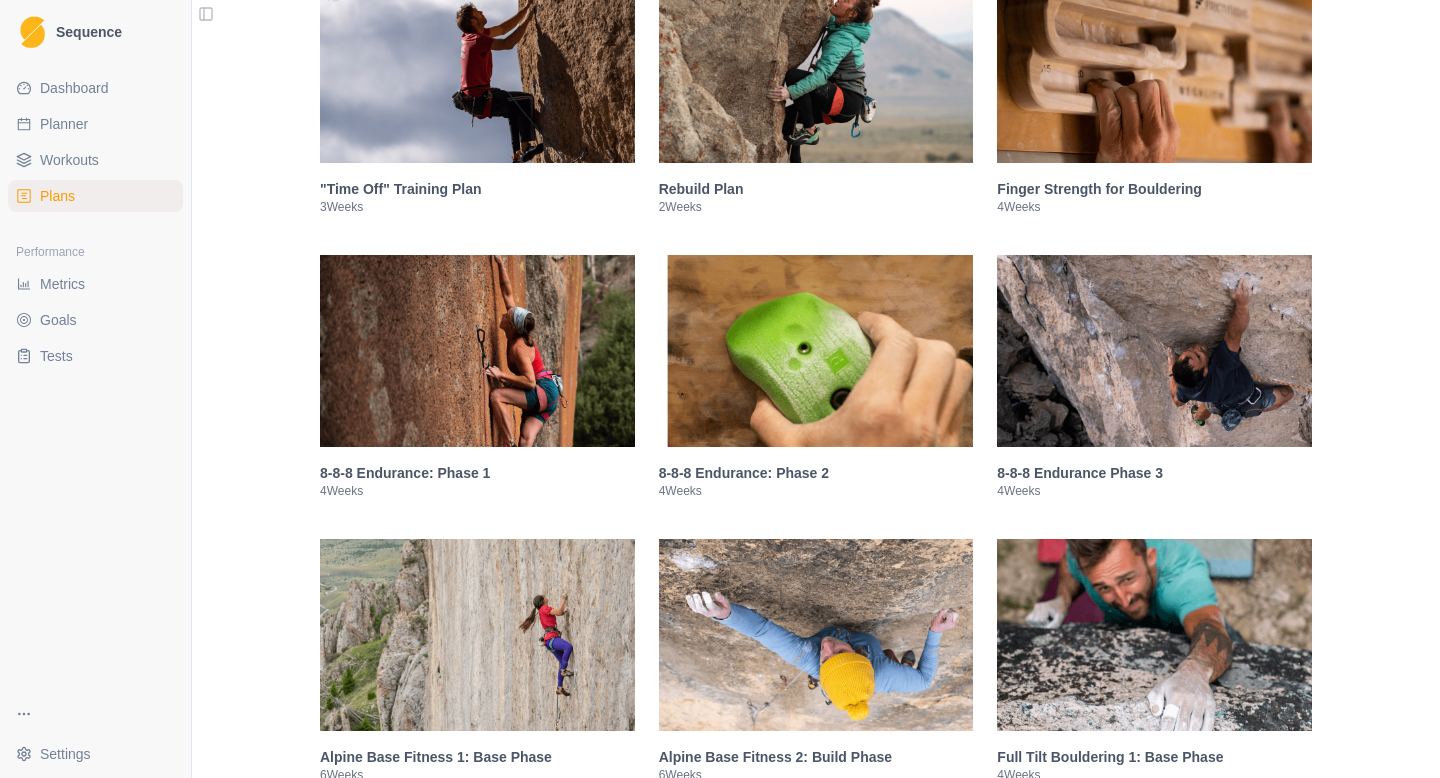 scroll, scrollTop: 1021, scrollLeft: 0, axis: vertical 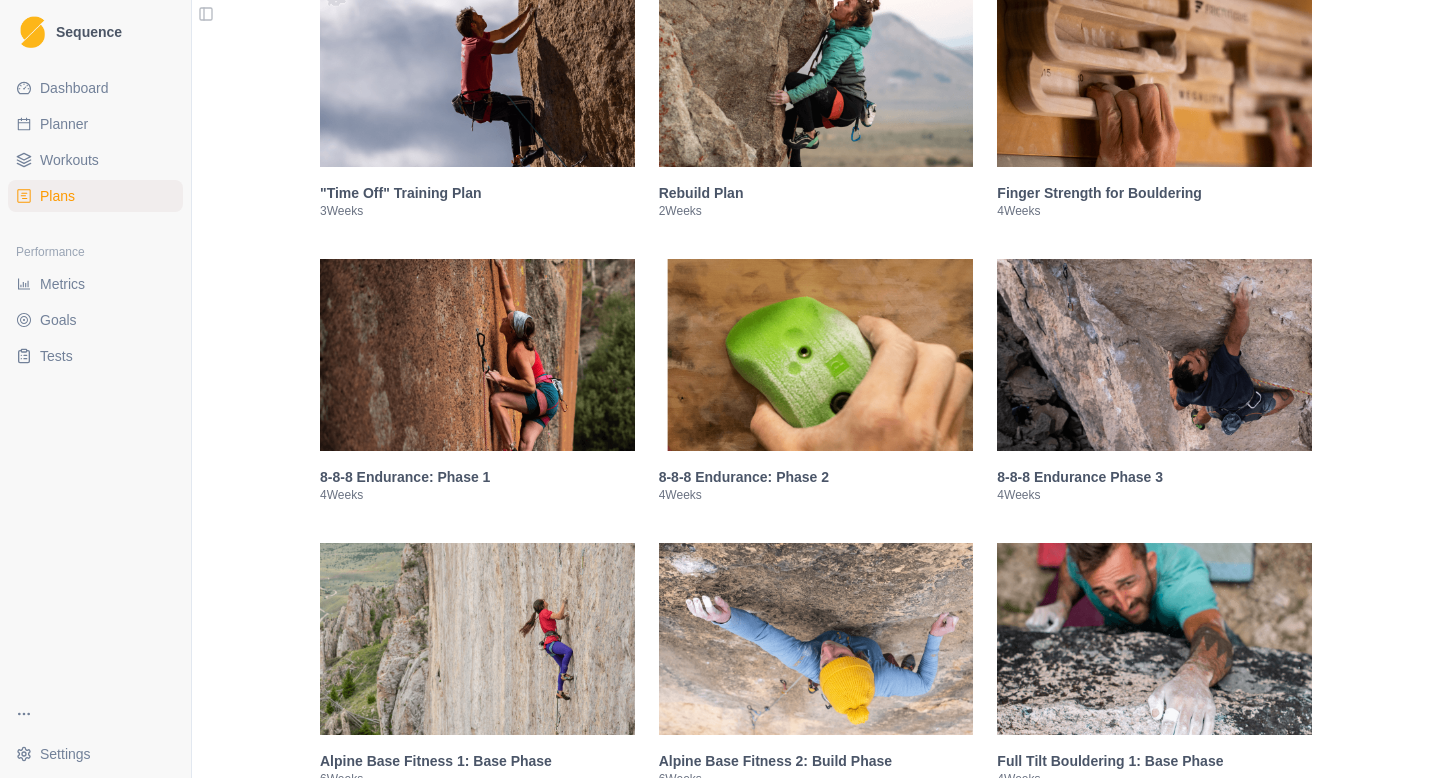 click at bounding box center (477, 355) 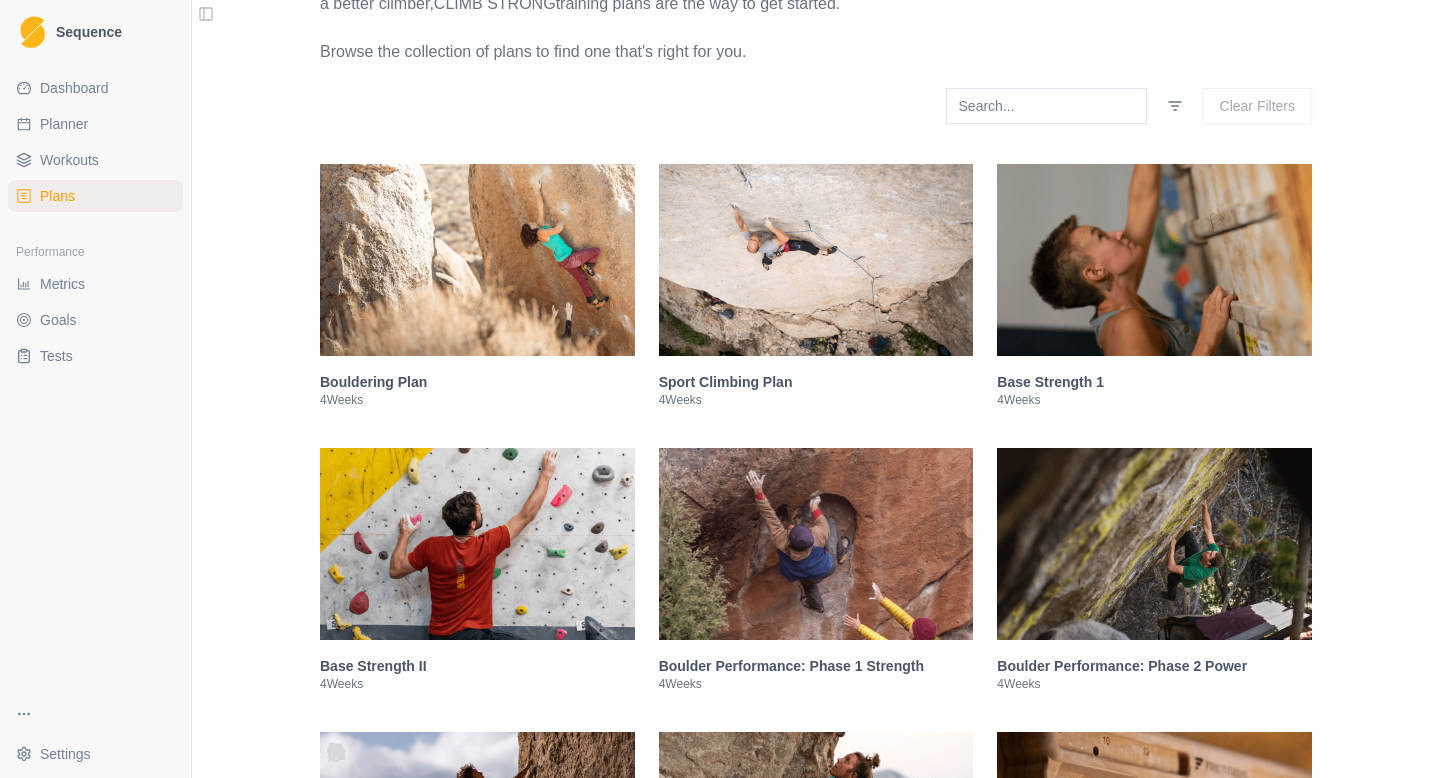 scroll, scrollTop: 0, scrollLeft: 0, axis: both 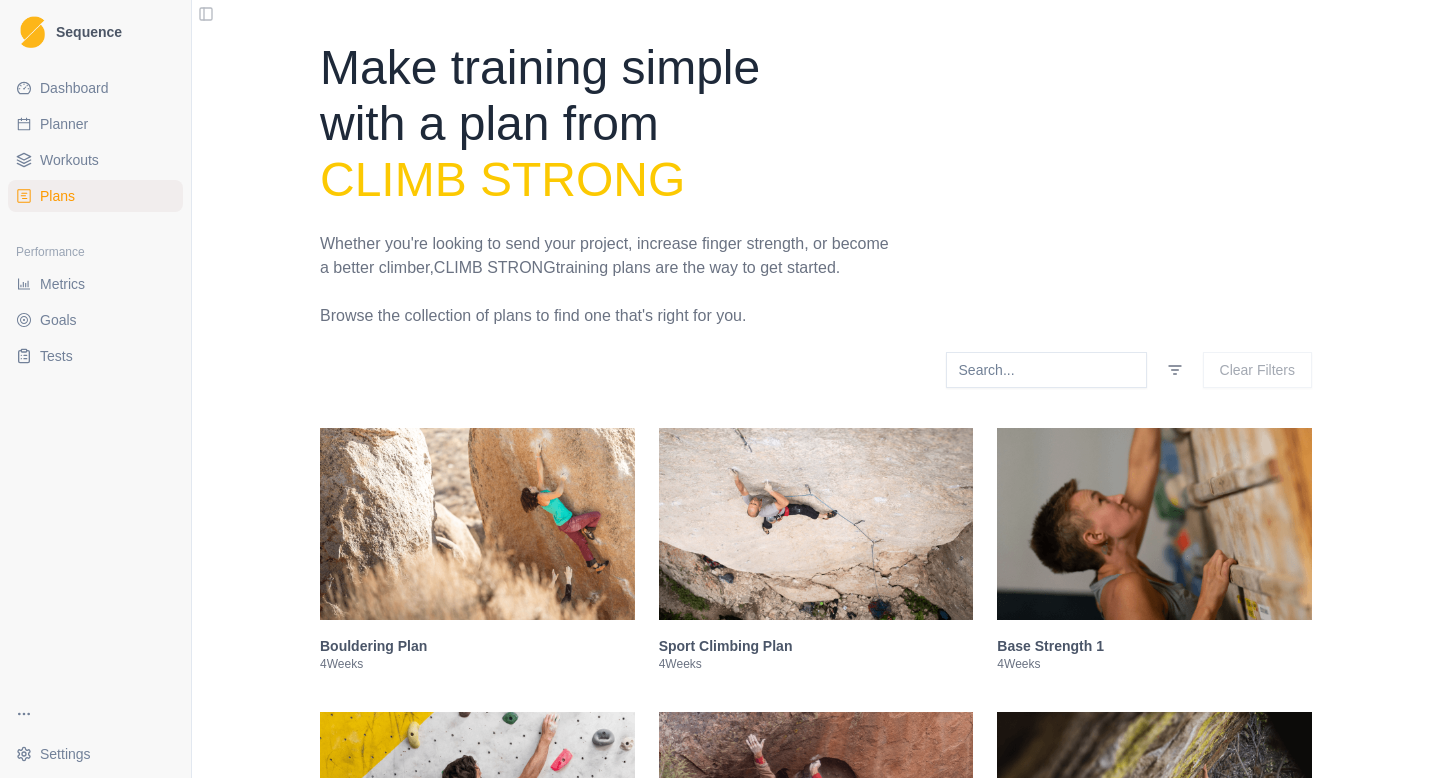 click on "Sequence Dashboard Planner Workouts Plans Performance Metrics Goals Tests Settings Toggle Sidebar Make training simple with a plan from Climb Strong Whether you're looking to send your project, increase finger strength, or become a better climber,  Climb Strong  training plans are the way to get started. Browse the collection of plans to find one that's right for you. Clear Filters Bouldering Plan 4  Weeks Sport Climbing Plan 4  Weeks Base Strength 1 4  Weeks Base Strength II 4  Weeks Boulder Performance: Phase 1 Strength 4  Weeks Boulder Performance: Phase 2 Power 4  Weeks "Time Off" Training Plan 3  Weeks Rebuild Plan 2  Weeks Finger Strength for Bouldering 4  Weeks 8-8-8 Endurance: Phase 1 4  Weeks 8-8-8 Endurance: Phase 2 4  Weeks 8-8-8 Endurance Phase 3 4  Weeks Alpine Base Fitness 1: Base Phase 6  Weeks Alpine Base Fitness 2: Build Phase 6  Weeks Full Tilt Bouldering 1: Base Phase 4  Weeks Full Tilt Bouldering 2: Build Phase 4  Weeks Full Tilt Bouldering 3: Performance Phase 4  Weeks 4 4" at bounding box center [720, 389] 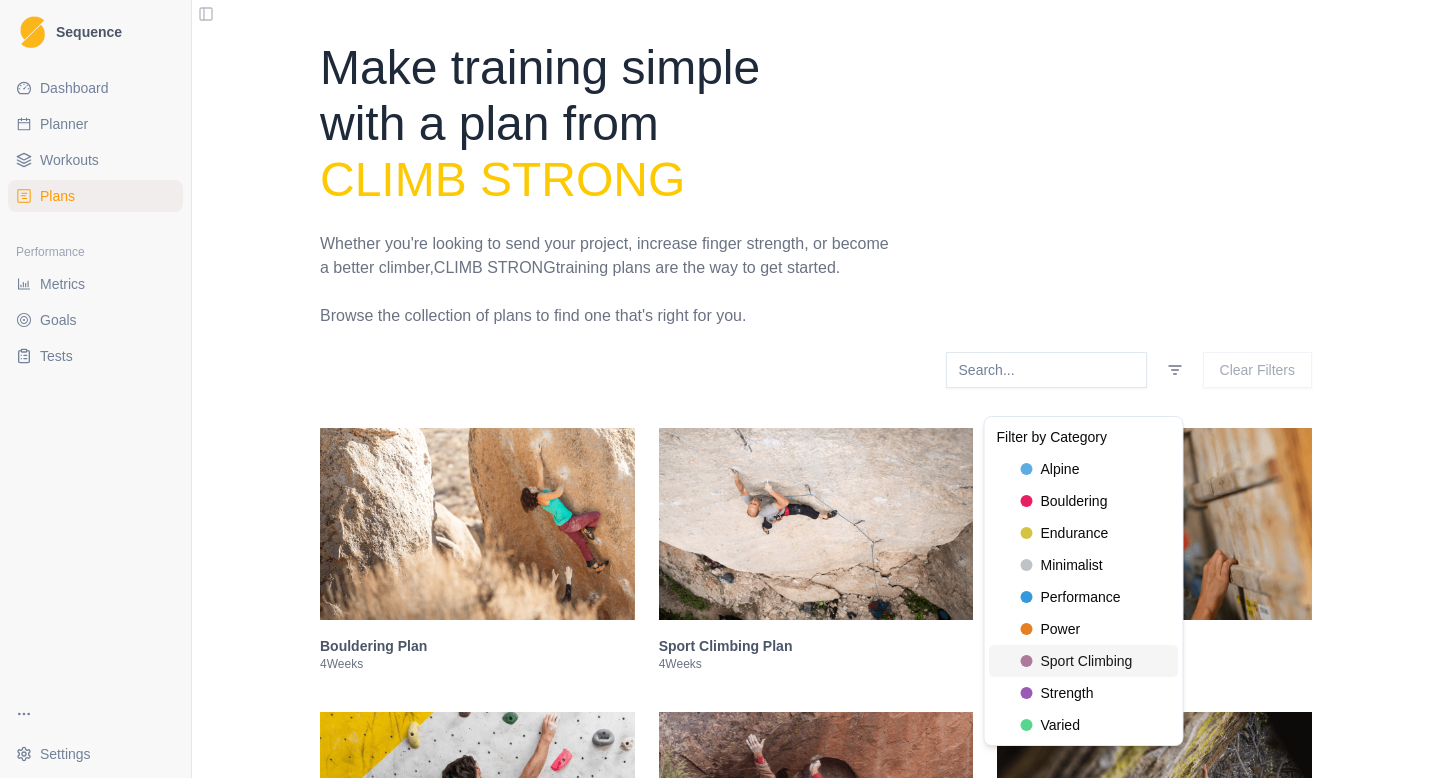 click on "sport climbing" at bounding box center [1087, 661] 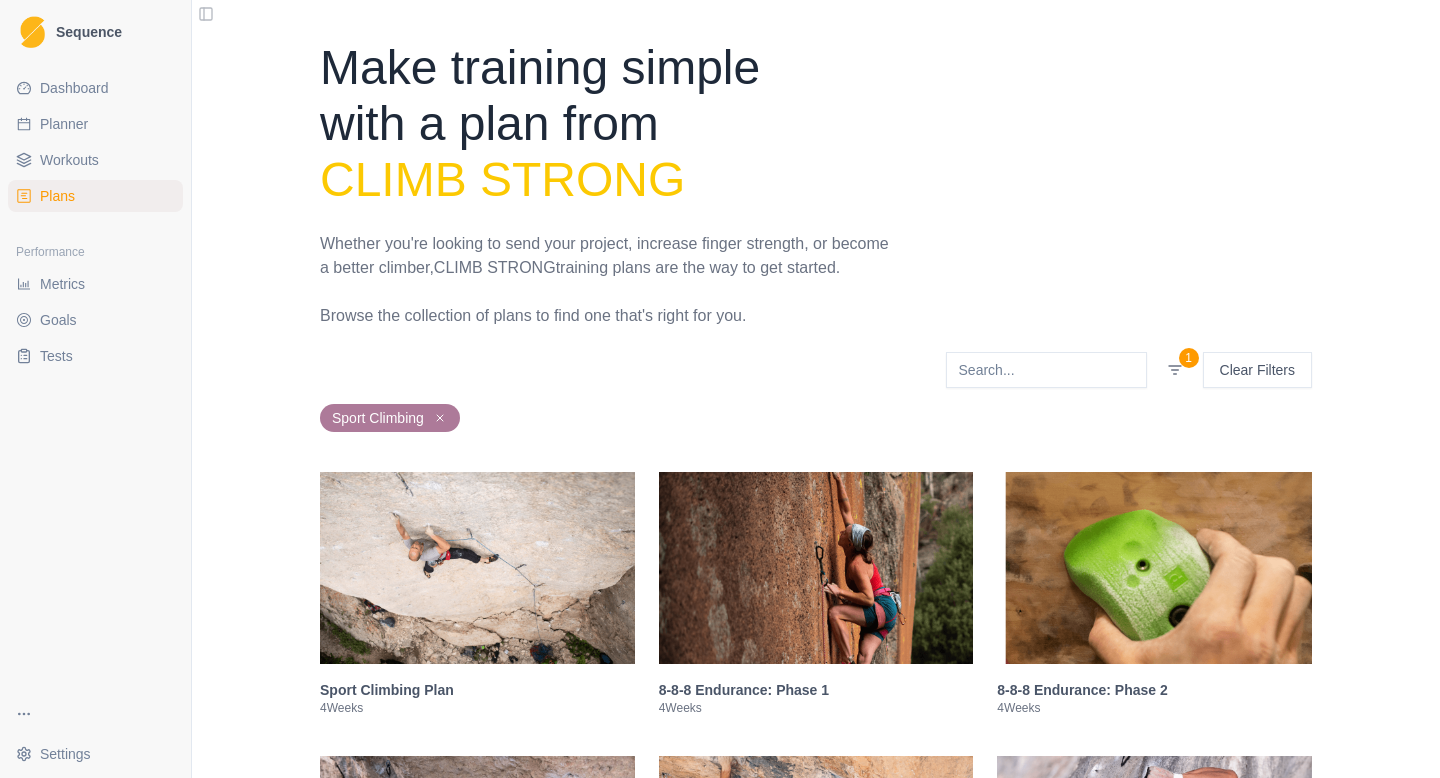 click on "Sequence Dashboard Planner Workouts Plans Performance Metrics Goals Tests Settings Toggle Sidebar Make training simple with a plan from Climb Strong Whether you're looking to send your project, increase finger strength, or become a better climber,  Climb Strong  training plans are the way to get started. Browse the collection of plans to find one that's right for you. 1 Clear Filters sport climbing Sport Climbing Plan 4  Weeks 8-8-8 Endurance: Phase 1 4  Weeks 8-8-8 Endurance: Phase 2 4  Weeks 8-8-8 Endurance Phase 3 4  Weeks Full Tilt Route Climbing 1: Base Phase 4  Weeks Full Tilt Route Climbing 2: Build Phase 4  Weeks Full Tilt Route Climbing 3: Performance Phase 4  Weeks Home Wall Plan Level 2: Strength/Power 4  Weeks In-Season Sport Performance: Full Time 4  Weeks In-Season Sport Performance: Limited Time 4  Weeks Strength and Power for Sport Climbing 4  Weeks Need help finding a plan? Email us [DATE]!" at bounding box center [720, 389] 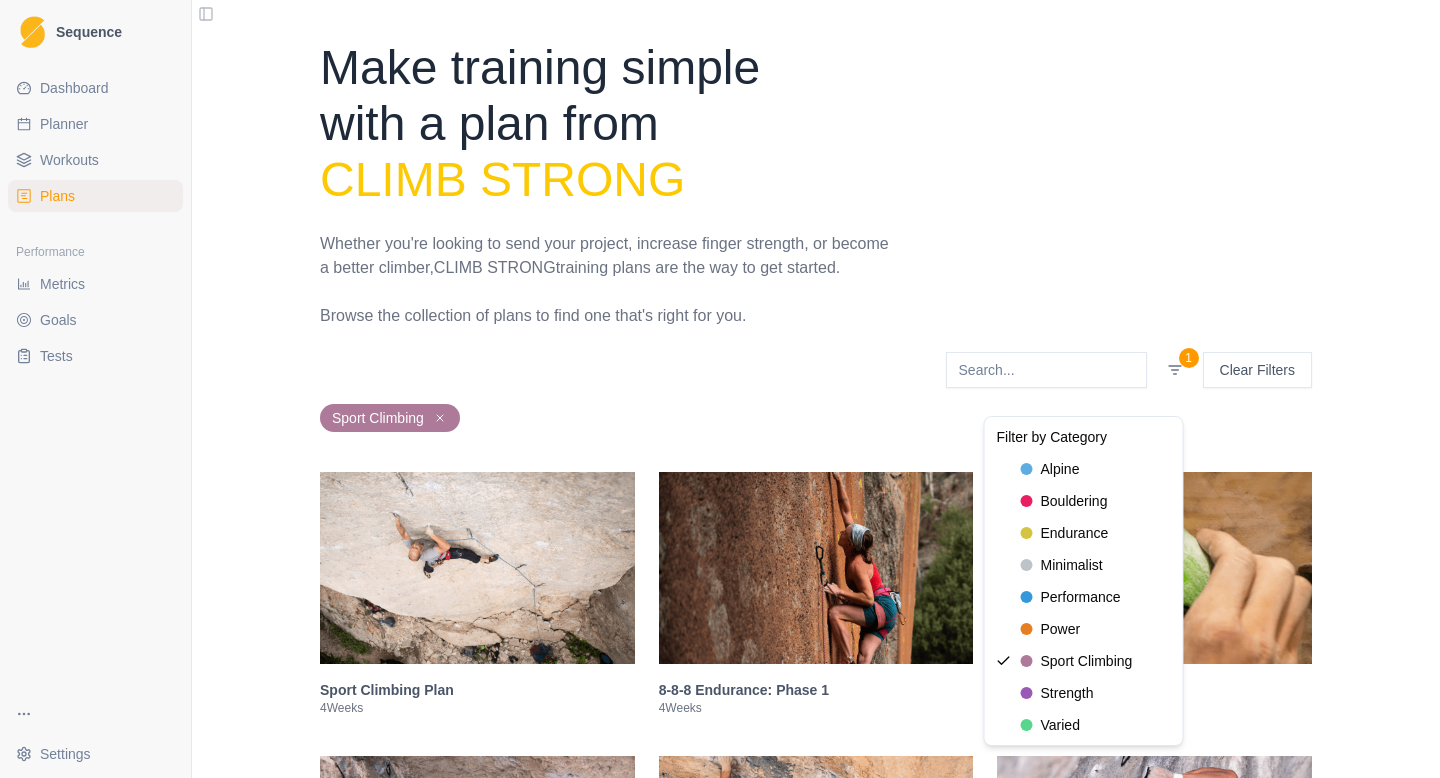 click on "Sequence Dashboard Planner Workouts Plans Performance Metrics Goals Tests Settings Toggle Sidebar Make training simple with a plan from Climb Strong Whether you're looking to send your project, increase finger strength, or become a better climber,  Climb Strong  training plans are the way to get started. Browse the collection of plans to find one that's right for you. 1 Clear Filters sport climbing Sport Climbing Plan 4  Weeks 8-8-8 Endurance: Phase 1 4  Weeks 8-8-8 Endurance: Phase 2 4  Weeks 8-8-8 Endurance Phase 3 4  Weeks Full Tilt Route Climbing 1: Base Phase 4  Weeks Full Tilt Route Climbing 2: Build Phase 4  Weeks Full Tilt Route Climbing 3: Performance Phase 4  Weeks Home Wall Plan Level 2: Strength/Power 4  Weeks In-Season Sport Performance: Full Time 4  Weeks In-Season Sport Performance: Limited Time 4  Weeks Strength and Power for Sport Climbing 4  Weeks Need help finding a plan? Email us [DATE]!
Filter by Category alpine bouldering endurance minimalist performance power varied" at bounding box center [720, 389] 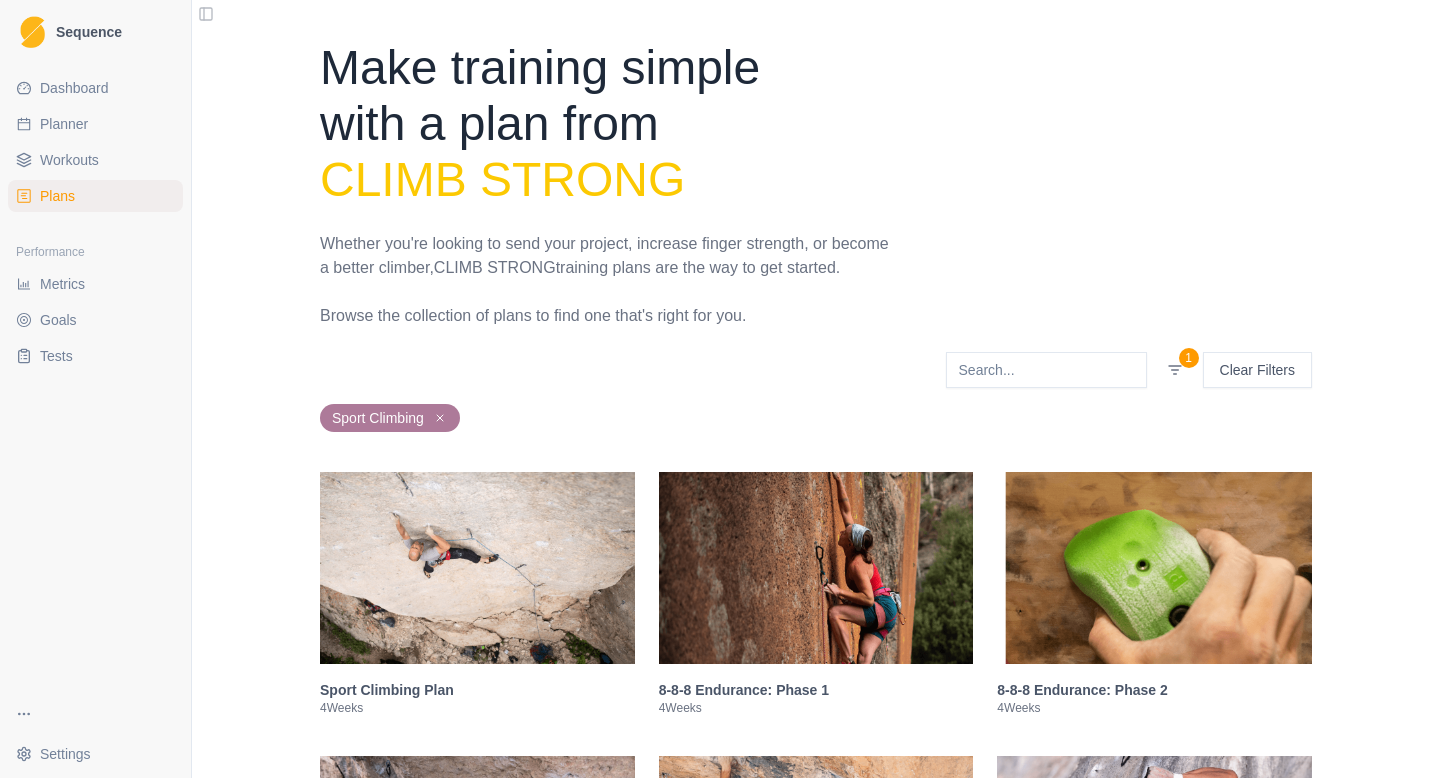 click on "Sequence Dashboard Planner Workouts Plans Performance Metrics Goals Tests Settings Toggle Sidebar Make training simple with a plan from Climb Strong Whether you're looking to send your project, increase finger strength, or become a better climber,  Climb Strong  training plans are the way to get started. Browse the collection of plans to find one that's right for you. 1 Clear Filters sport climbing Sport Climbing Plan 4  Weeks 8-8-8 Endurance: Phase 1 4  Weeks 8-8-8 Endurance: Phase 2 4  Weeks 8-8-8 Endurance Phase 3 4  Weeks Full Tilt Route Climbing 1: Base Phase 4  Weeks Full Tilt Route Climbing 2: Build Phase 4  Weeks Full Tilt Route Climbing 3: Performance Phase 4  Weeks Home Wall Plan Level 2: Strength/Power 4  Weeks In-Season Sport Performance: Full Time 4  Weeks In-Season Sport Performance: Limited Time 4  Weeks Strength and Power for Sport Climbing 4  Weeks Need help finding a plan? Email us [DATE]!" at bounding box center [720, 389] 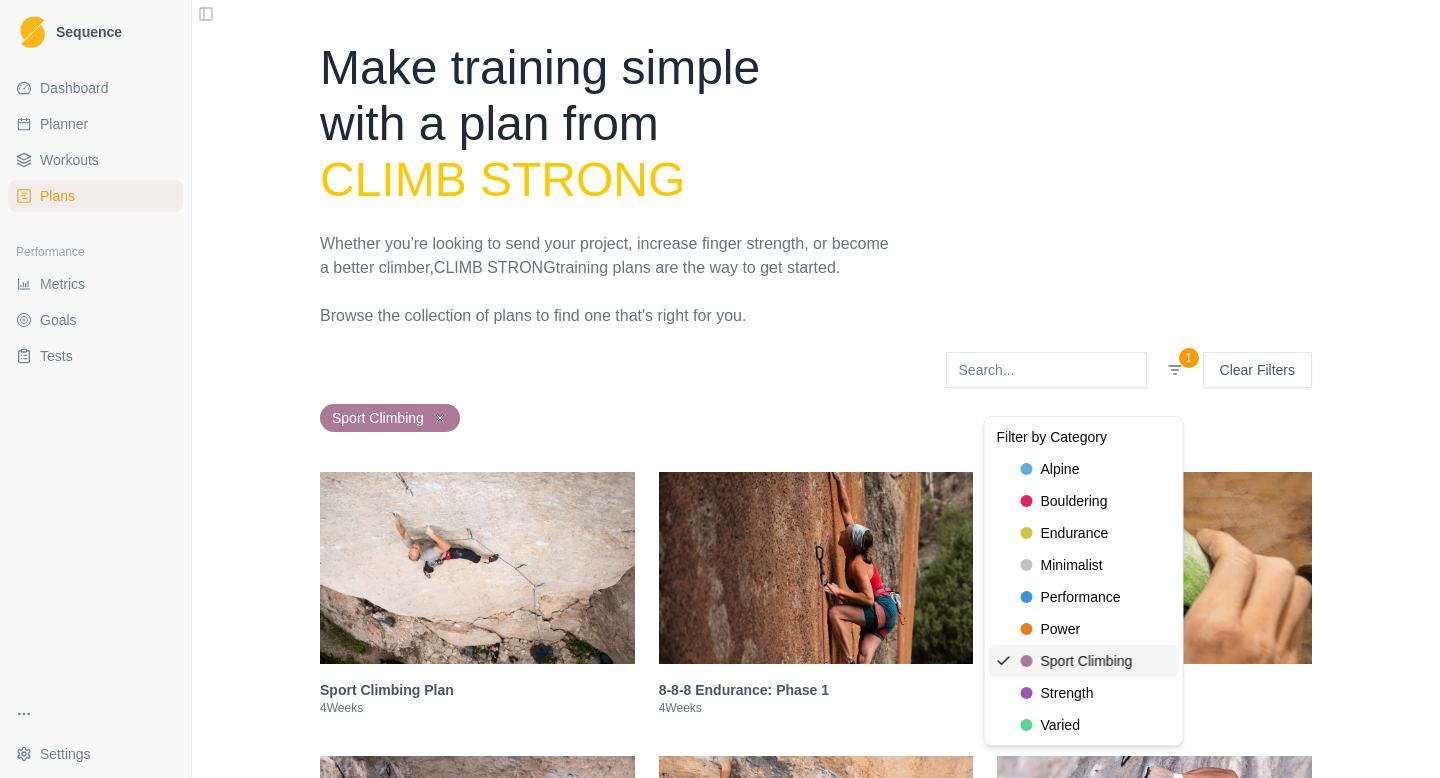 click on "sport climbing" at bounding box center (1087, 661) 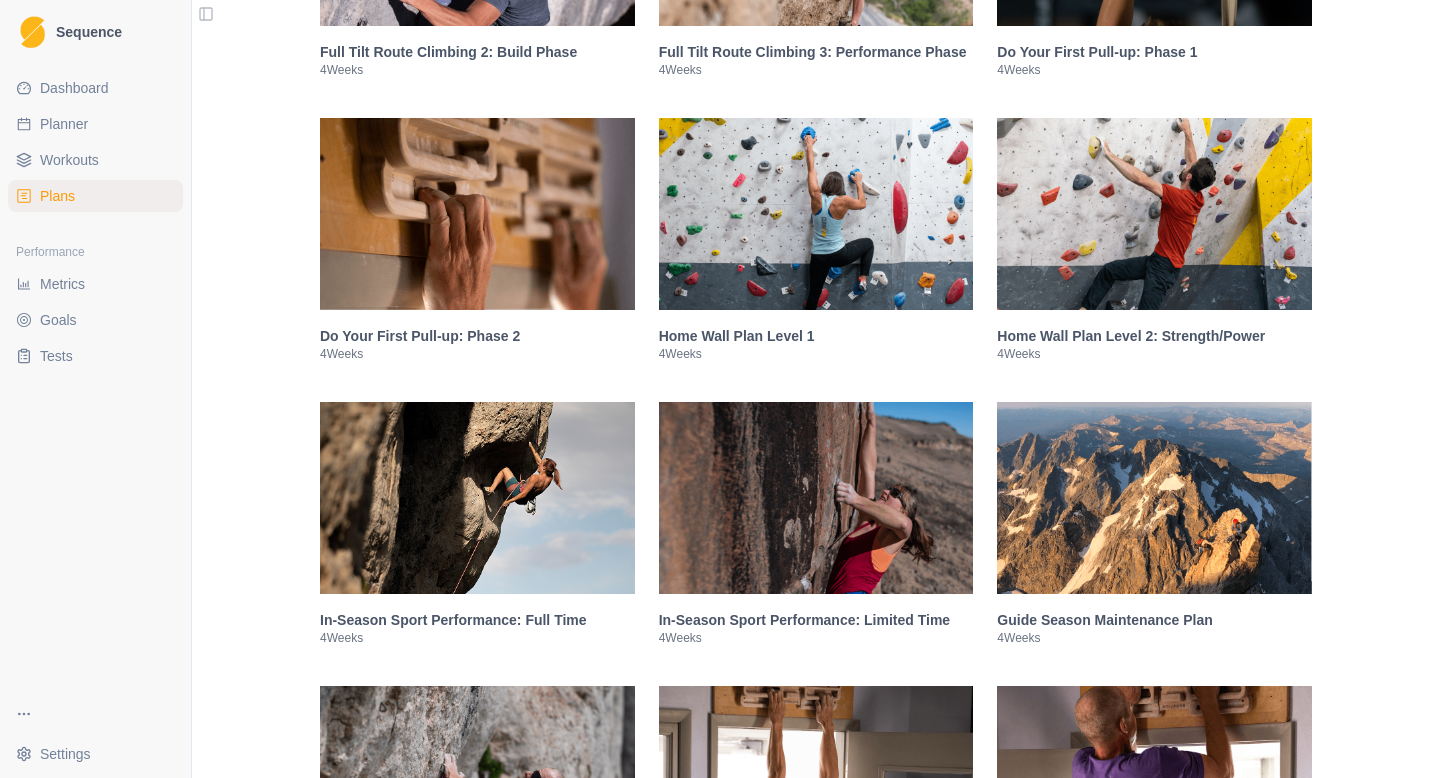 scroll, scrollTop: 2256, scrollLeft: 0, axis: vertical 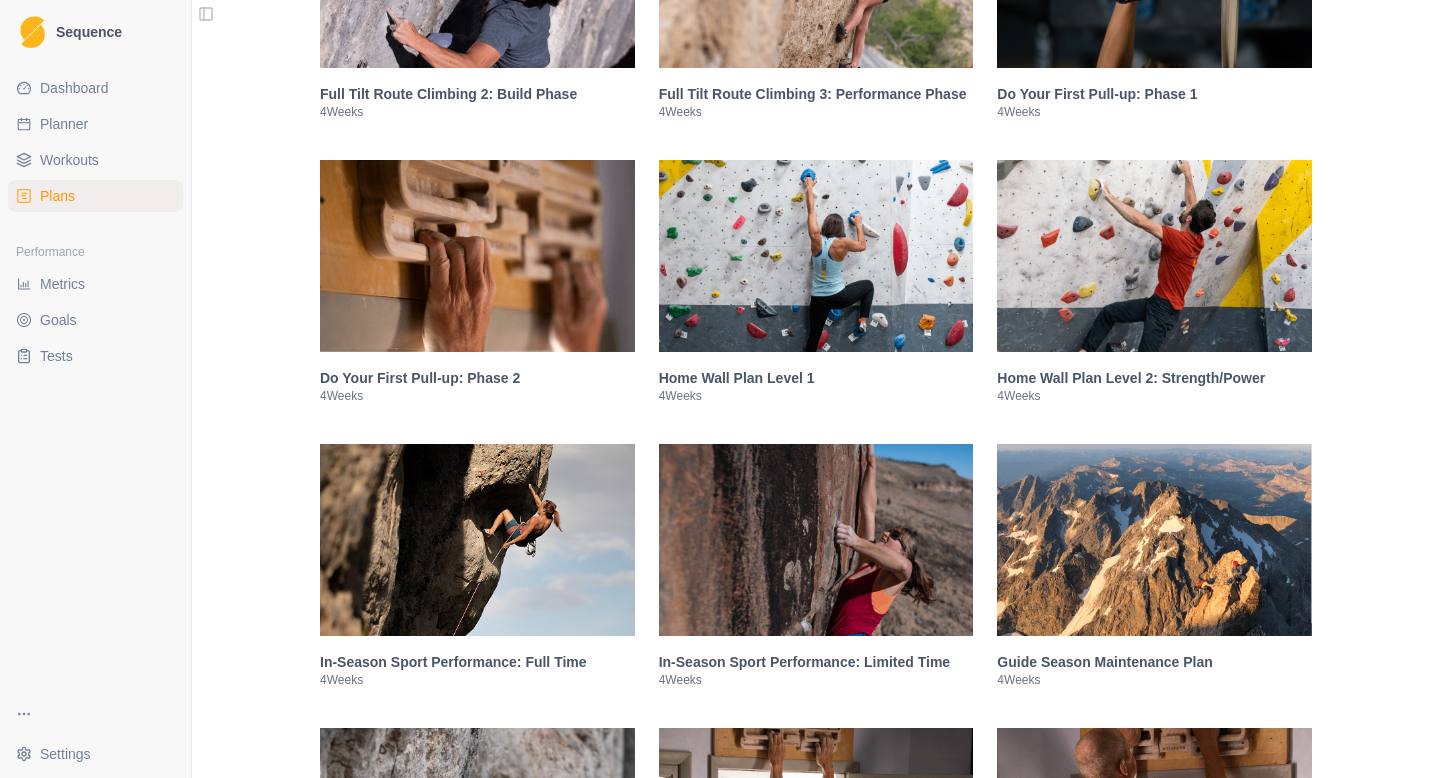 click at bounding box center [477, 540] 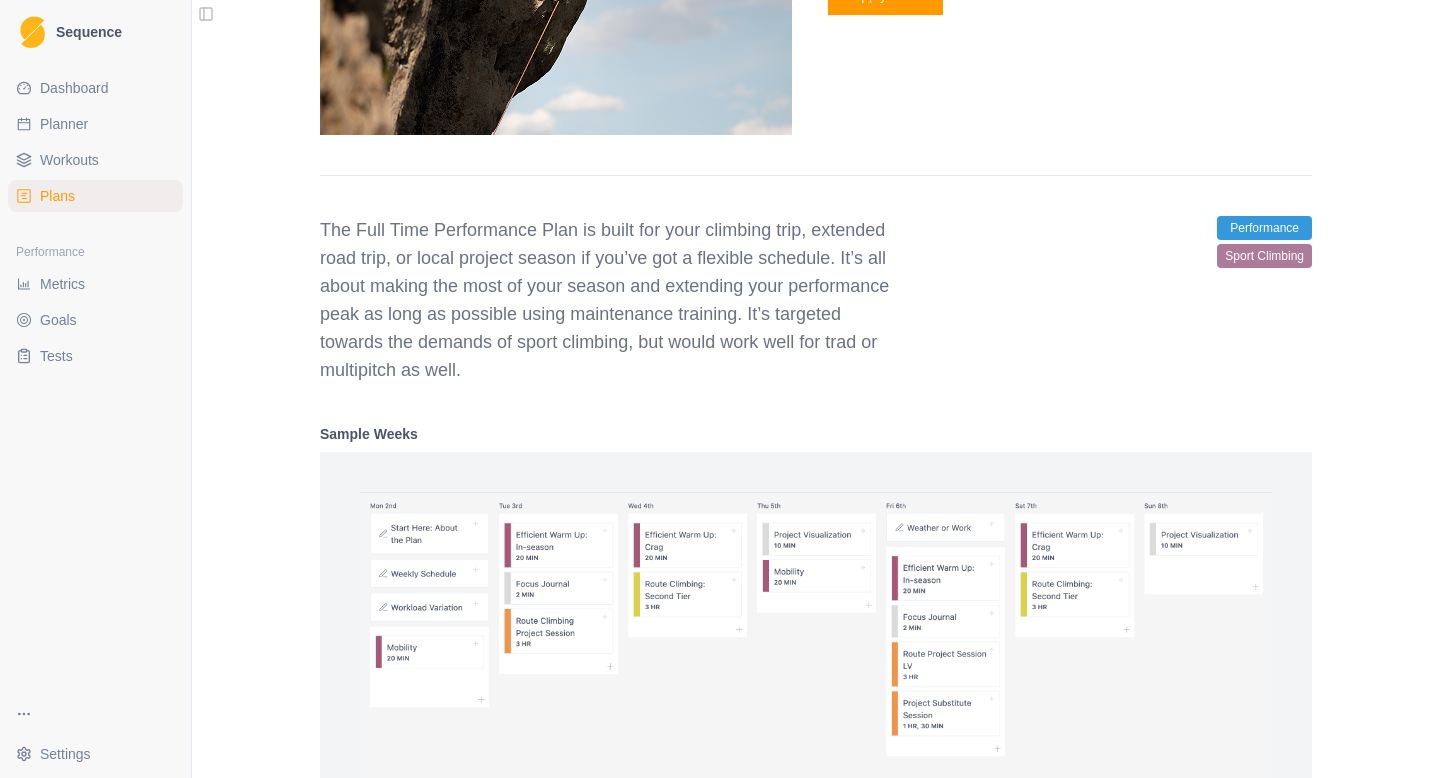 scroll, scrollTop: 3280, scrollLeft: 0, axis: vertical 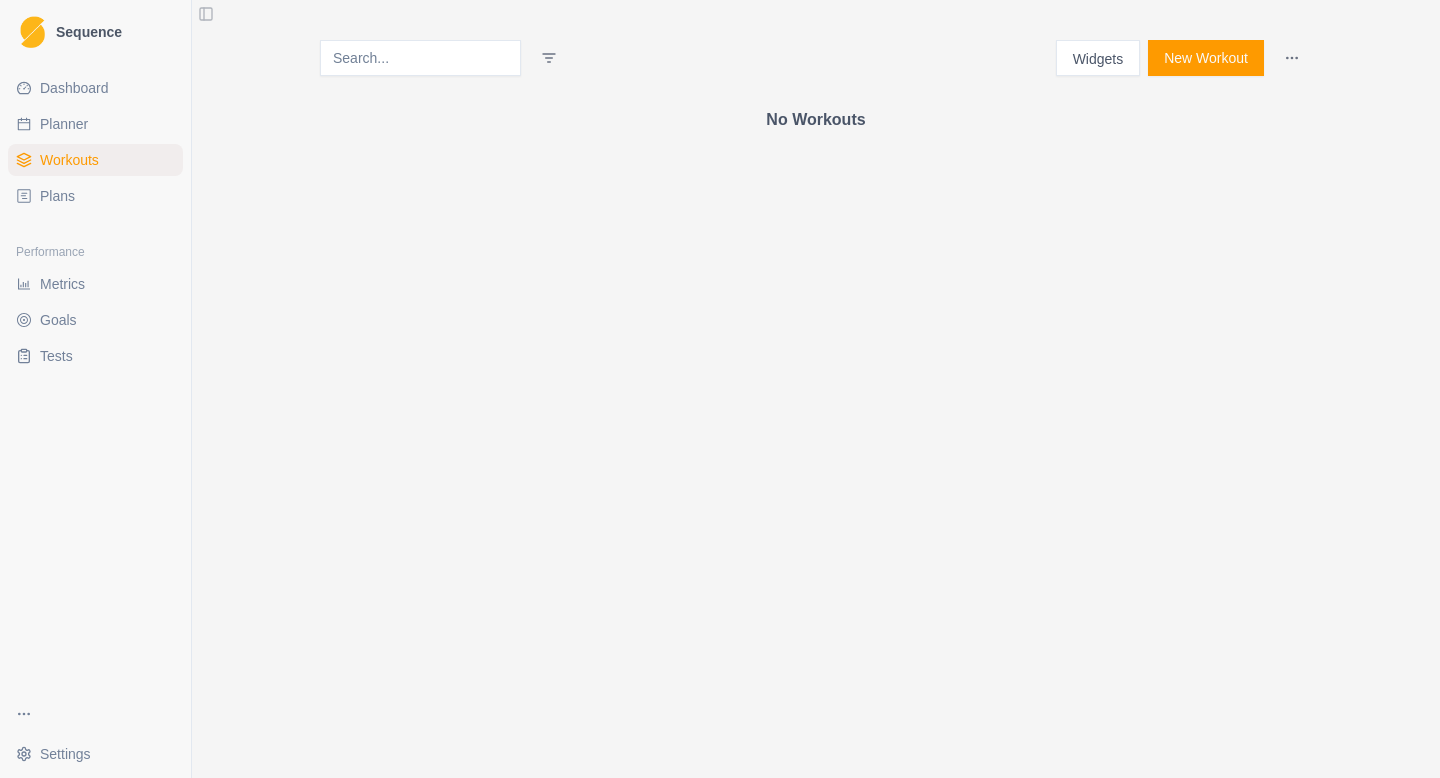 click on "Plans" at bounding box center (57, 196) 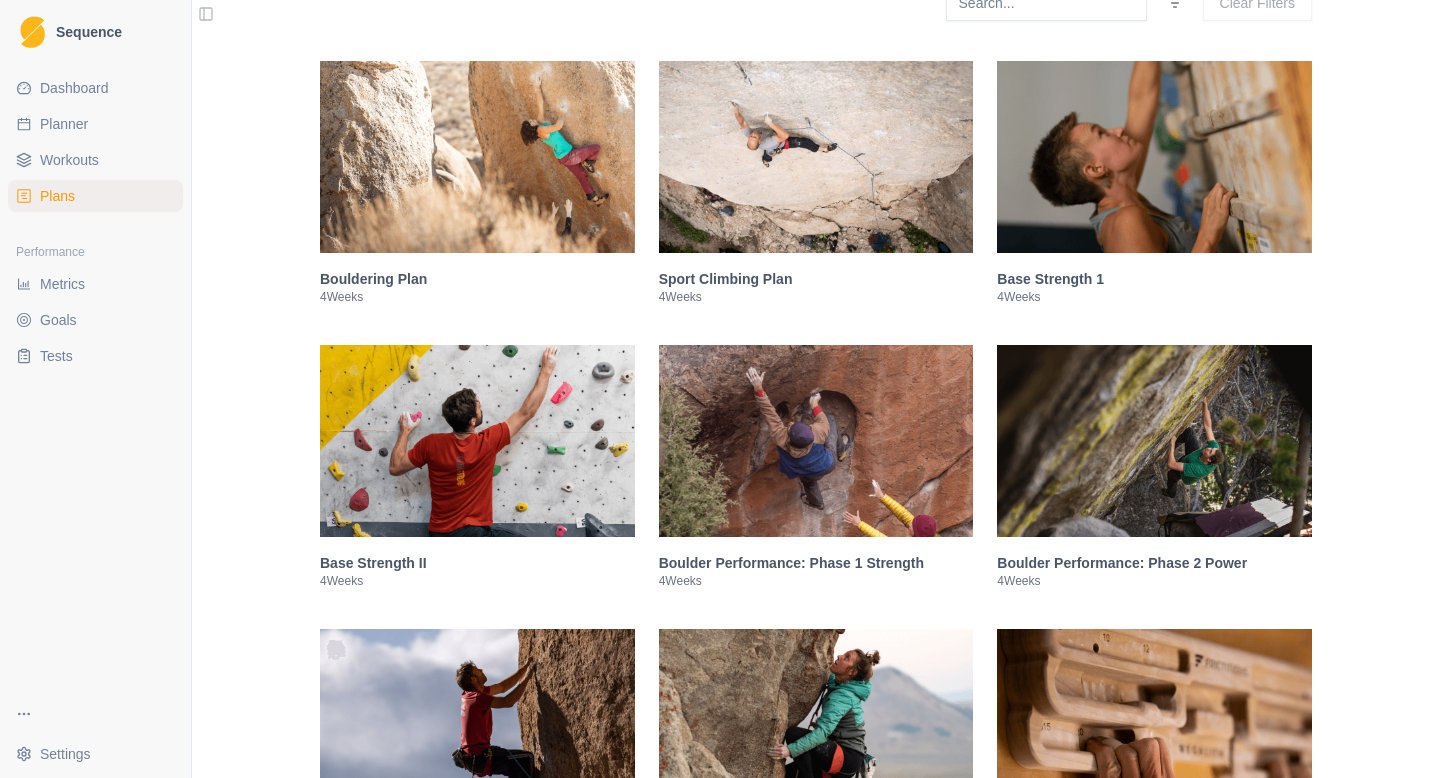 scroll, scrollTop: 360, scrollLeft: 0, axis: vertical 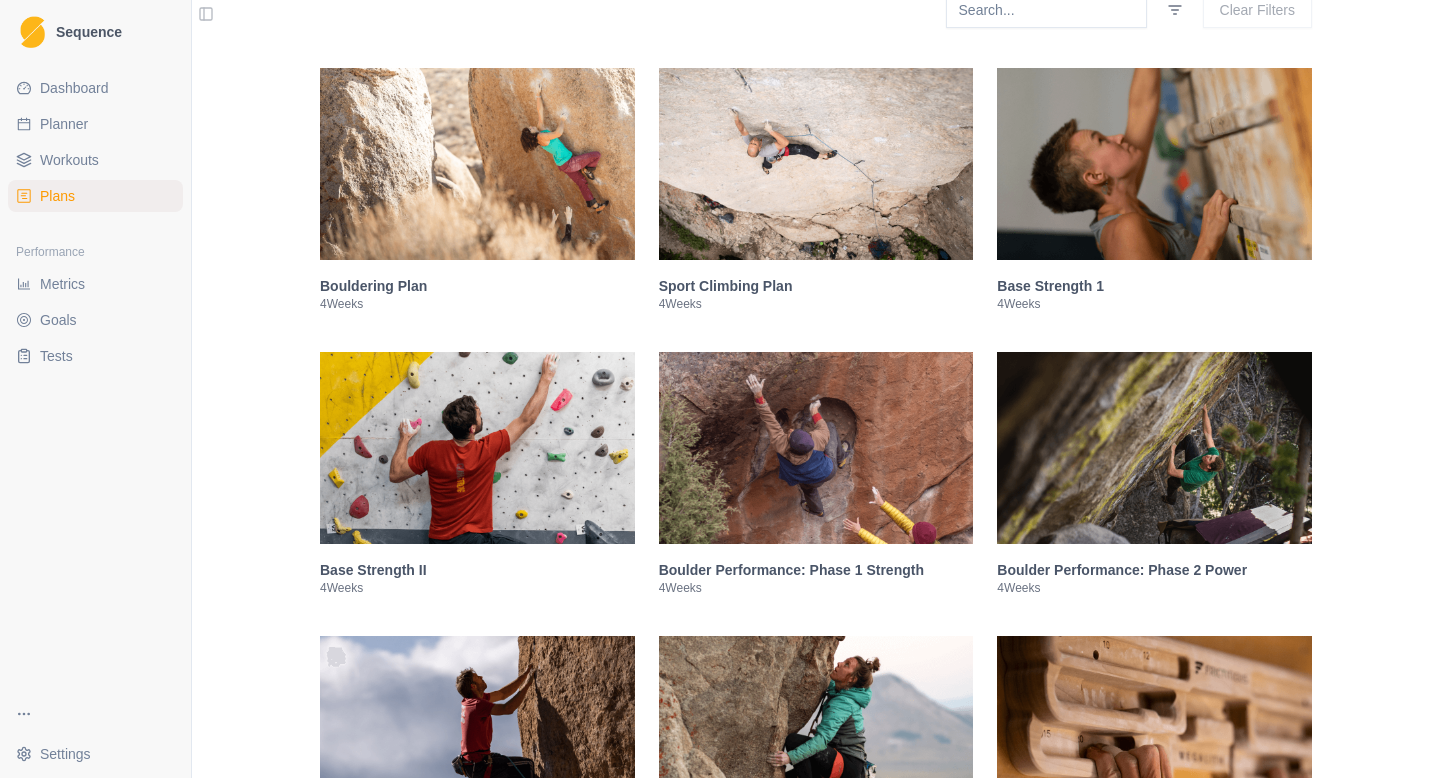 click at bounding box center (816, 164) 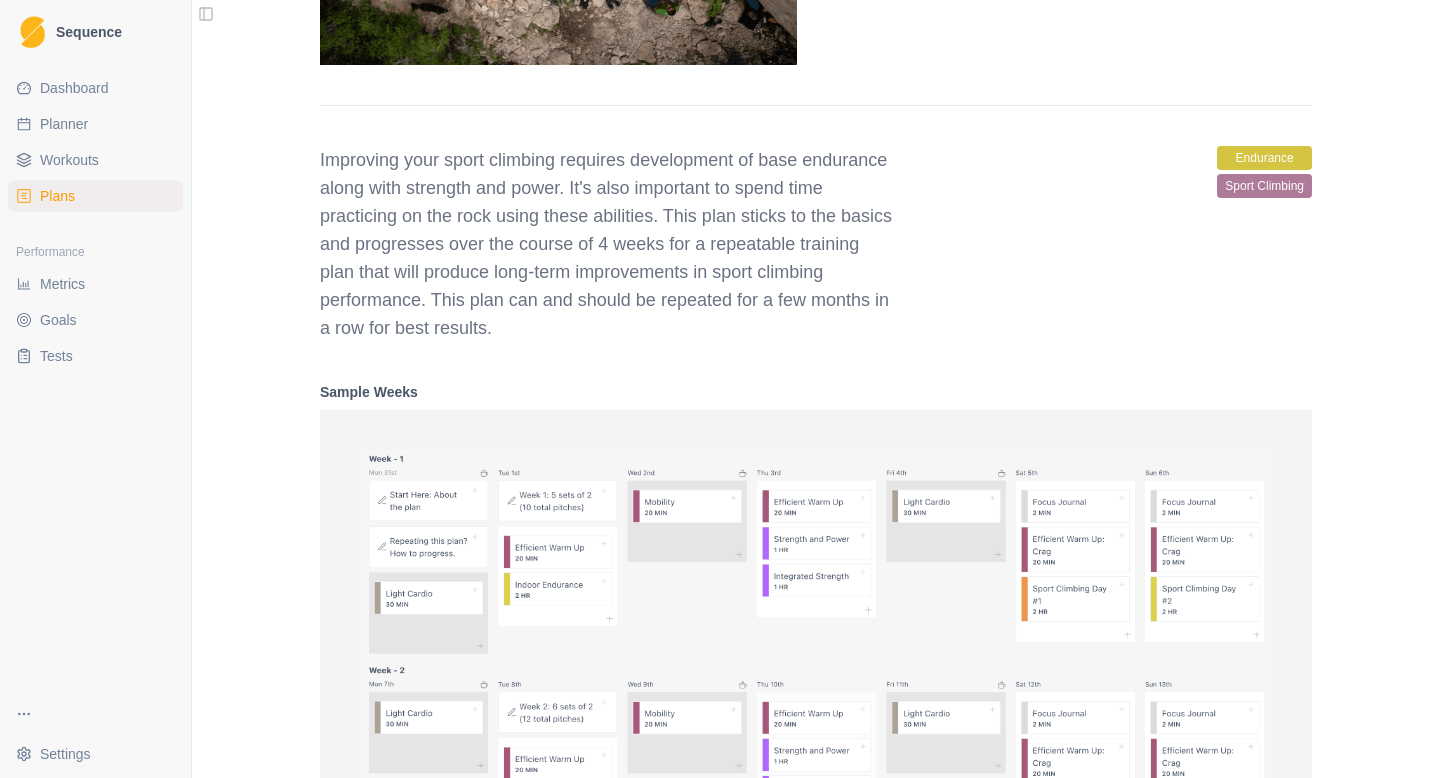 scroll, scrollTop: 1094, scrollLeft: 0, axis: vertical 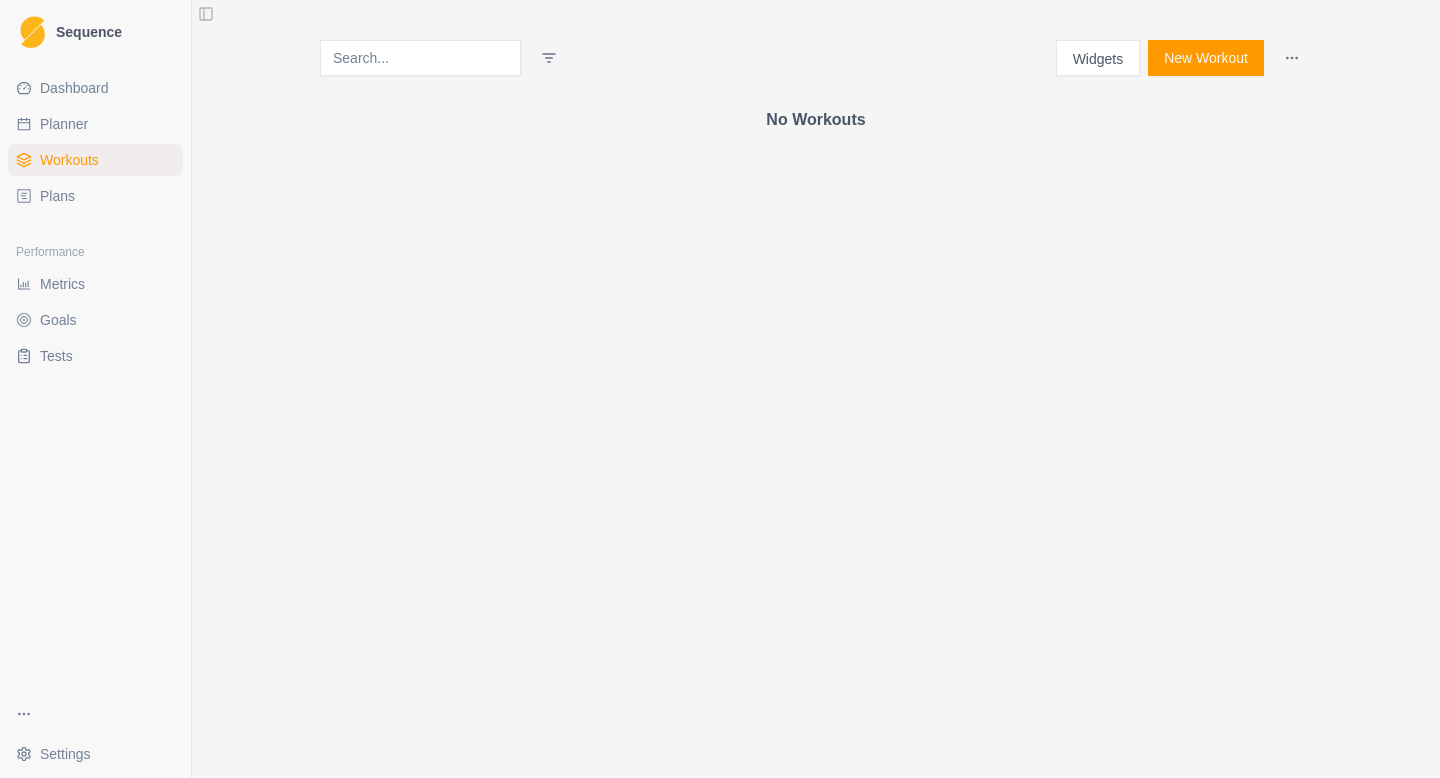 click on "Workouts" at bounding box center [95, 160] 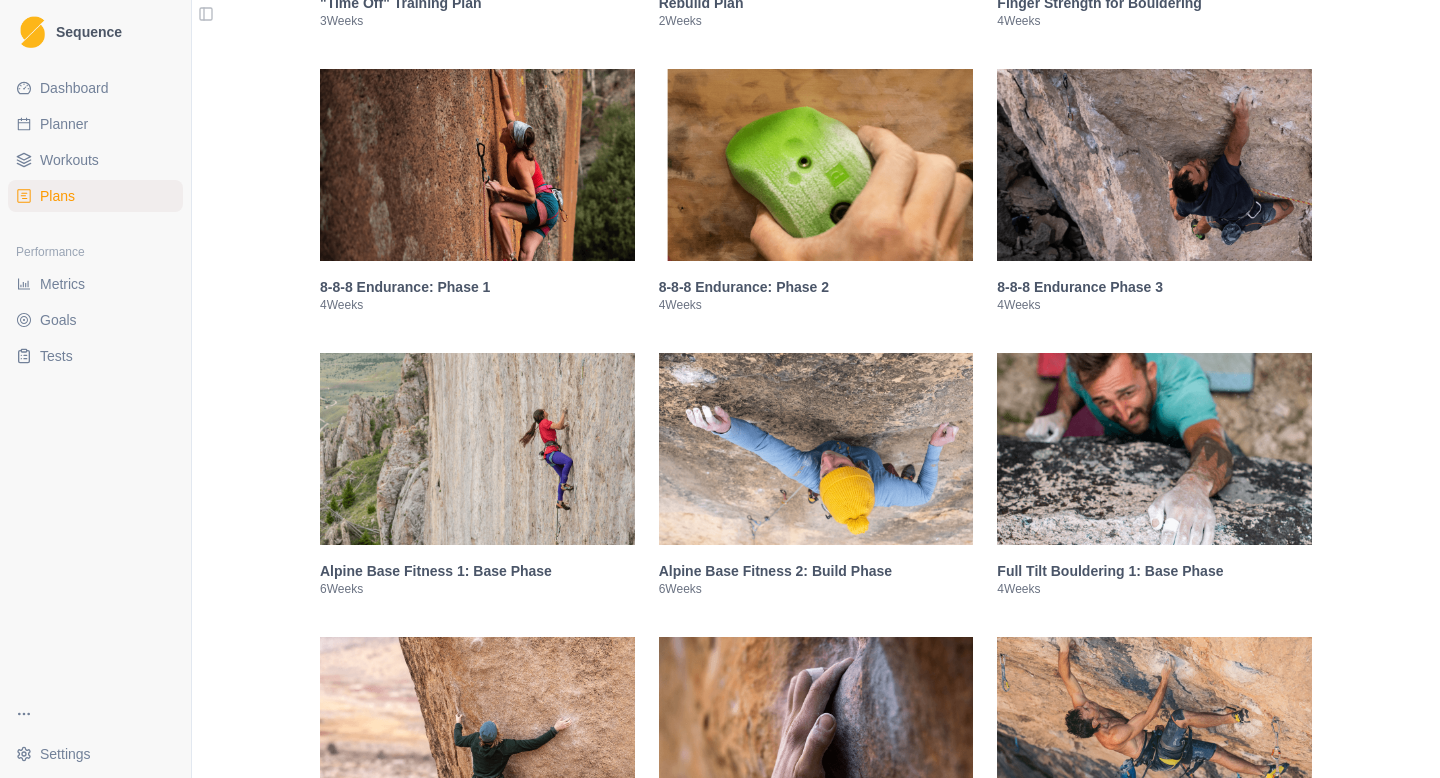 scroll, scrollTop: 1214, scrollLeft: 0, axis: vertical 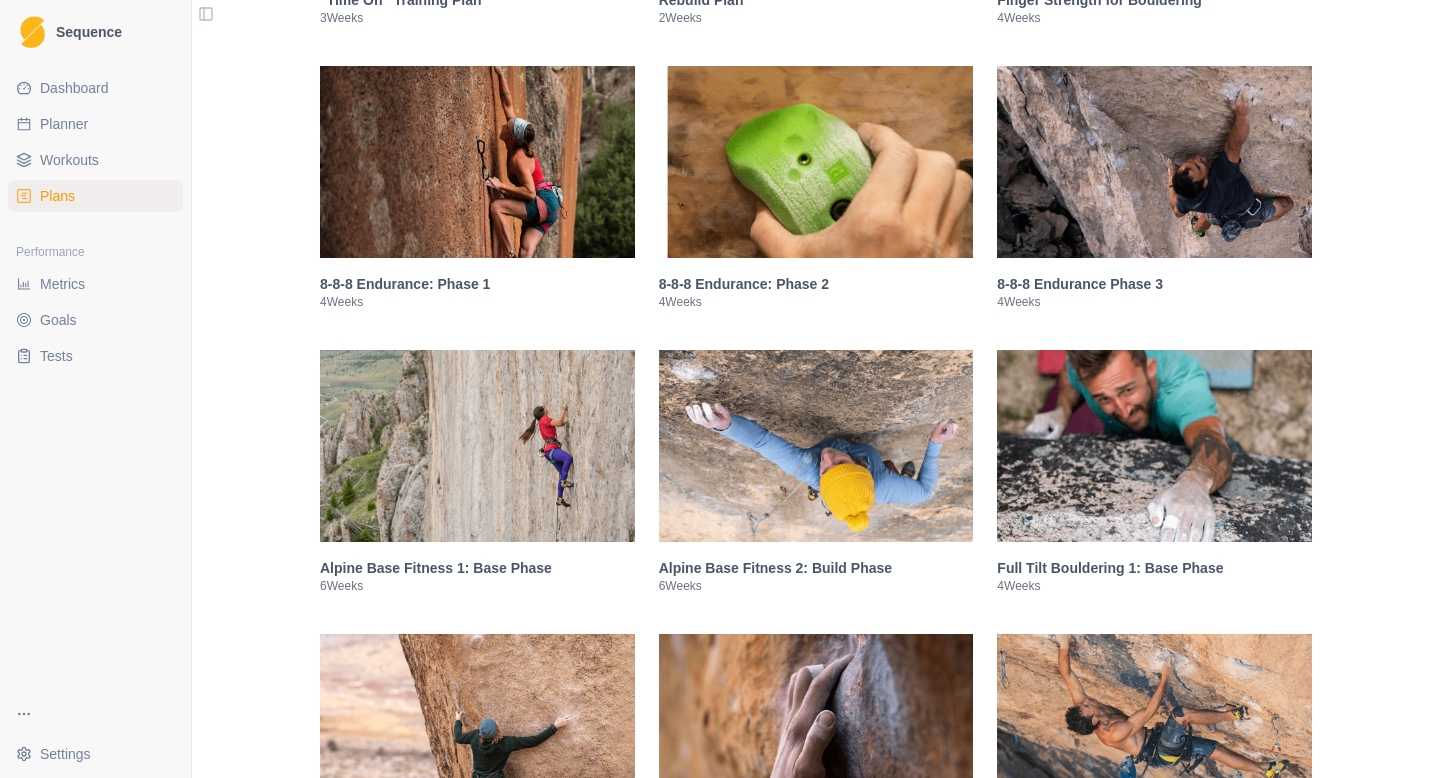 click at bounding box center (816, 162) 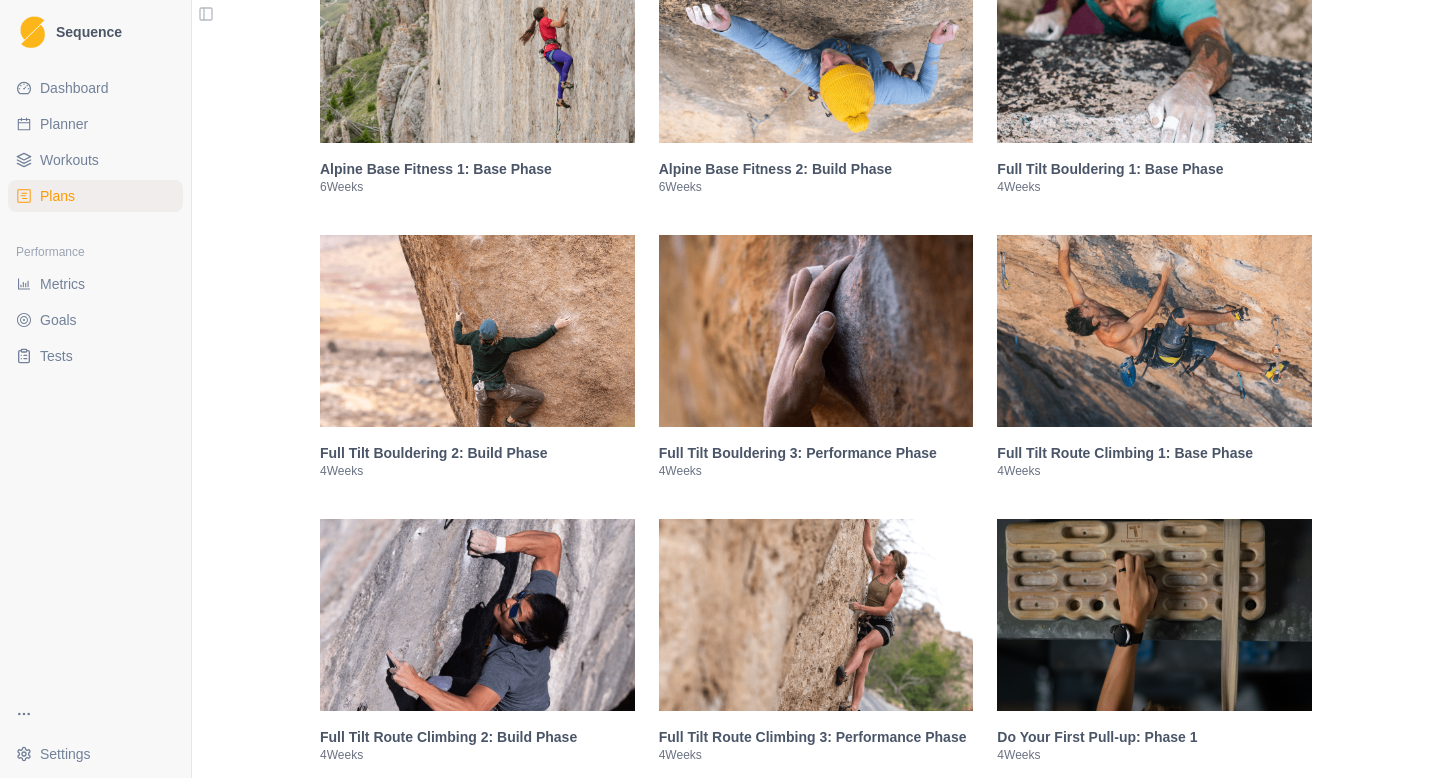 scroll, scrollTop: 3425, scrollLeft: 0, axis: vertical 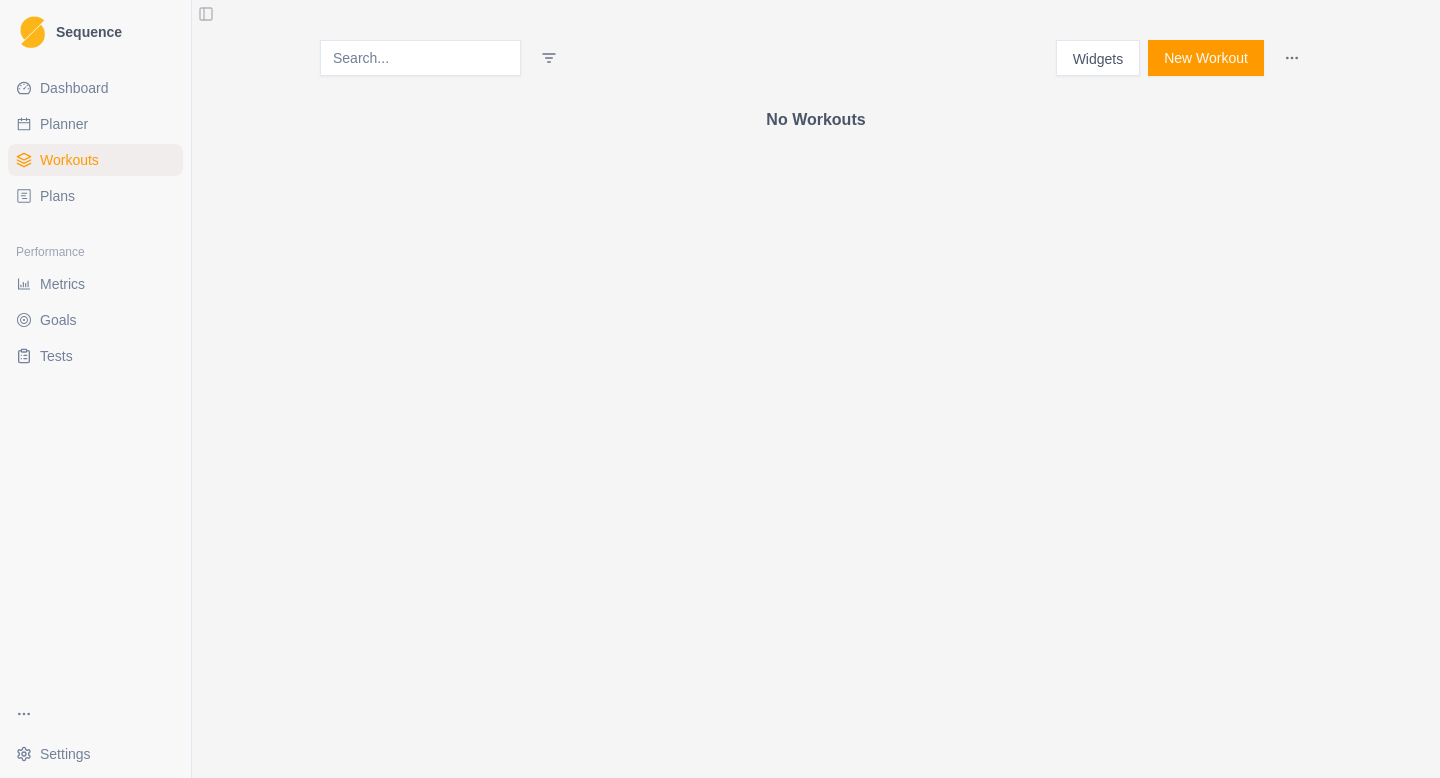 click on "Plans" at bounding box center (95, 196) 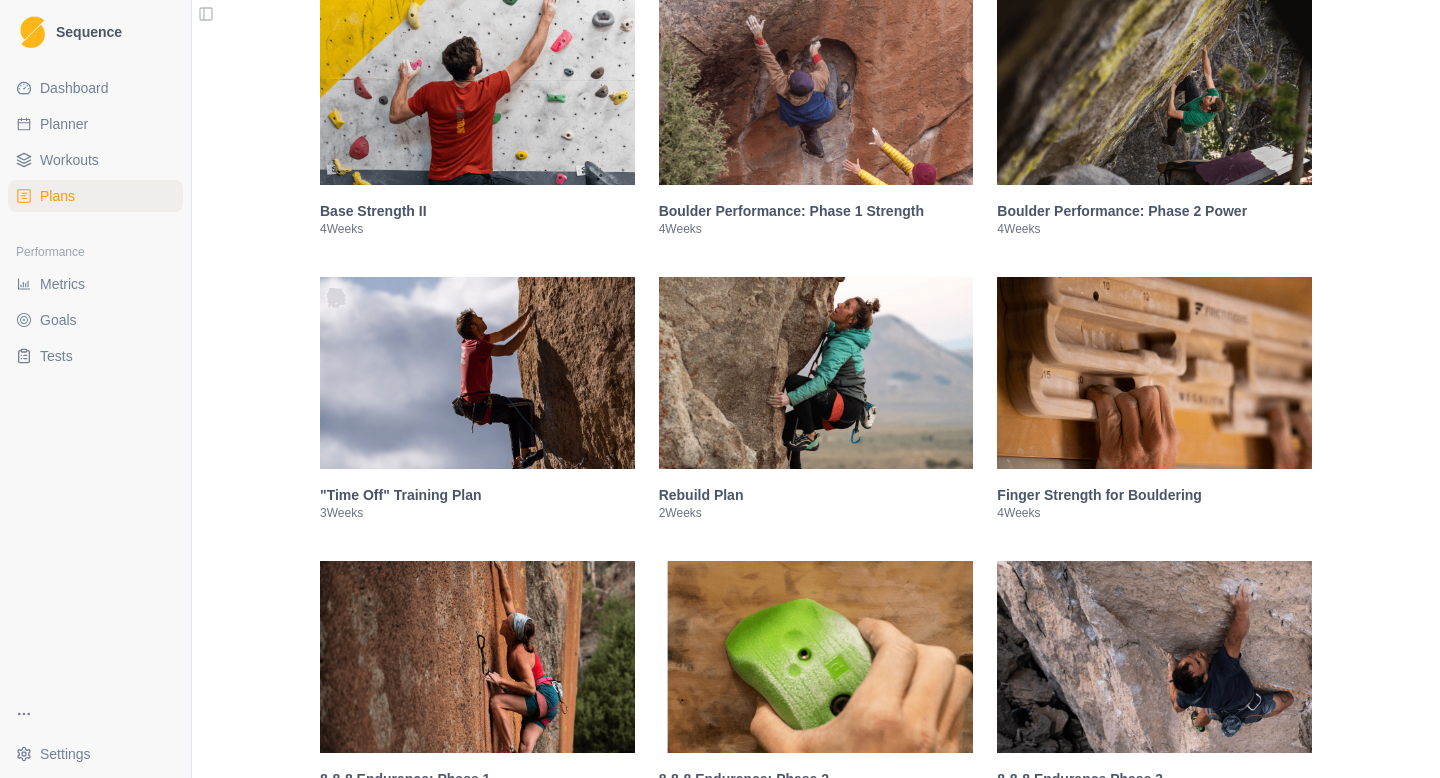 scroll, scrollTop: 752, scrollLeft: 0, axis: vertical 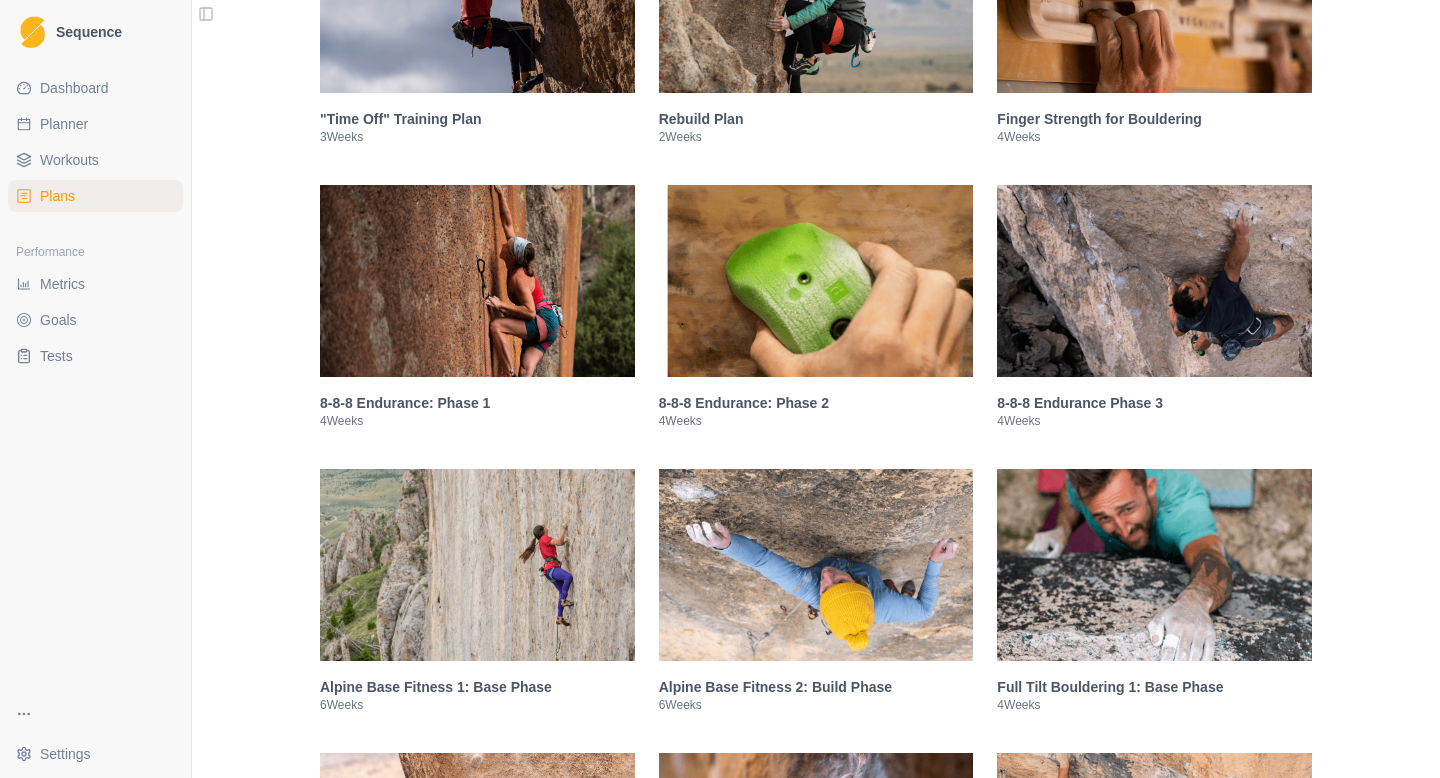 click at bounding box center [1154, 281] 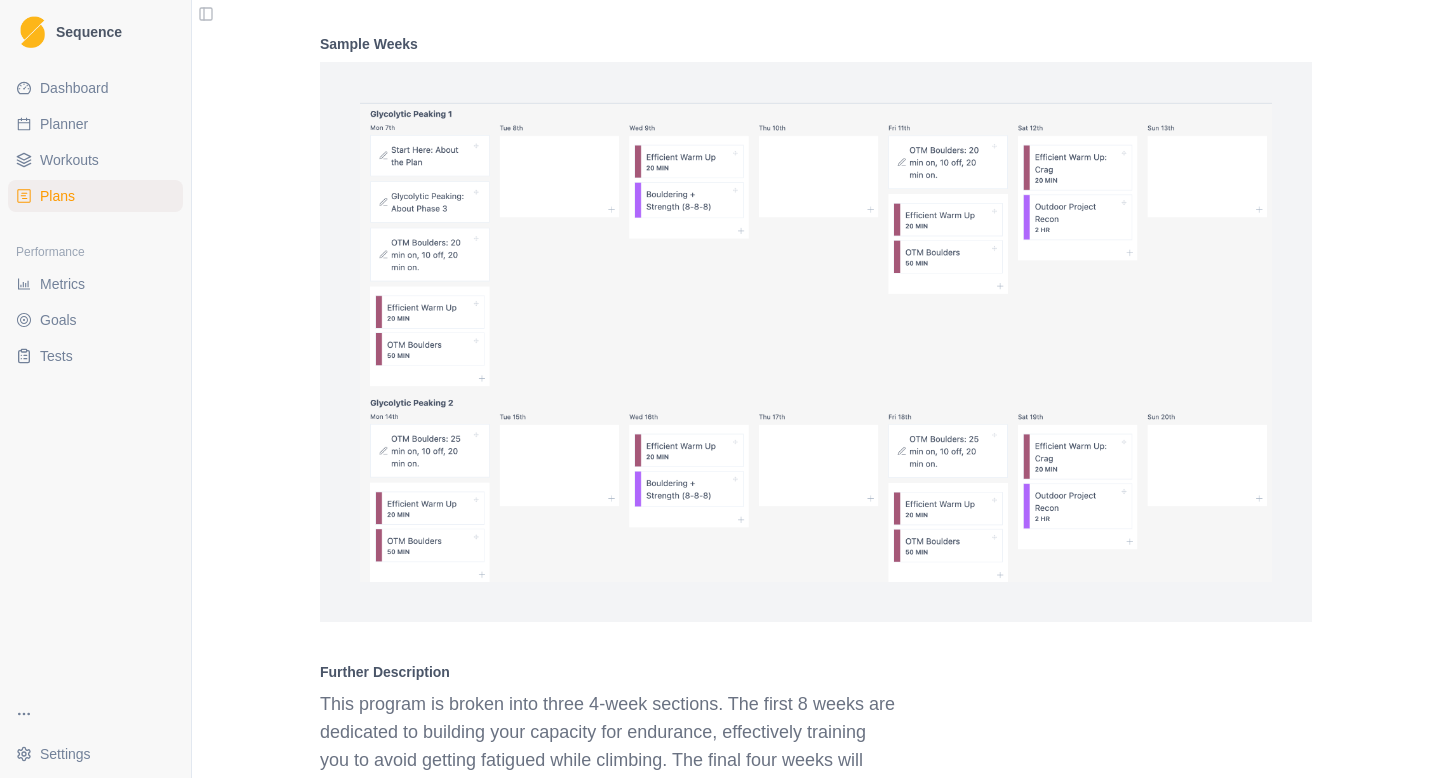 scroll, scrollTop: 2269, scrollLeft: 0, axis: vertical 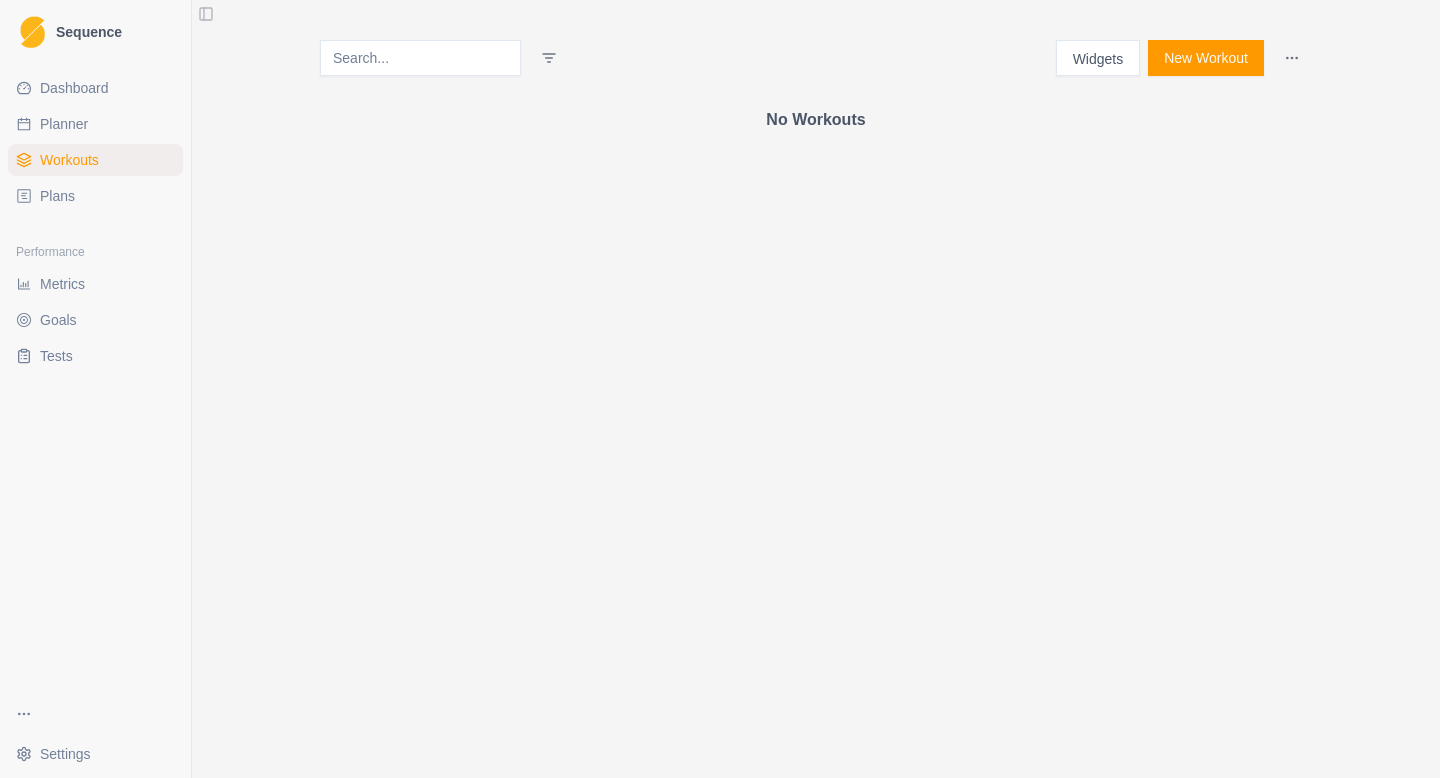 click on "Plans" at bounding box center [95, 196] 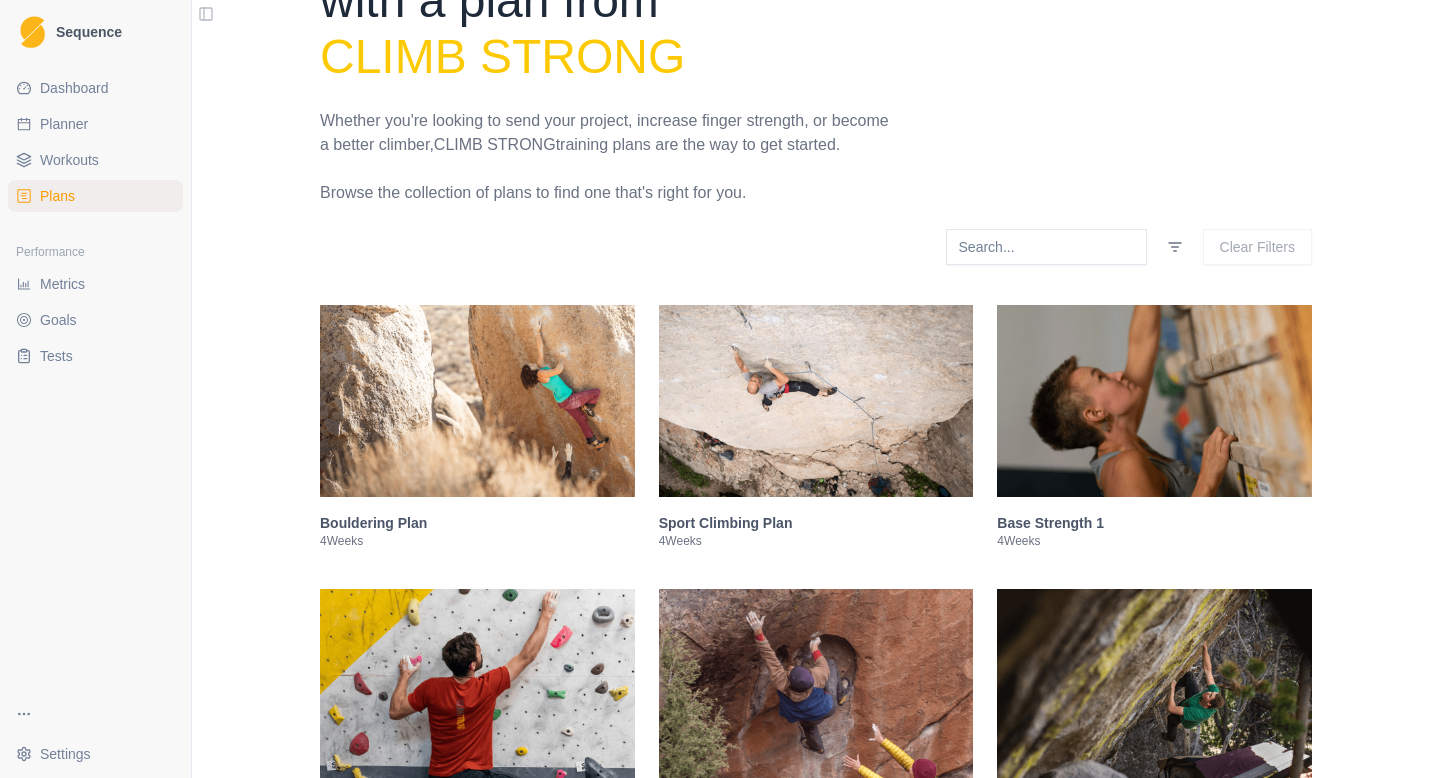 scroll, scrollTop: 0, scrollLeft: 0, axis: both 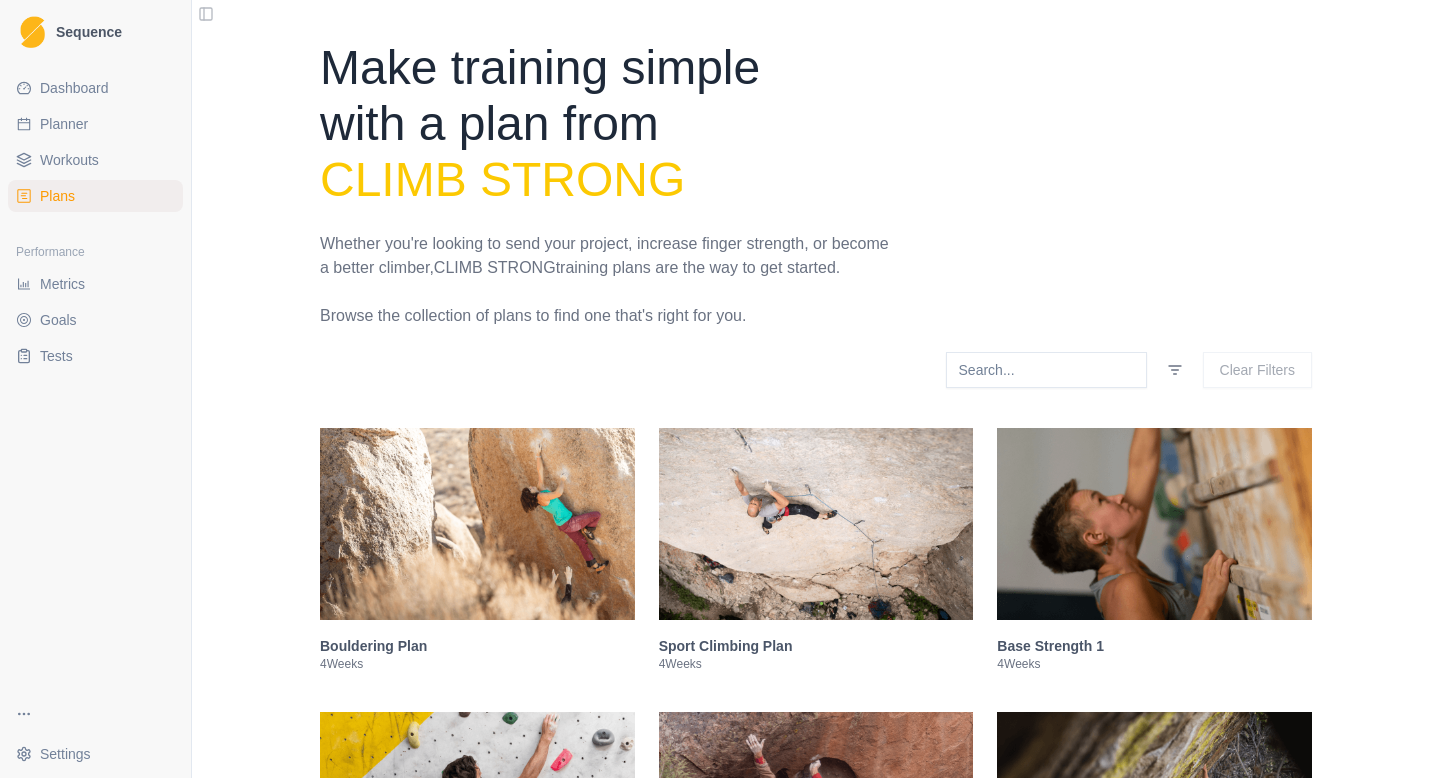 click on "Make training simple with a plan from Climb Strong Whether you're looking to send your project, increase finger strength, or become a better climber,  Climb Strong  training plans are the way to get started. Browse the collection of plans to find one that's right for you. Clear Filters Bouldering Plan 4  Weeks Sport Climbing Plan 4  Weeks Base Strength 1 4  Weeks Base Strength II 4  Weeks Boulder Performance: Phase 1 Strength 4  Weeks Boulder Performance: Phase 2 Power 4  Weeks "Time Off" Training Plan 3  Weeks Rebuild Plan 2  Weeks Finger Strength for Bouldering 4  Weeks 8-8-8 Endurance: Phase 1 4  Weeks 8-8-8 Endurance: Phase 2 4  Weeks 8-8-8 Endurance Phase 3 4  Weeks Alpine Base Fitness 1: Base Phase 6  Weeks Alpine Base Fitness 2: Build Phase 6  Weeks Full Tilt Bouldering 1: Base Phase 4  Weeks Full Tilt Bouldering 2: Build Phase 4  Weeks Full Tilt Bouldering 3: Performance Phase 4  Weeks Full Tilt Route Climbing 1: Base Phase 4  Weeks Full Tilt Route Climbing 2: Build Phase 4  Weeks 4  Weeks 4  Weeks 4" at bounding box center (816, 2024) 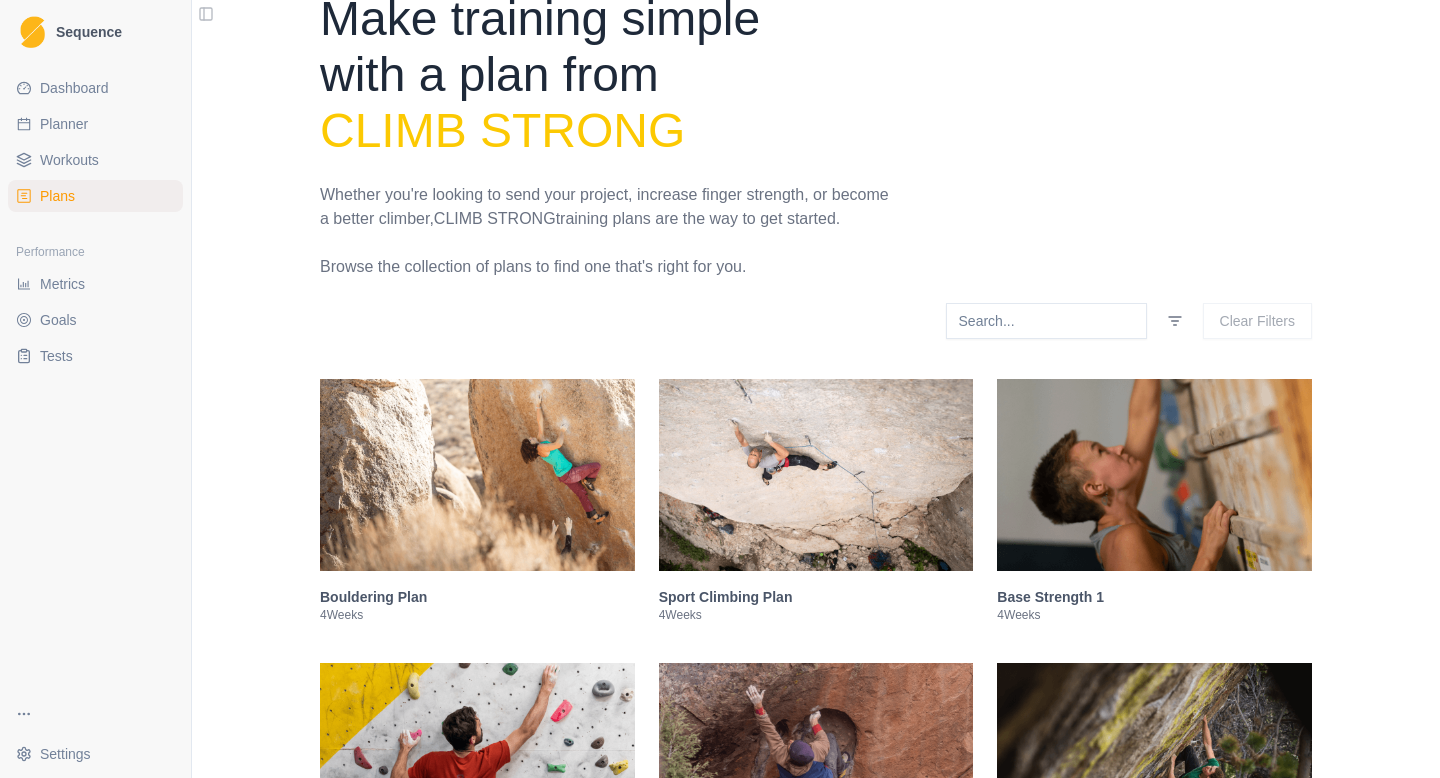 scroll, scrollTop: 0, scrollLeft: 0, axis: both 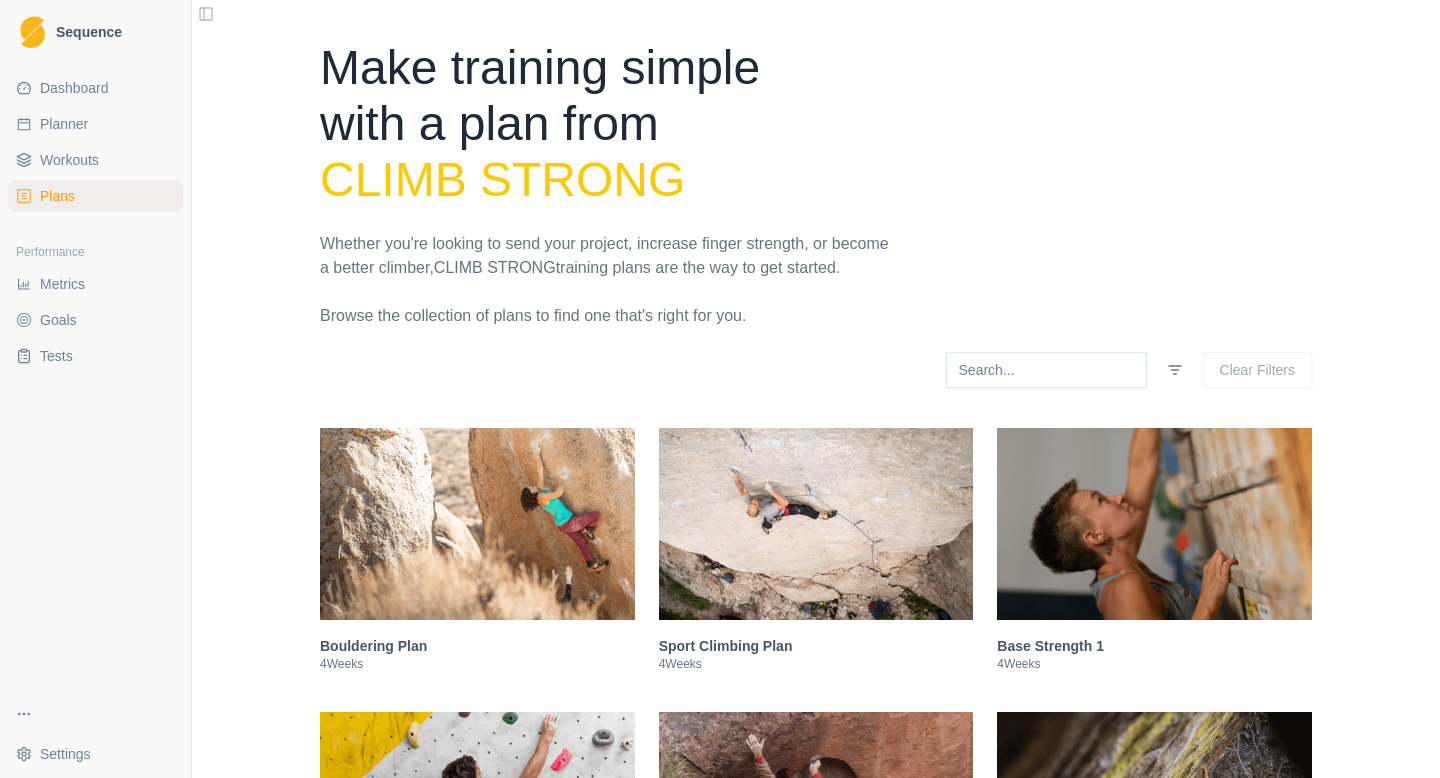 click on "Sequence Dashboard Planner Workouts Plans Performance Metrics Goals Tests Settings Toggle Sidebar Make training simple with a plan from Climb Strong Whether you're looking to send your project, increase finger strength, or become a better climber,  Climb Strong  training plans are the way to get started. Browse the collection of plans to find one that's right for you. Clear Filters Bouldering Plan 4  Weeks Sport Climbing Plan 4  Weeks Base Strength 1 4  Weeks Base Strength II 4  Weeks Boulder Performance: Phase 1 Strength 4  Weeks Boulder Performance: Phase 2 Power 4  Weeks "Time Off" Training Plan 3  Weeks Rebuild Plan 2  Weeks Finger Strength for Bouldering 4  Weeks 8-8-8 Endurance: Phase 1 4  Weeks 8-8-8 Endurance: Phase 2 4  Weeks 8-8-8 Endurance Phase 3 4  Weeks Alpine Base Fitness 1: Base Phase 6  Weeks Alpine Base Fitness 2: Build Phase 6  Weeks Full Tilt Bouldering 1: Base Phase 4  Weeks Full Tilt Bouldering 2: Build Phase 4  Weeks Full Tilt Bouldering 3: Performance Phase 4  Weeks 4 4" at bounding box center [720, 389] 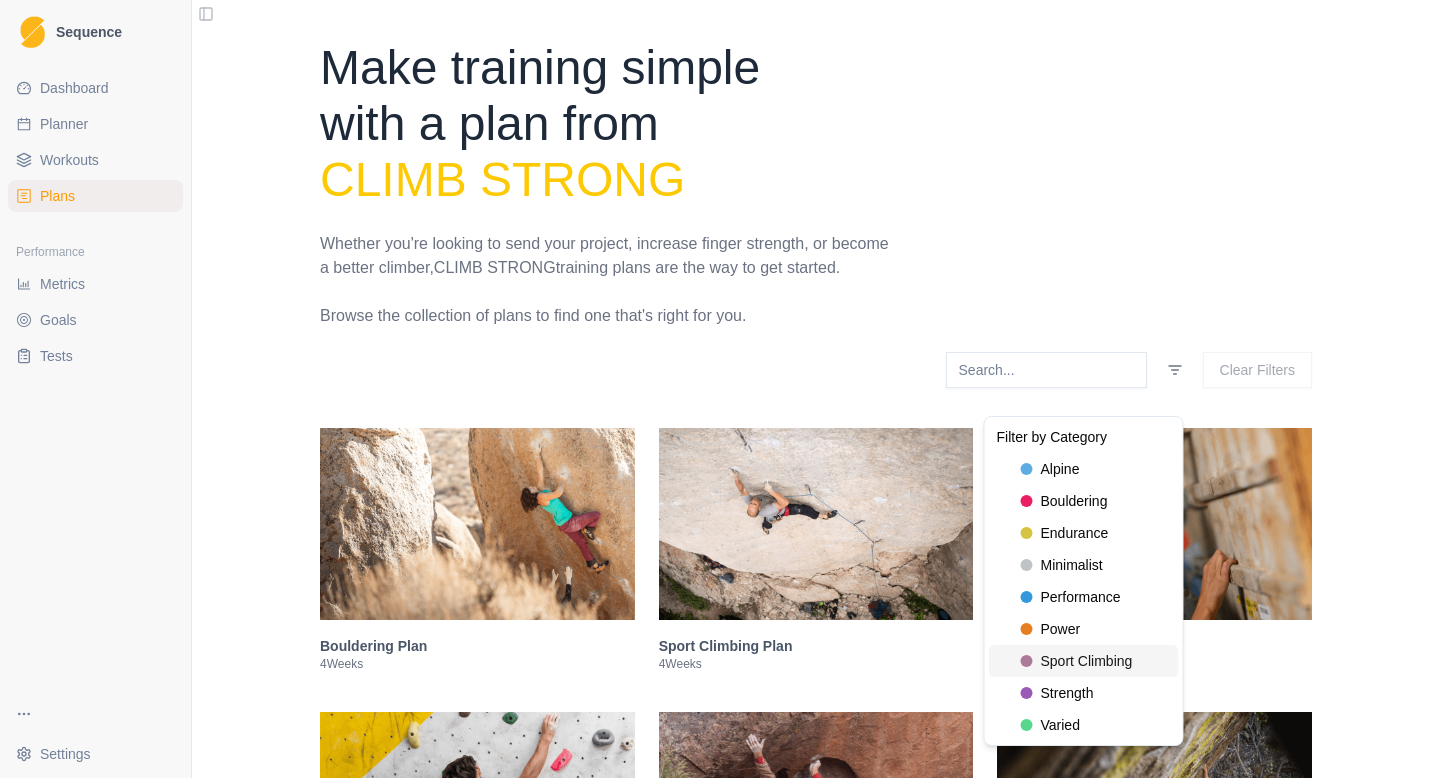 click on "sport climbing" at bounding box center [1087, 661] 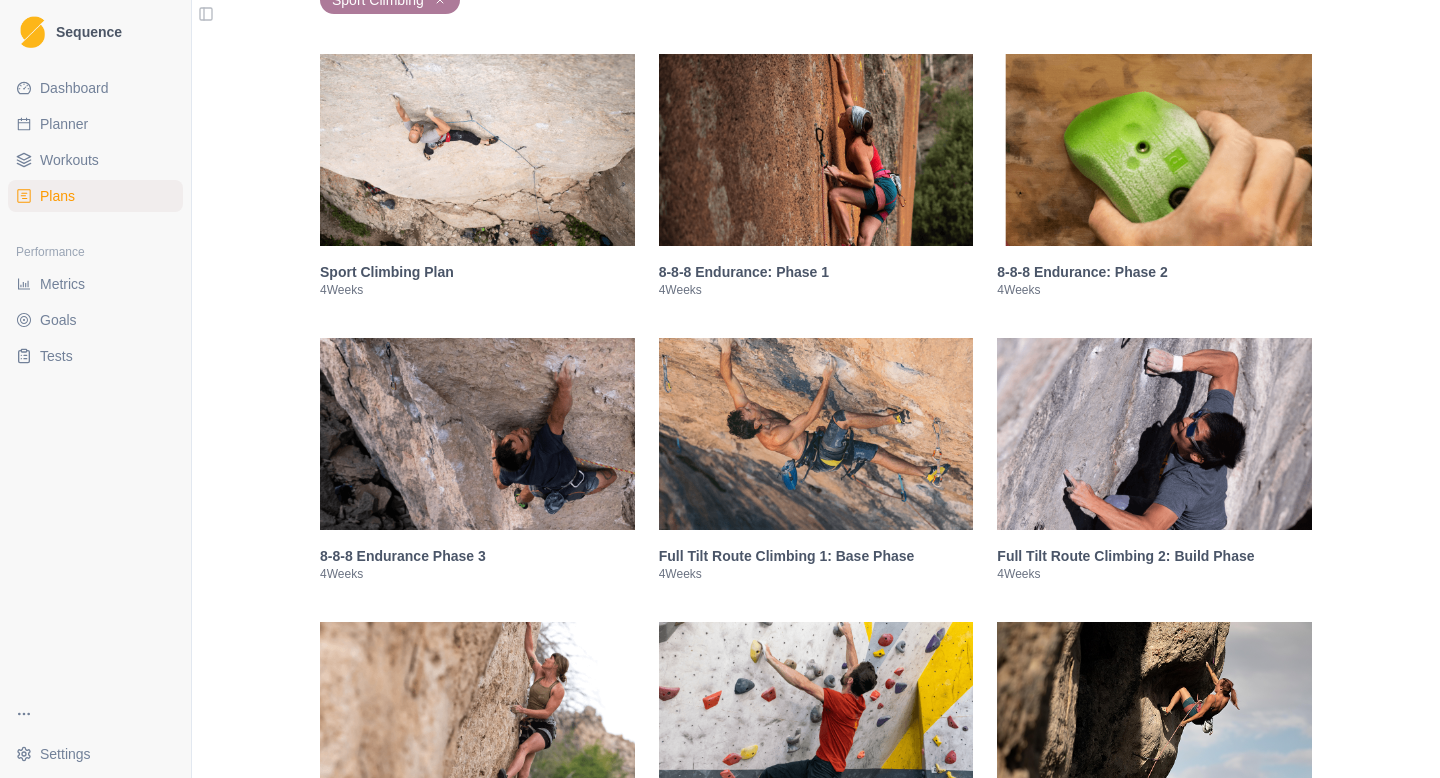 scroll, scrollTop: 427, scrollLeft: 0, axis: vertical 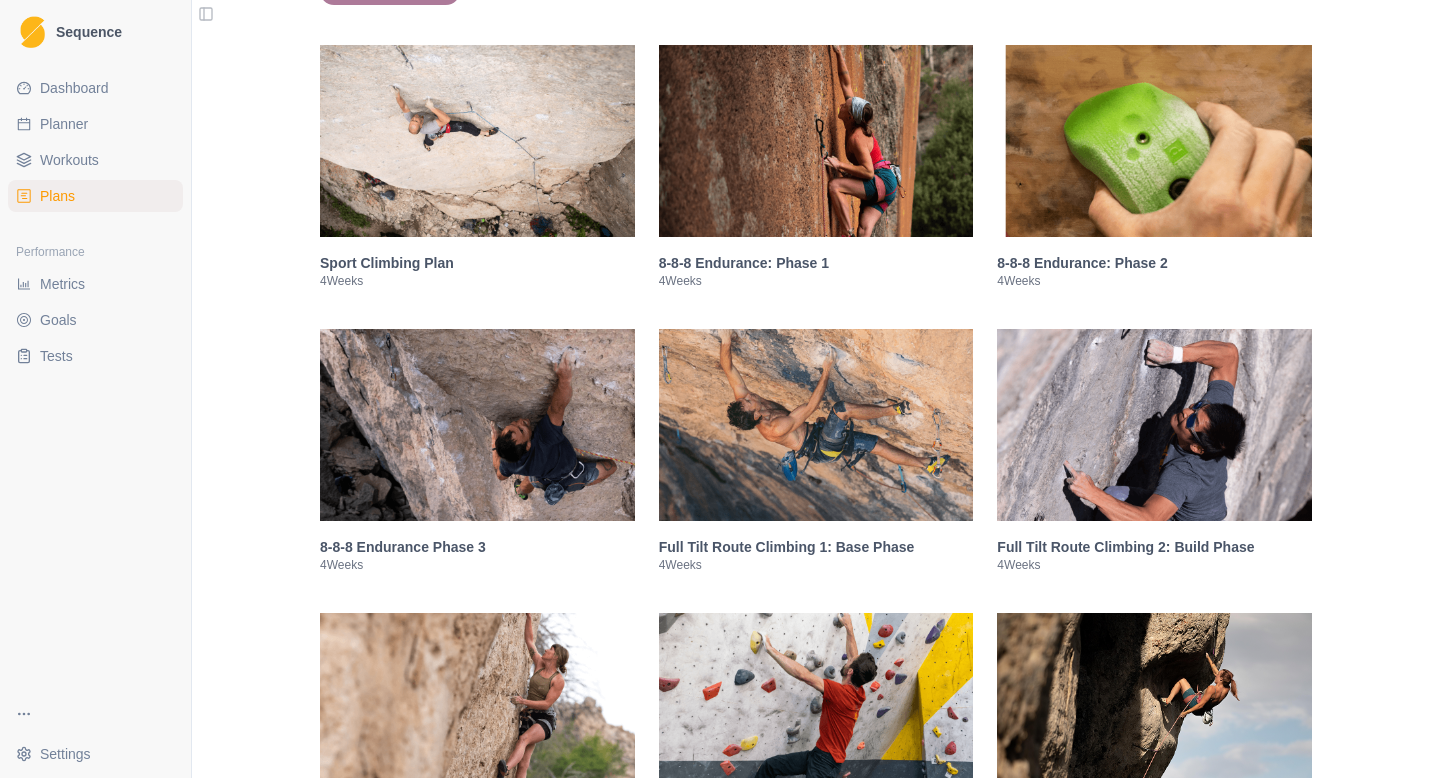 click at bounding box center [477, 141] 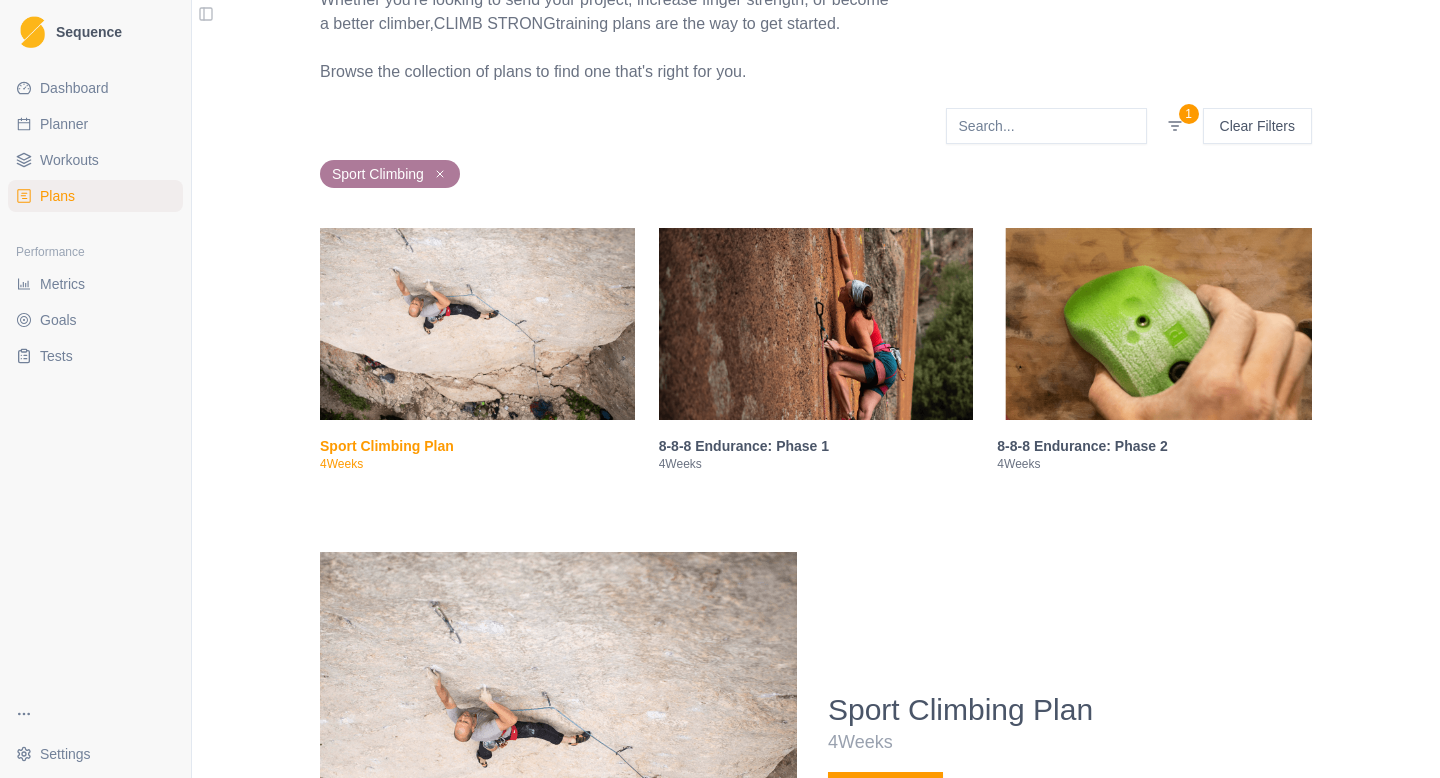 scroll, scrollTop: 0, scrollLeft: 0, axis: both 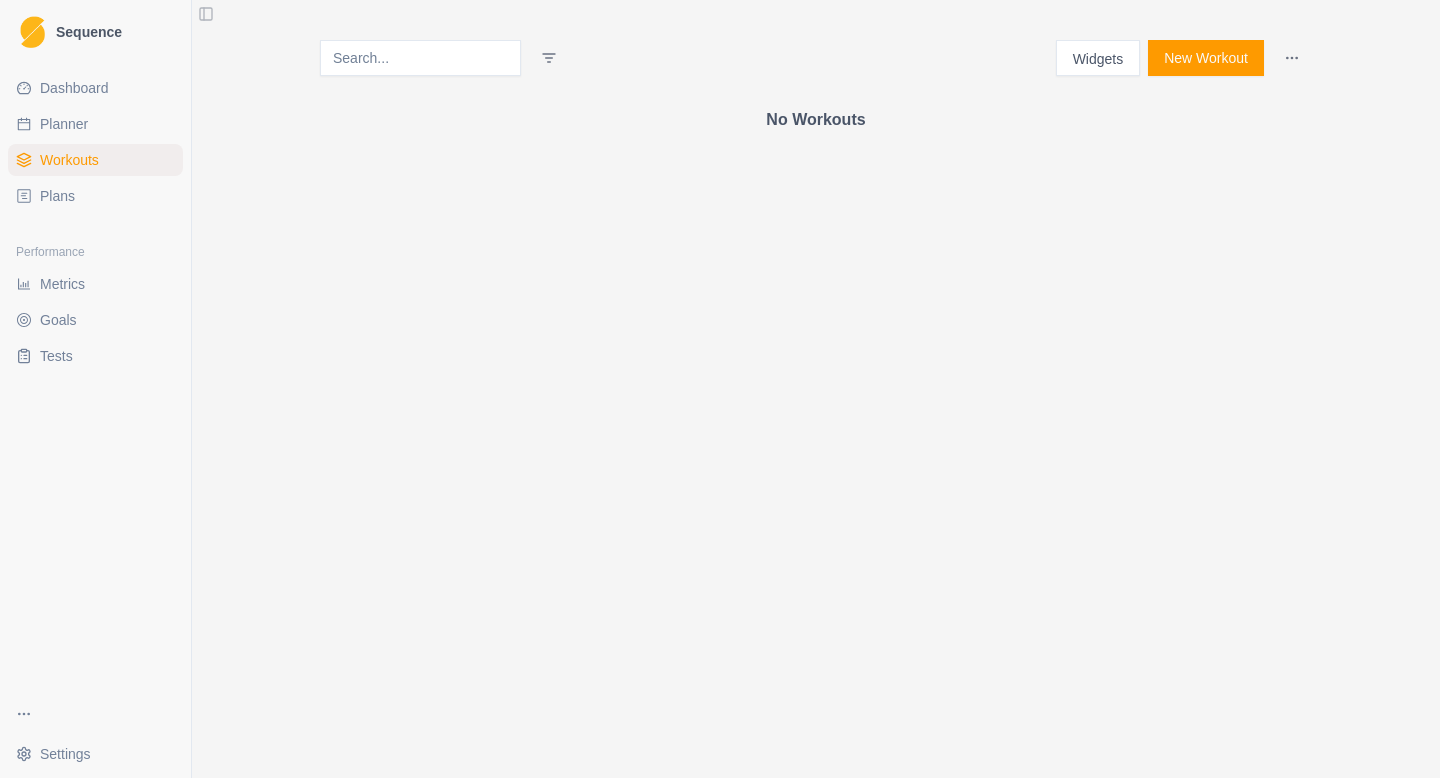 click on "Plans" at bounding box center [57, 196] 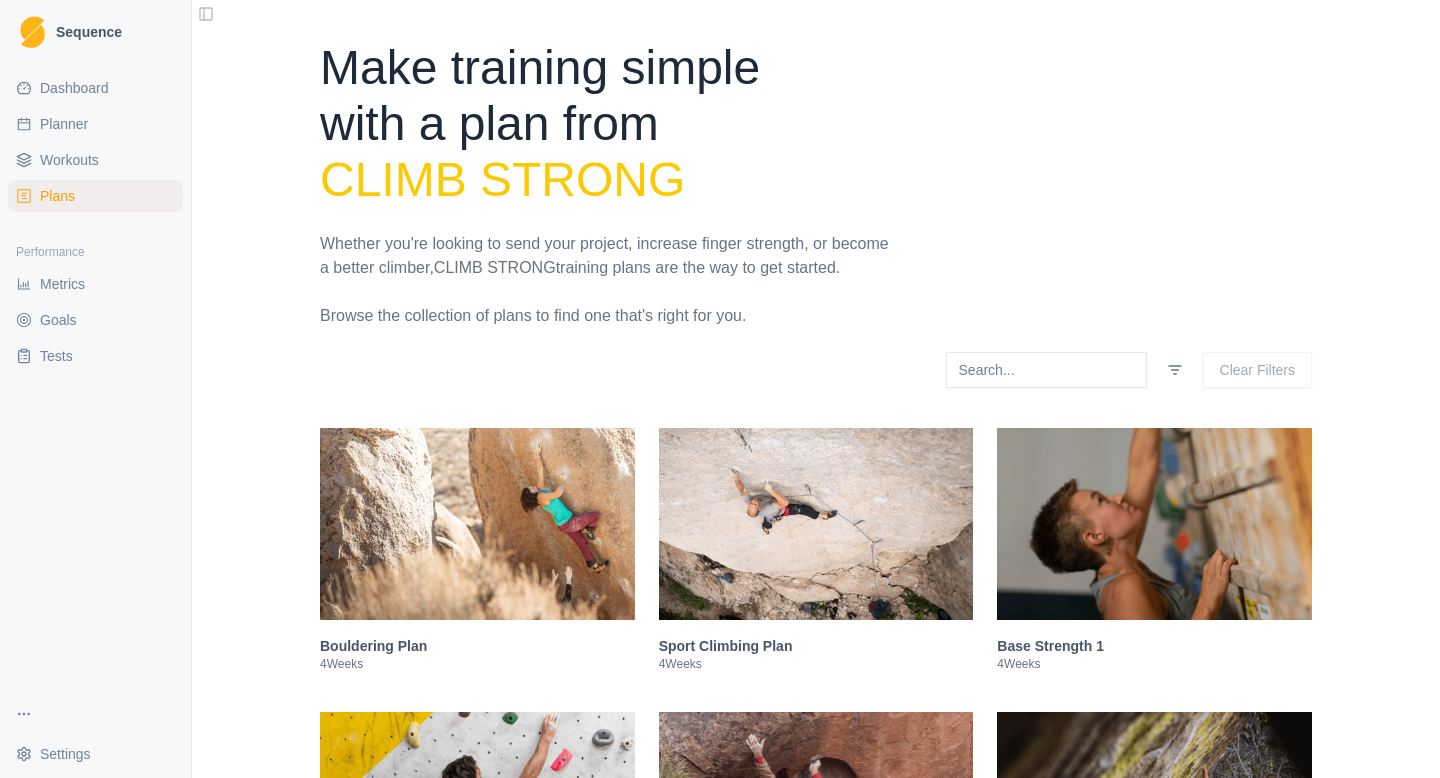 click on "Sequence Dashboard Planner Workouts Plans Performance Metrics Goals Tests Settings Toggle Sidebar Make training simple with a plan from Climb Strong Whether you're looking to send your project, increase finger strength, or become a better climber,  Climb Strong  training plans are the way to get started. Browse the collection of plans to find one that's right for you. Clear Filters Bouldering Plan 4  Weeks Sport Climbing Plan 4  Weeks Base Strength 1 4  Weeks Base Strength II 4  Weeks Boulder Performance: Phase 1 Strength 4  Weeks Boulder Performance: Phase 2 Power 4  Weeks "Time Off" Training Plan 3  Weeks Rebuild Plan 2  Weeks Finger Strength for Bouldering 4  Weeks 8-8-8 Endurance: Phase 1 4  Weeks 8-8-8 Endurance: Phase 2 4  Weeks 8-8-8 Endurance Phase 3 4  Weeks Alpine Base Fitness 1: Base Phase 6  Weeks Alpine Base Fitness 2: Build Phase 6  Weeks Full Tilt Bouldering 1: Base Phase 4  Weeks Full Tilt Bouldering 2: Build Phase 4  Weeks Full Tilt Bouldering 3: Performance Phase 4  Weeks 4 4" at bounding box center (720, 389) 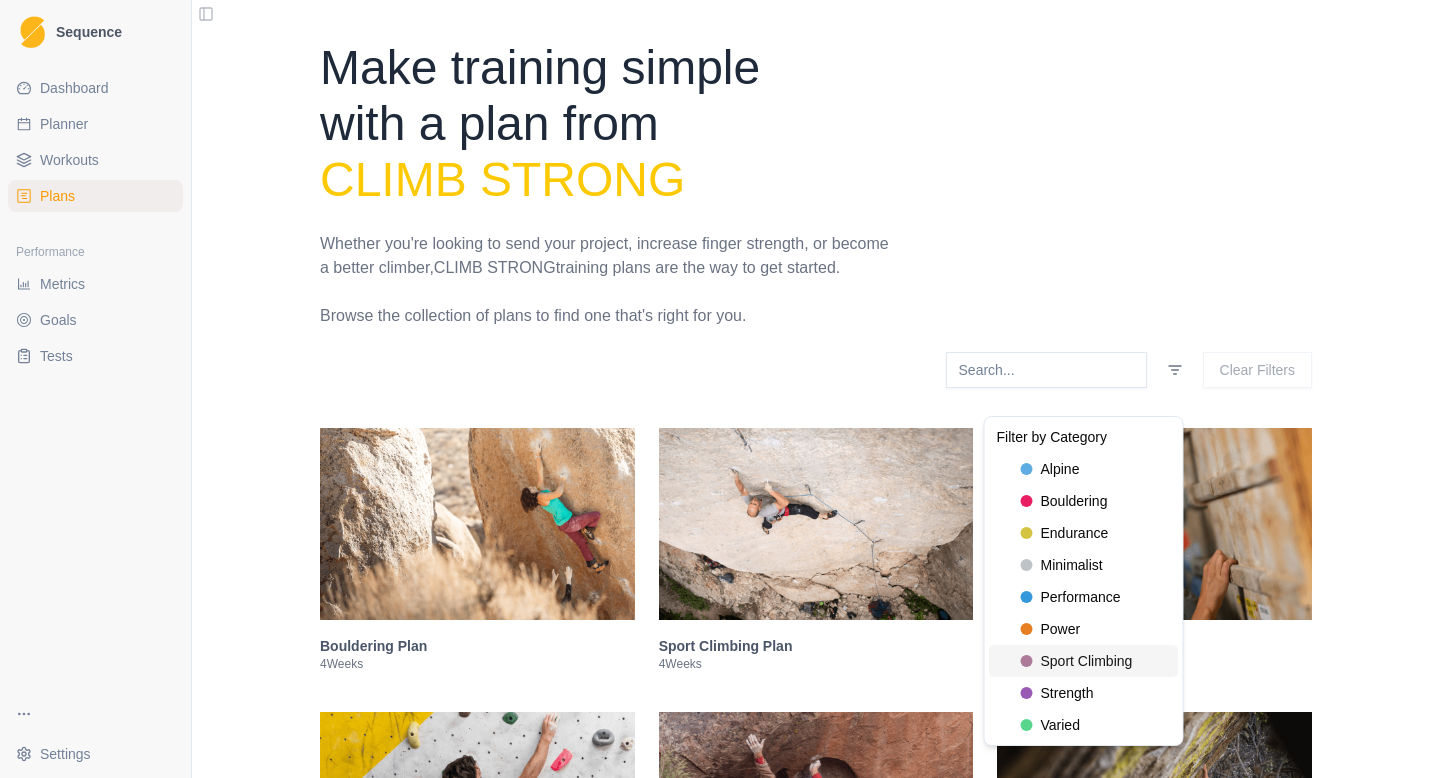 click on "sport climbing" at bounding box center (1087, 661) 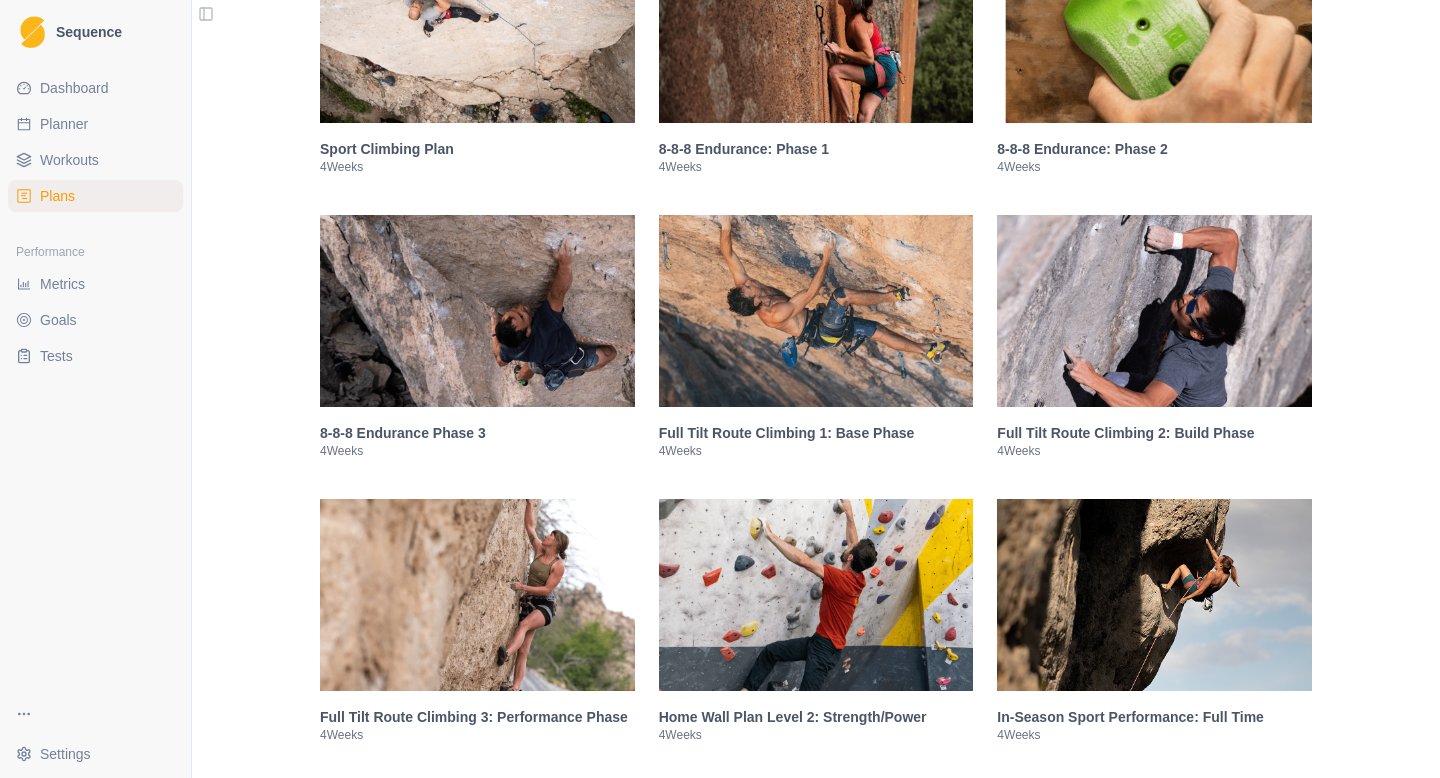 scroll, scrollTop: 543, scrollLeft: 0, axis: vertical 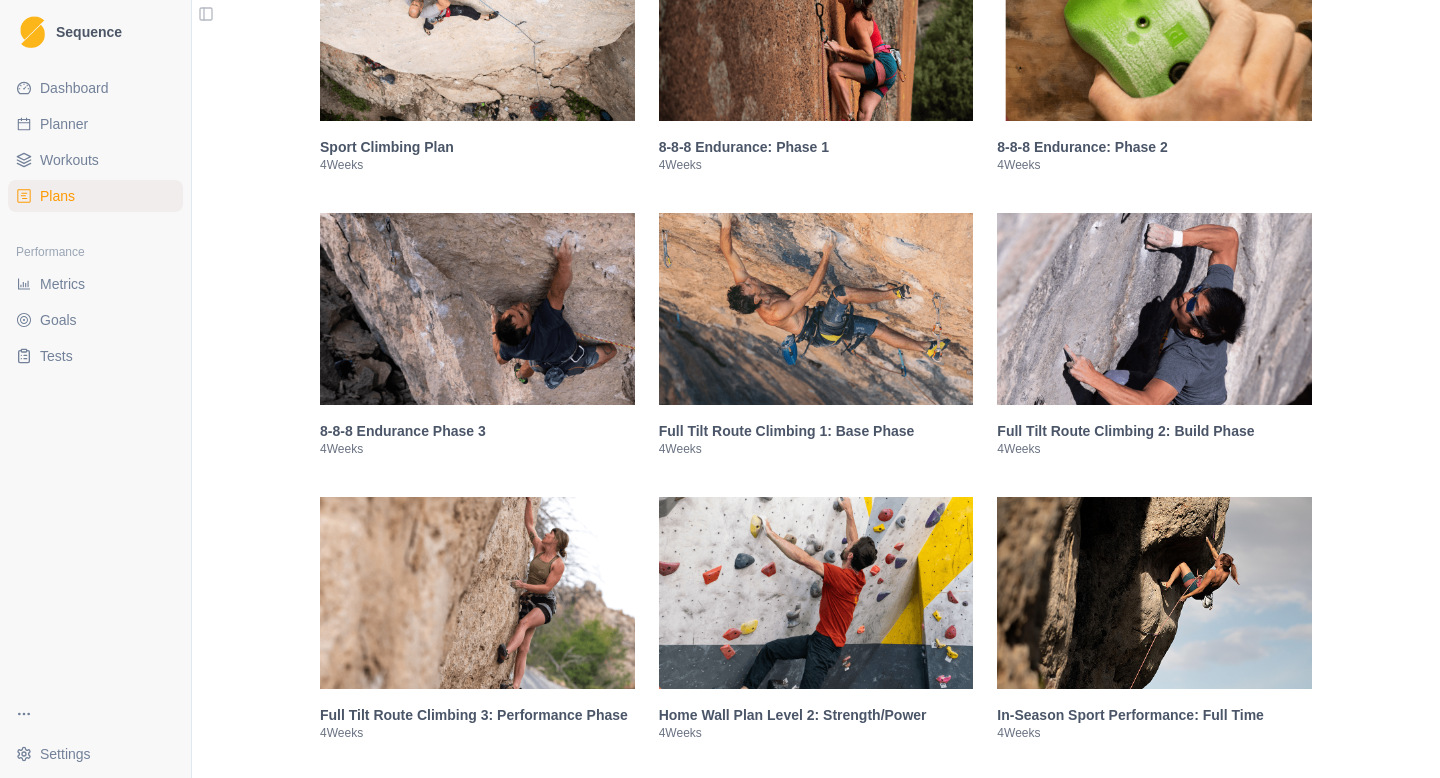 click at bounding box center (816, 25) 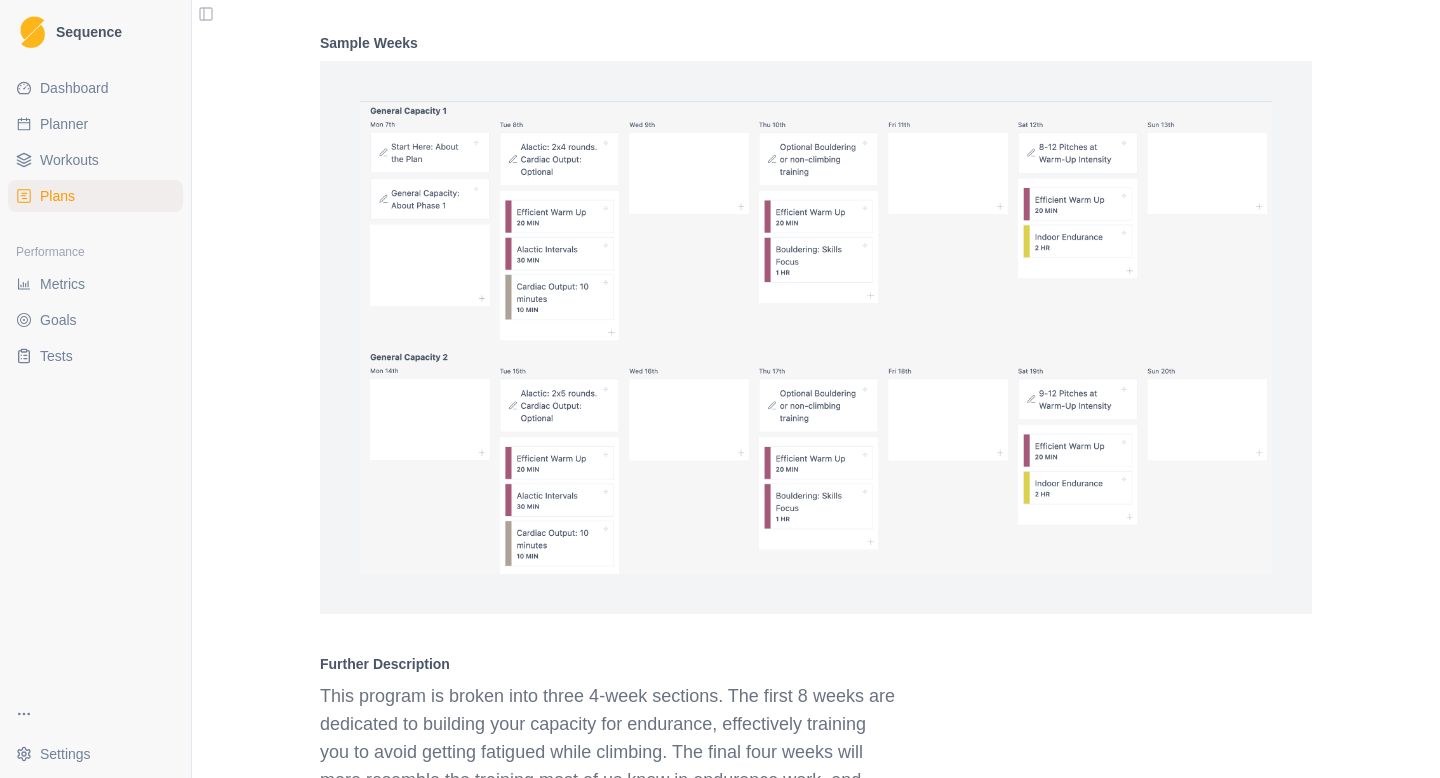 scroll, scrollTop: 1490, scrollLeft: 0, axis: vertical 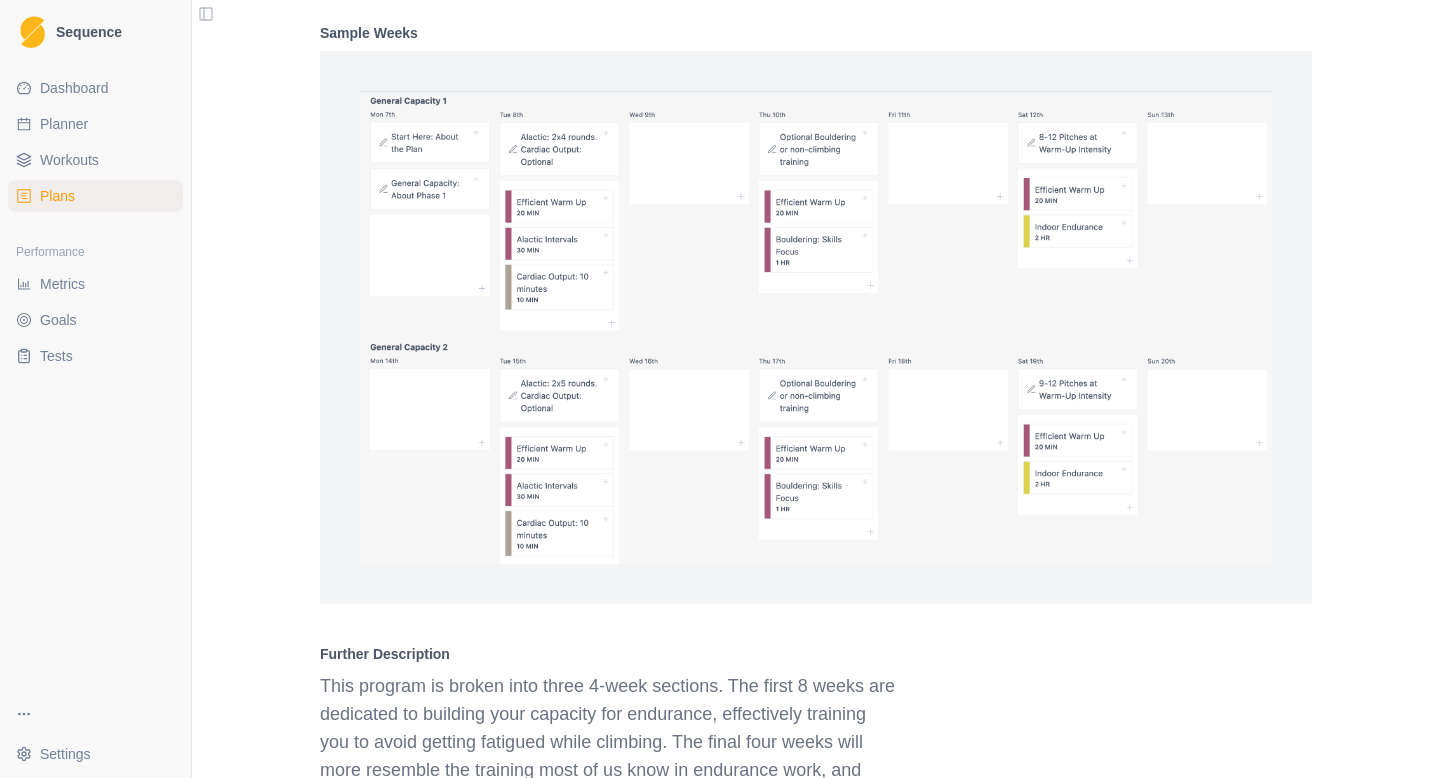 click at bounding box center [816, 327] 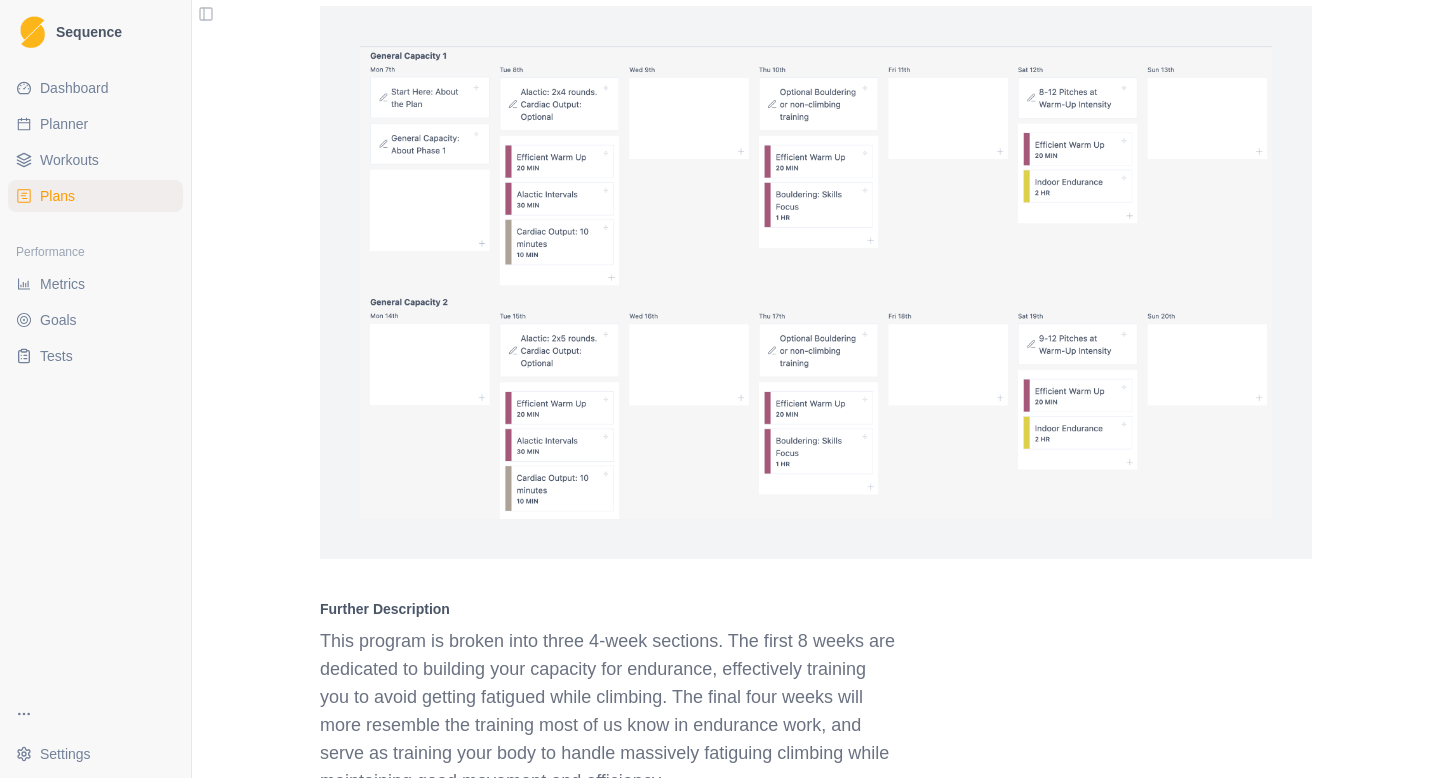 scroll, scrollTop: 1529, scrollLeft: 0, axis: vertical 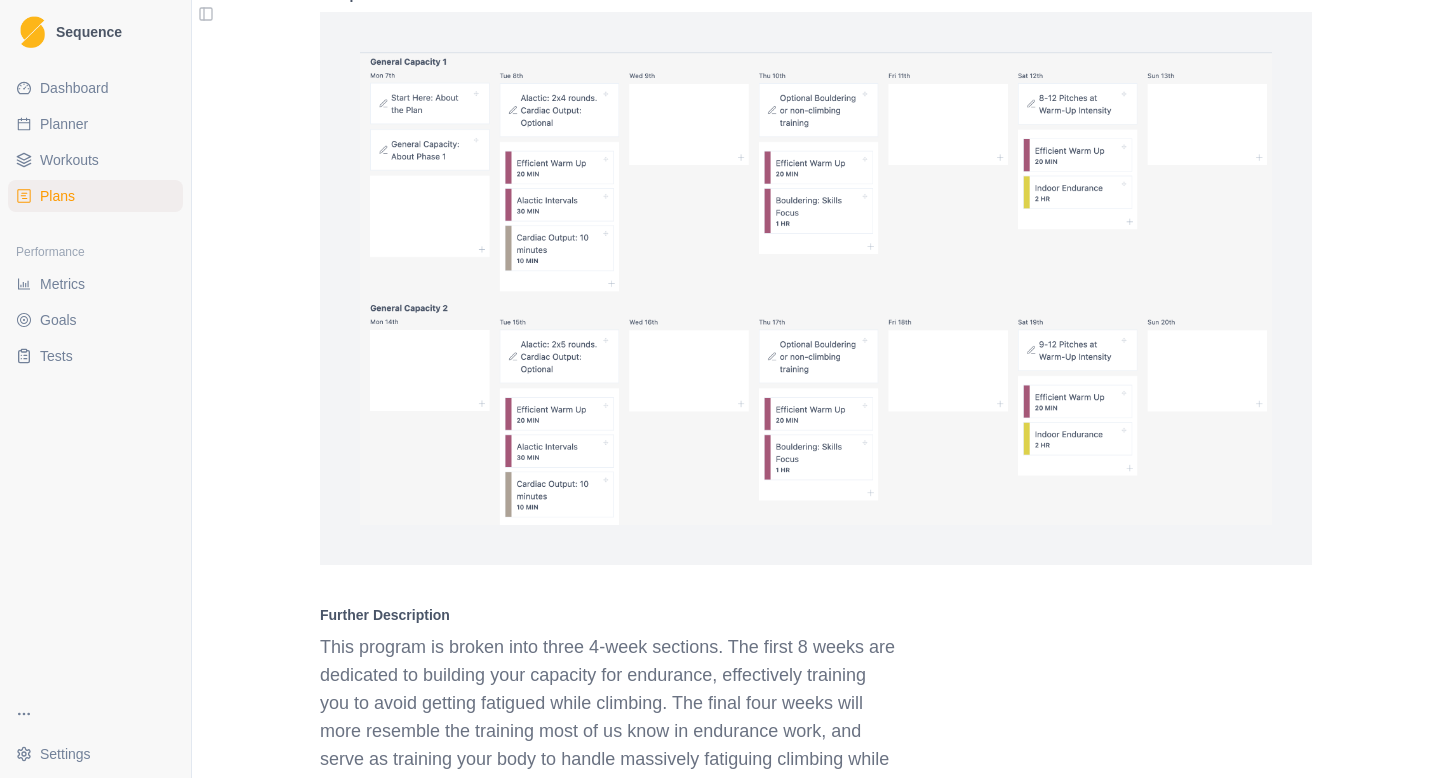 drag, startPoint x: 515, startPoint y: 120, endPoint x: 519, endPoint y: 3, distance: 117.06836 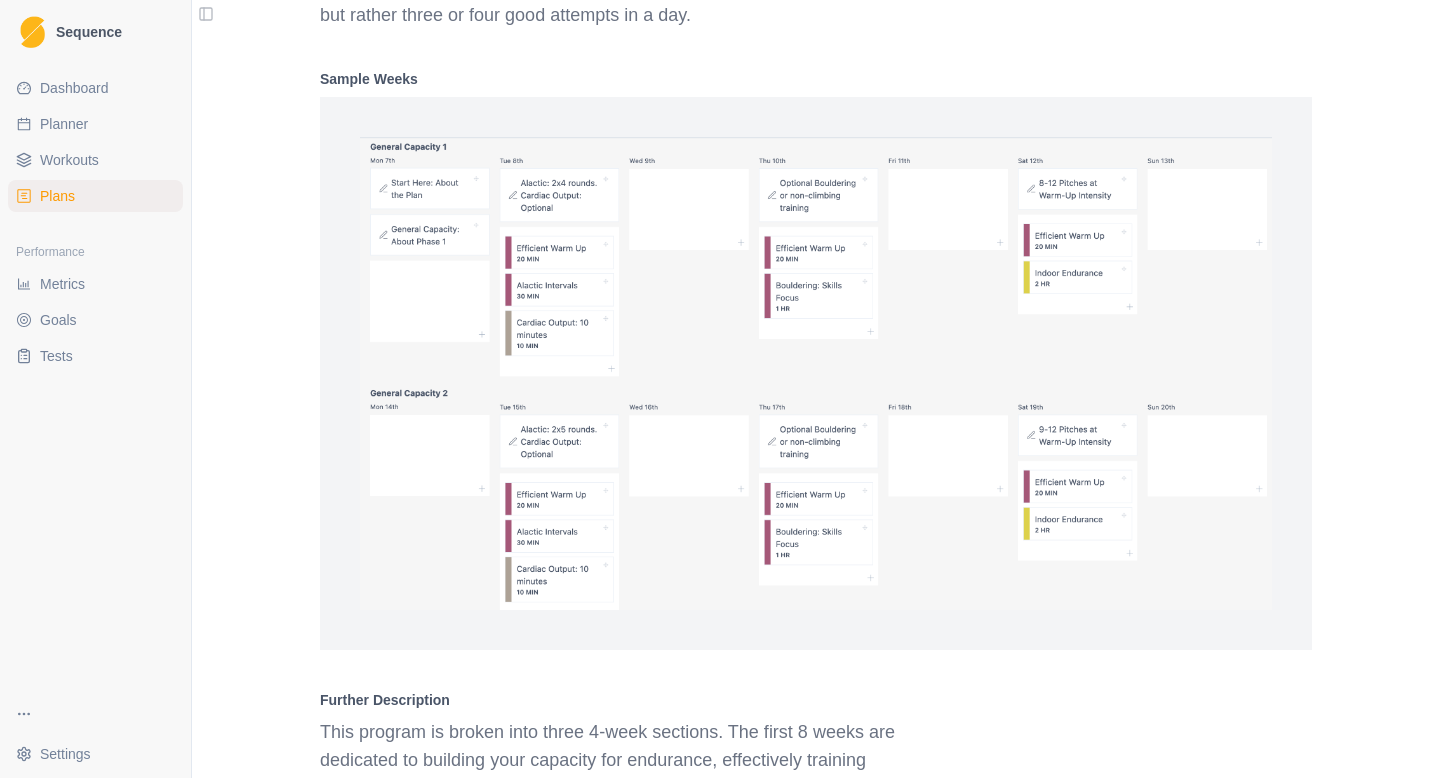 scroll, scrollTop: 1448, scrollLeft: 0, axis: vertical 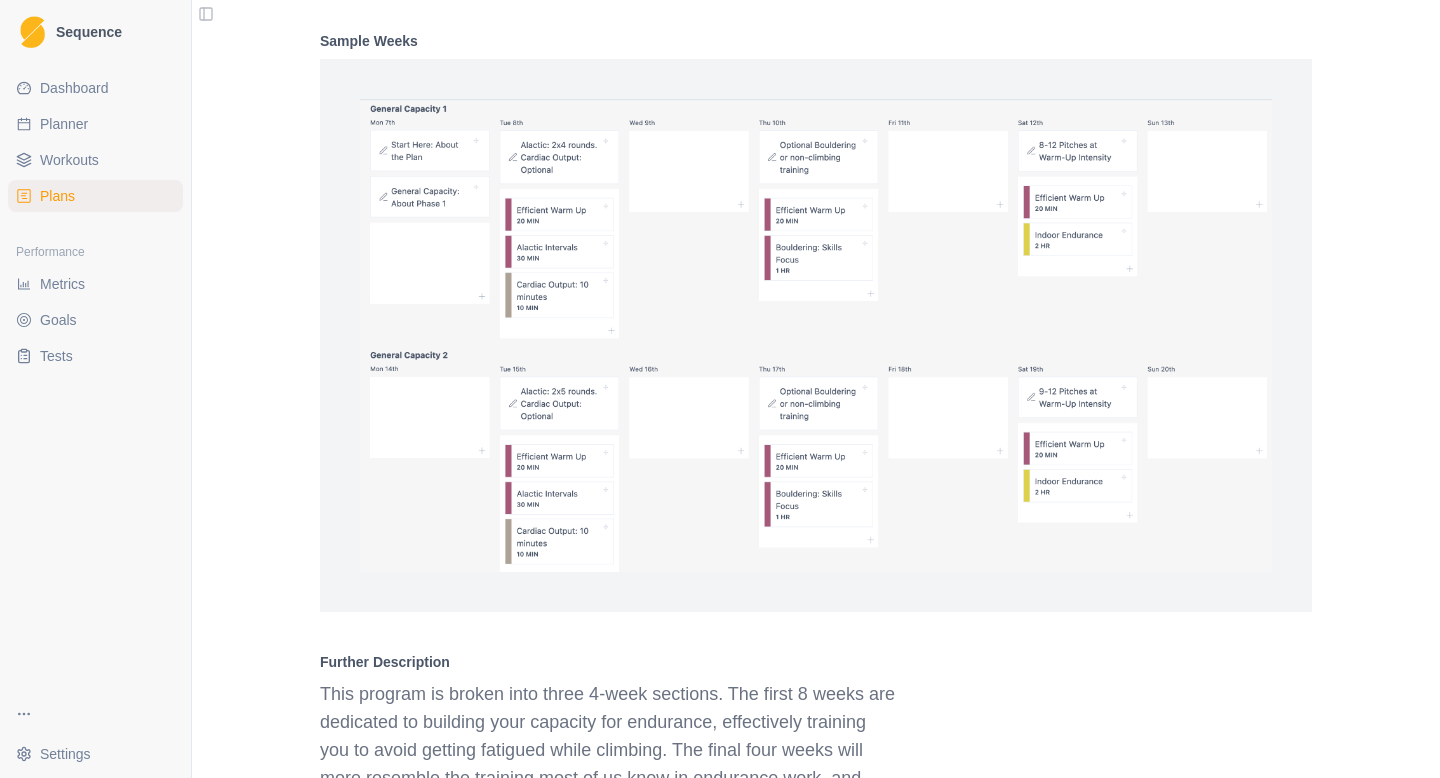 click at bounding box center [816, 335] 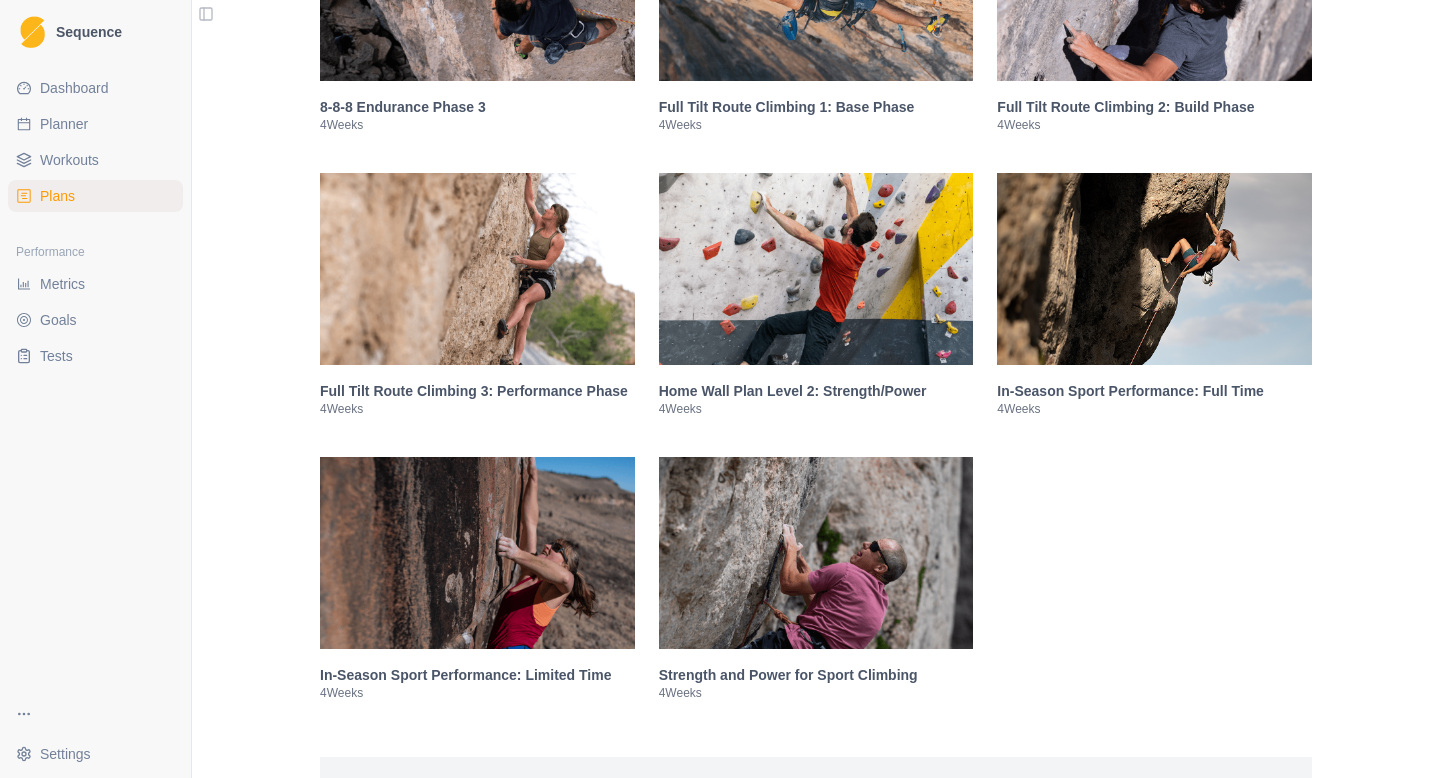 scroll, scrollTop: 2655, scrollLeft: 0, axis: vertical 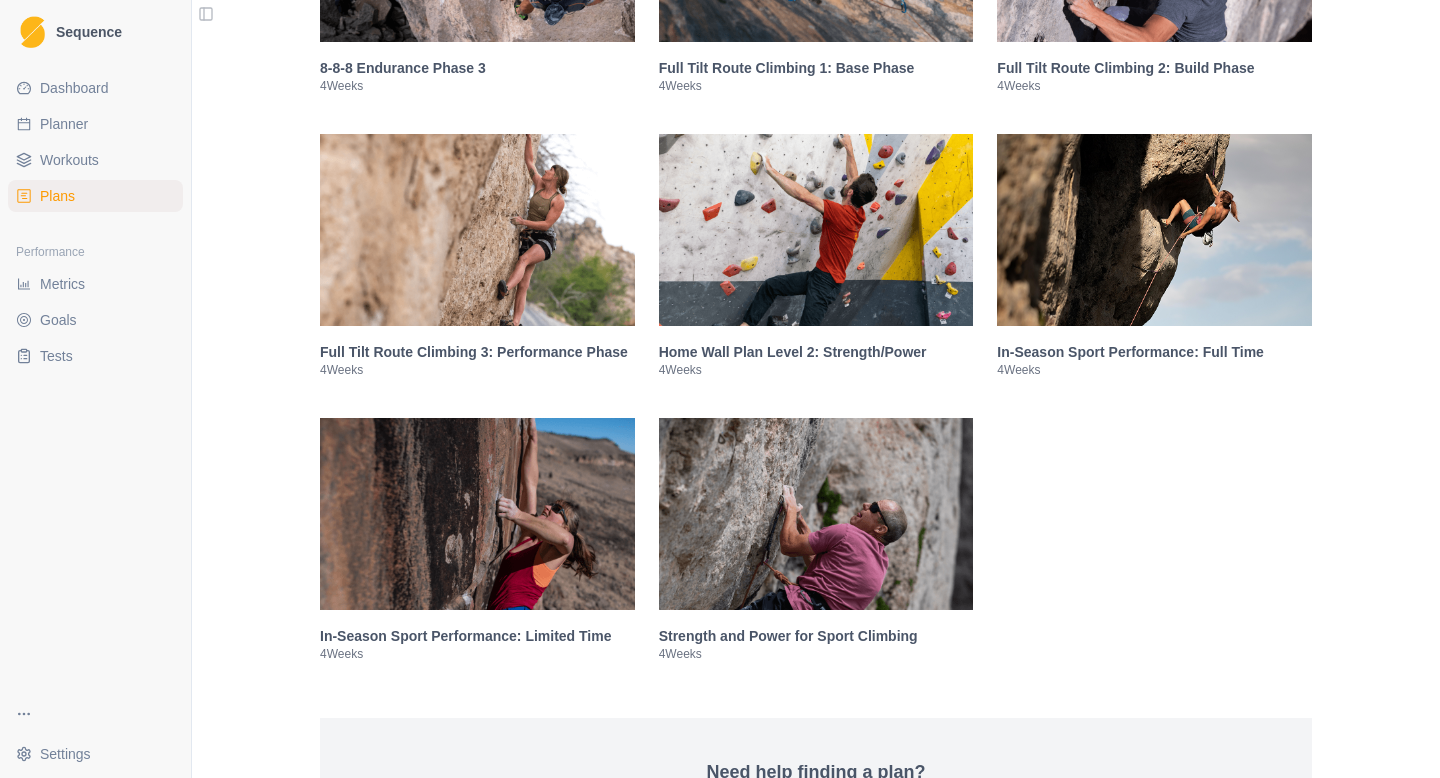 click at bounding box center [477, 514] 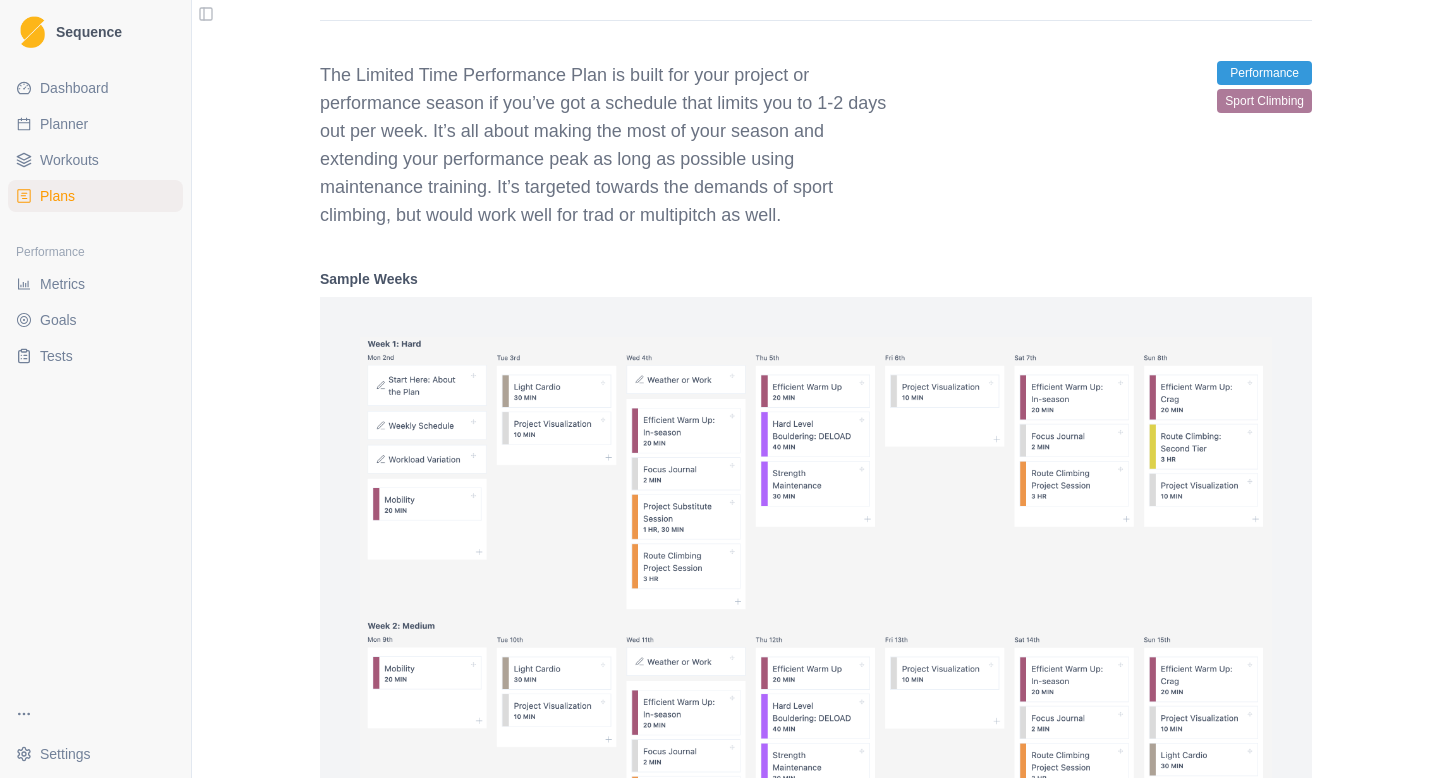 scroll, scrollTop: 2067, scrollLeft: 0, axis: vertical 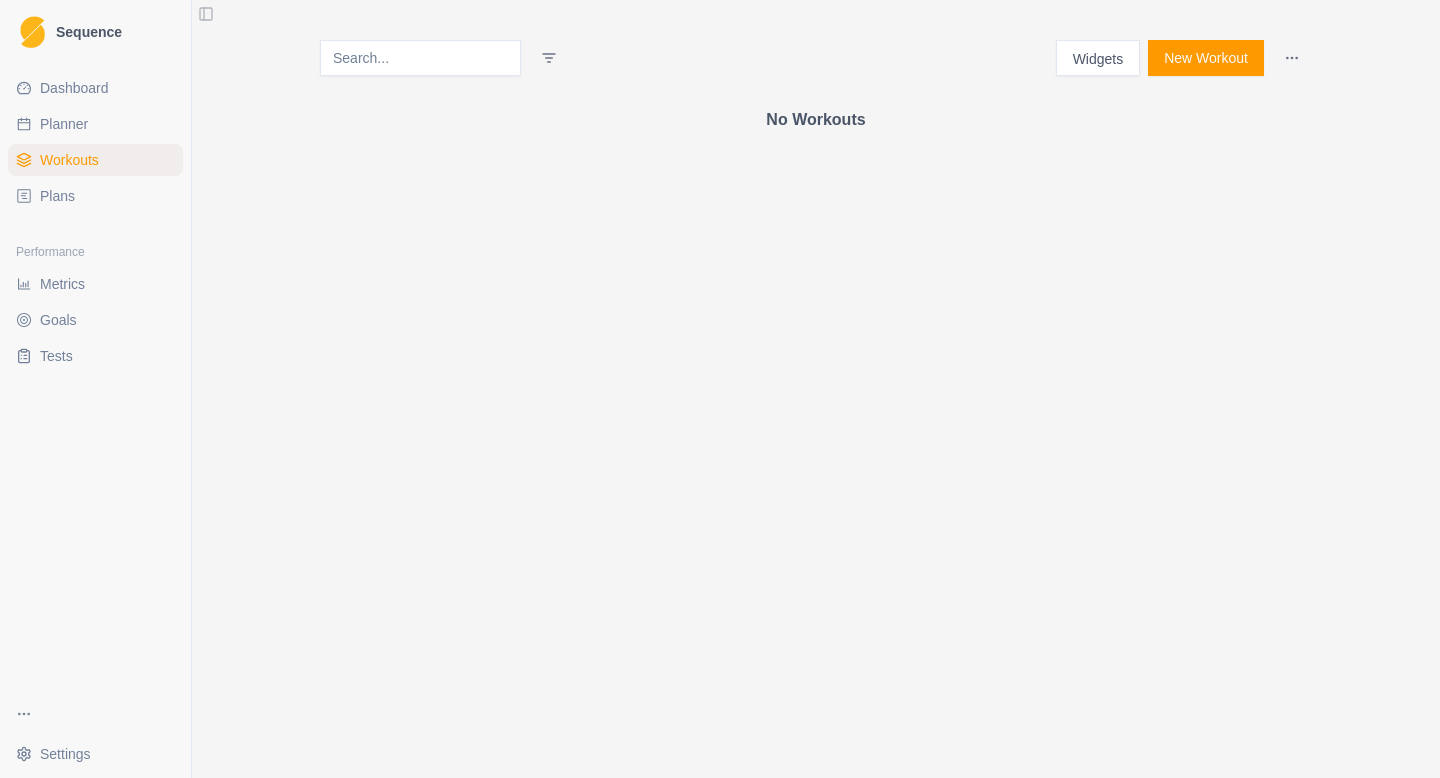 click on "Plans" at bounding box center [95, 196] 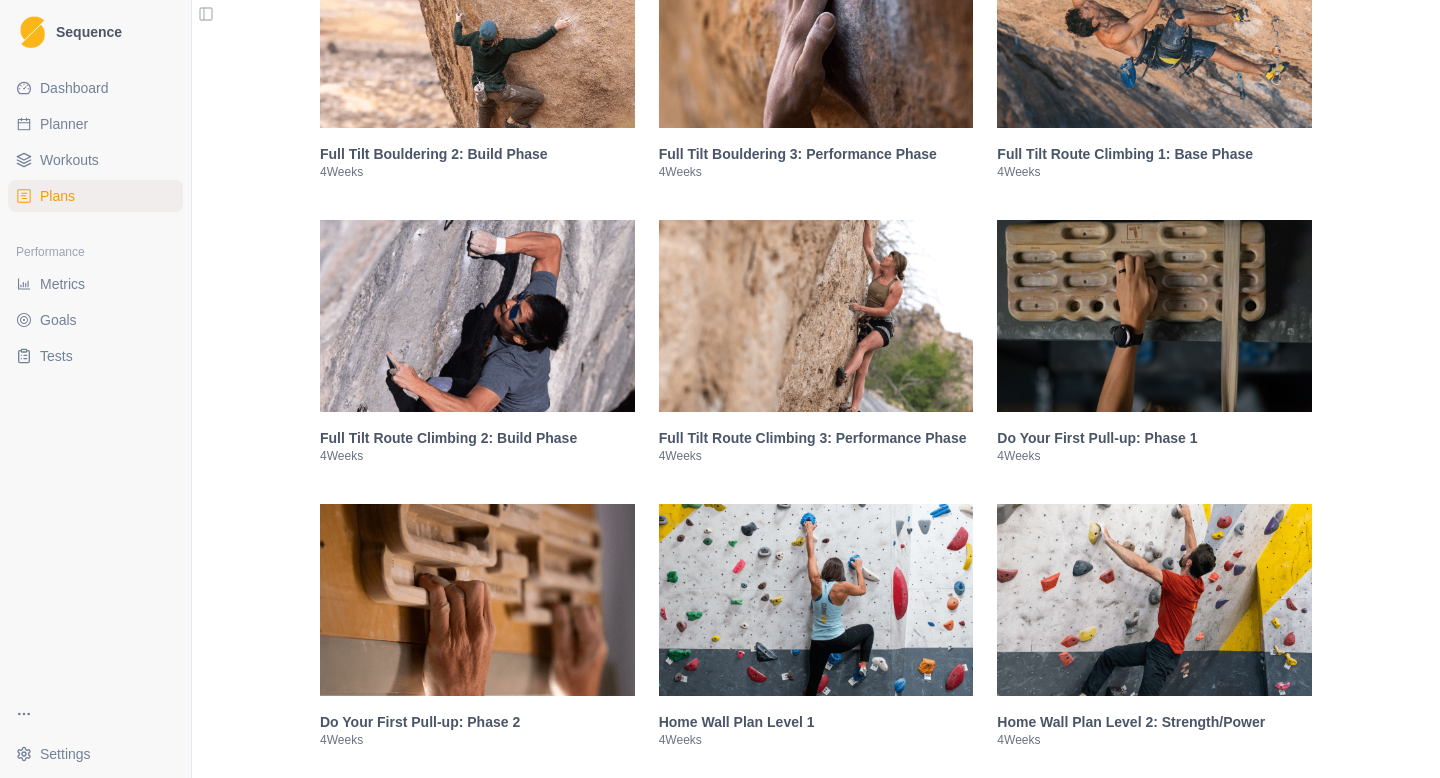 scroll, scrollTop: 1925, scrollLeft: 0, axis: vertical 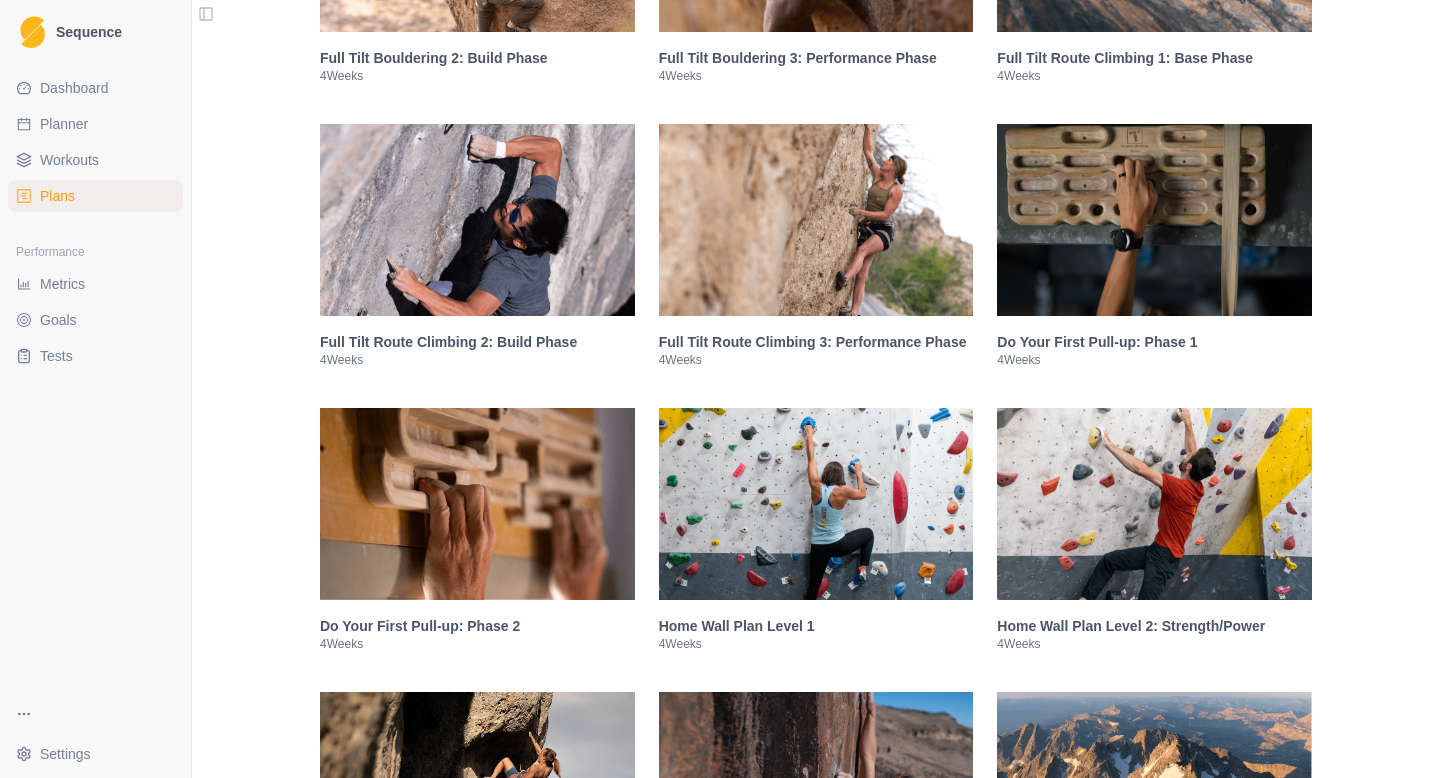 click at bounding box center (1154, 220) 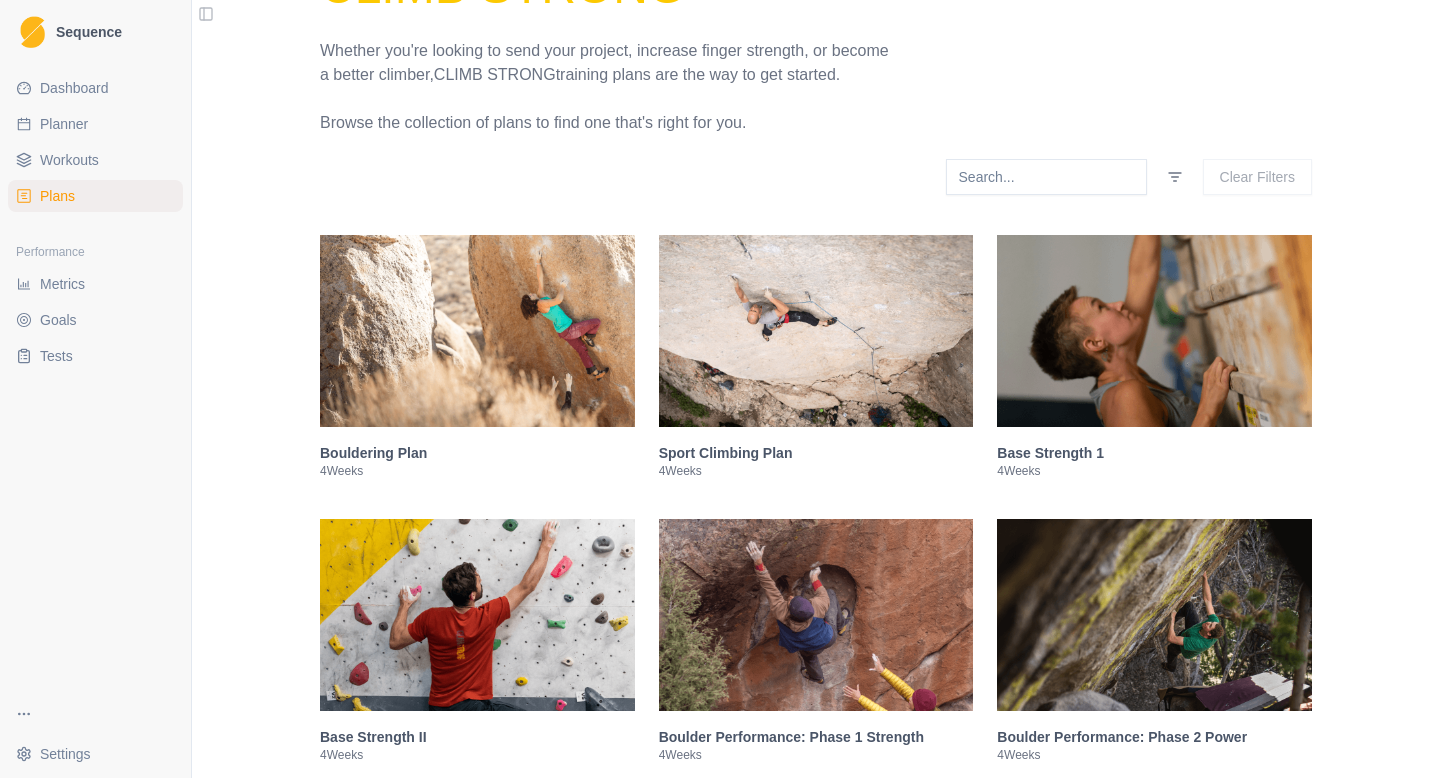 scroll, scrollTop: 122, scrollLeft: 0, axis: vertical 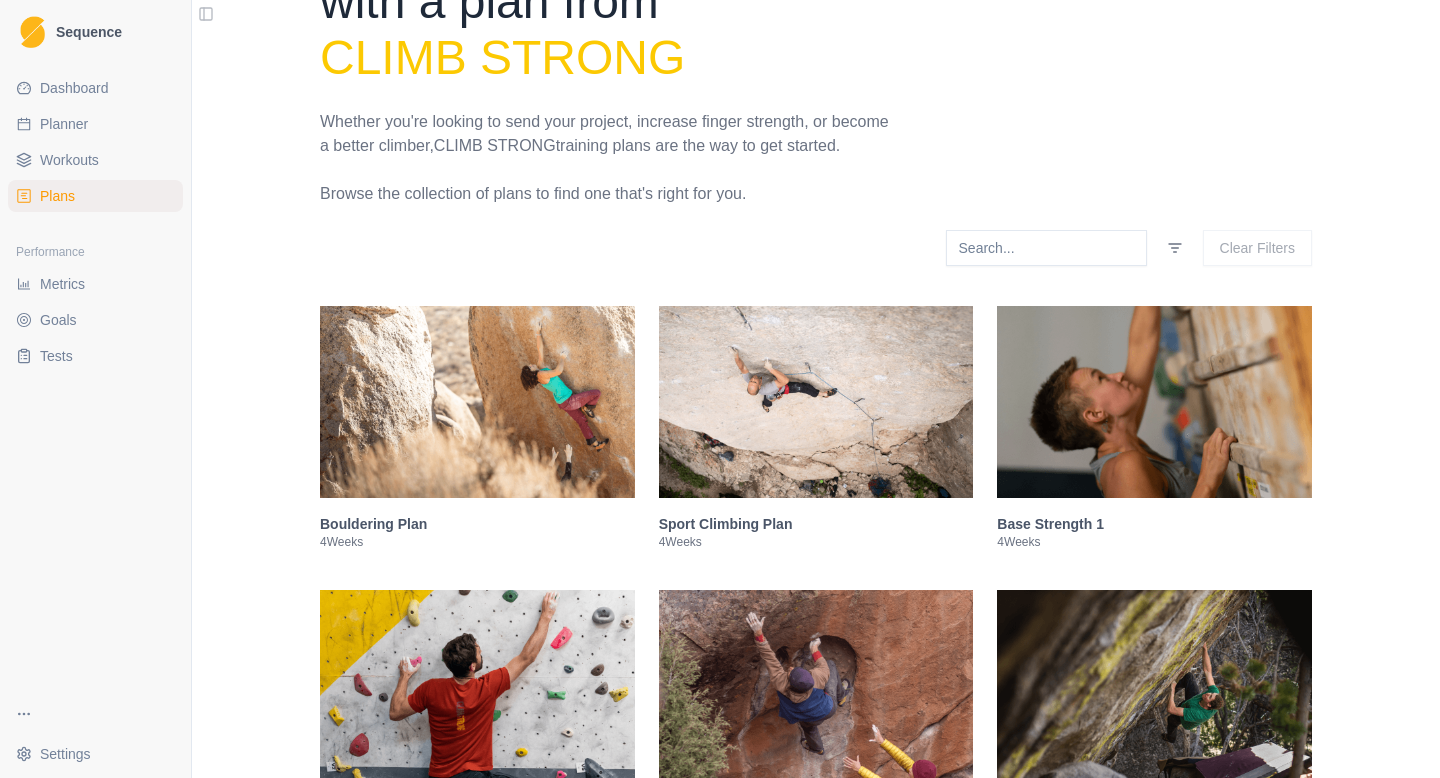 click on "Sequence Dashboard Planner Workouts Plans Performance Metrics Goals Tests Settings Toggle Sidebar Make training simple with a plan from Climb Strong Whether you're looking to send your project, increase finger strength, or become a better climber,  Climb Strong  training plans are the way to get started. Browse the collection of plans to find one that's right for you. Clear Filters Bouldering Plan 4  Weeks Sport Climbing Plan 4  Weeks Base Strength 1 4  Weeks Base Strength II 4  Weeks Boulder Performance: Phase 1 Strength 4  Weeks Boulder Performance: Phase 2 Power 4  Weeks "Time Off" Training Plan 3  Weeks Rebuild Plan 2  Weeks Finger Strength for Bouldering 4  Weeks 8-8-8 Endurance: Phase 1 4  Weeks 8-8-8 Endurance: Phase 2 4  Weeks 8-8-8 Endurance Phase 3 4  Weeks Alpine Base Fitness 1: Base Phase 6  Weeks Alpine Base Fitness 2: Build Phase 6  Weeks Full Tilt Bouldering 1: Base Phase 4  Weeks Full Tilt Bouldering 2: Build Phase 4  Weeks Full Tilt Bouldering 3: Performance Phase 4  Weeks 4 4" at bounding box center (720, 389) 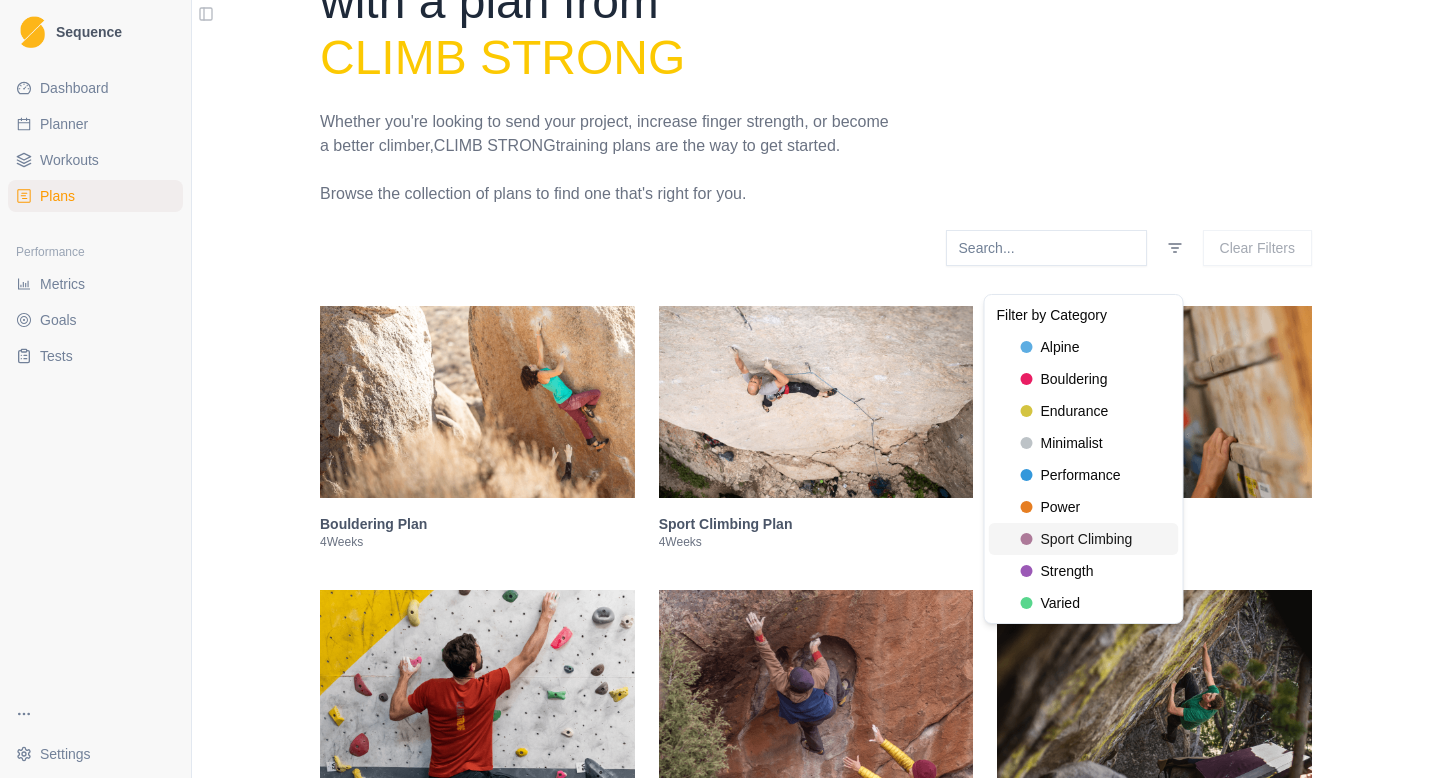 click on "sport climbing" at bounding box center (1087, 539) 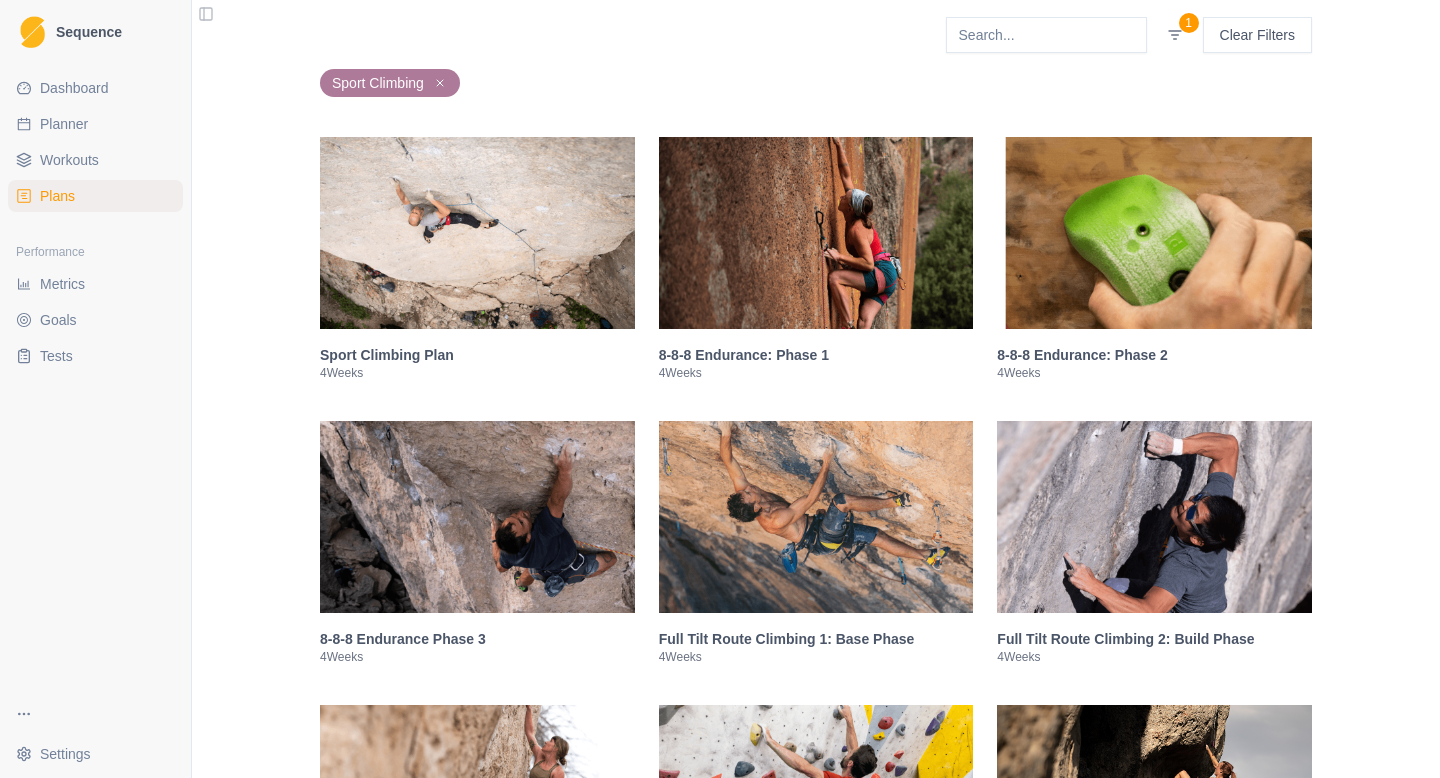 scroll, scrollTop: 337, scrollLeft: 0, axis: vertical 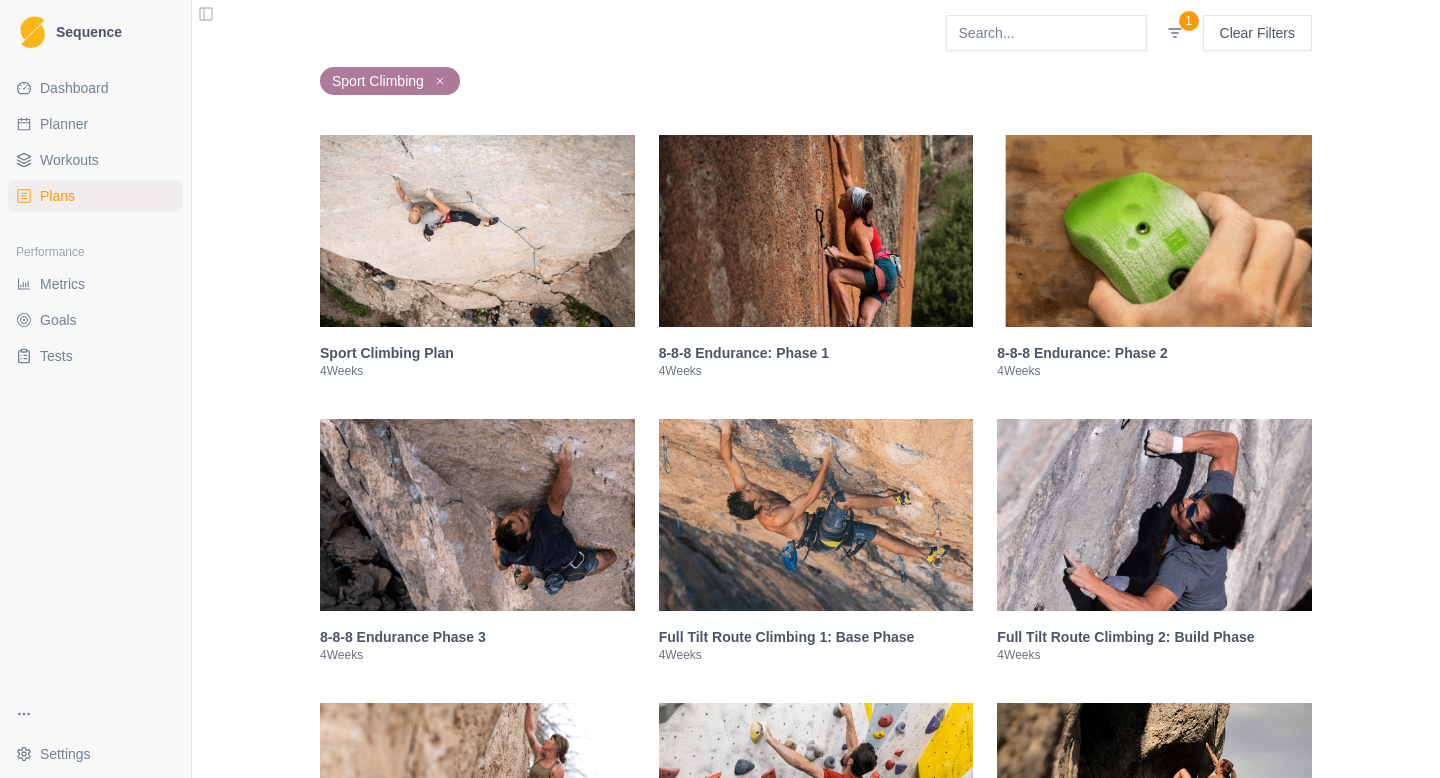 click at bounding box center [816, 231] 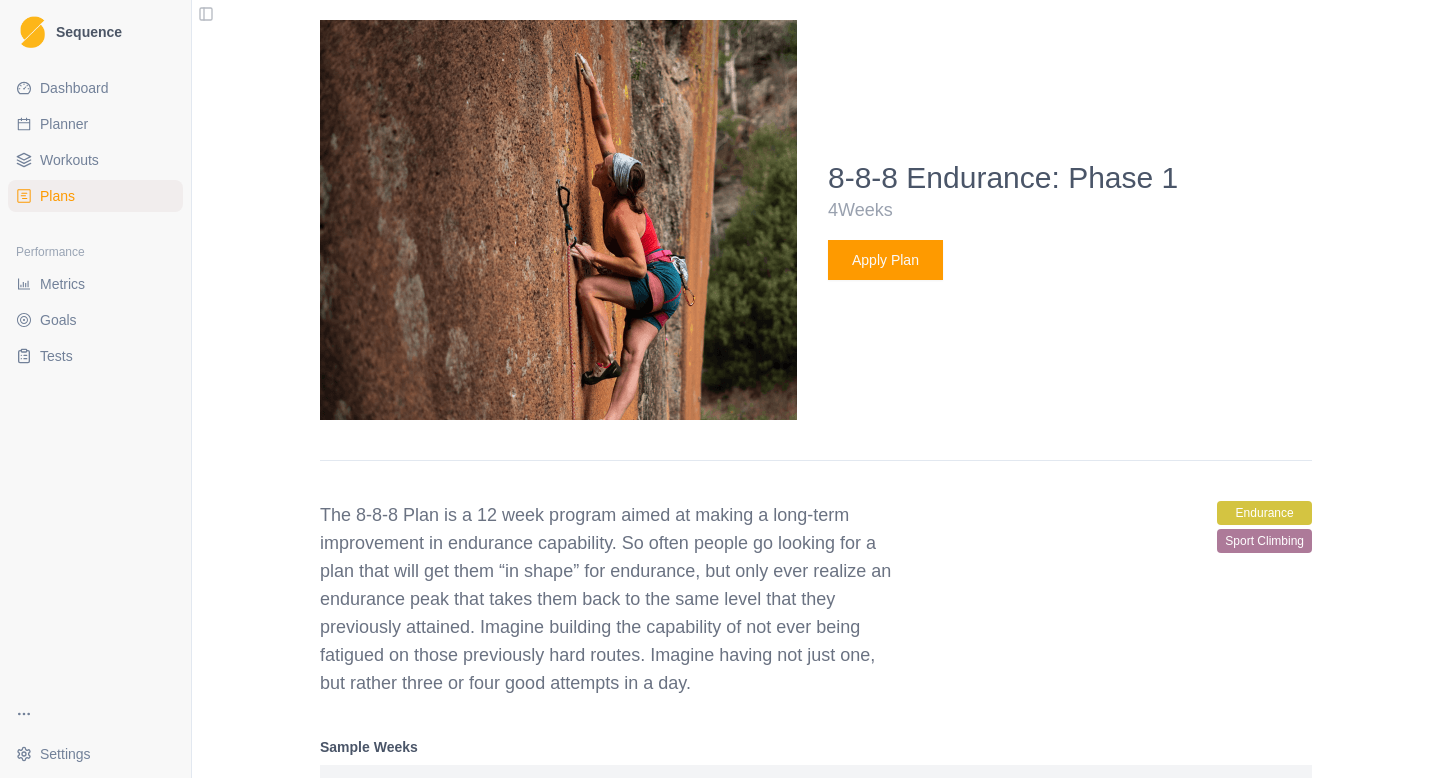 scroll, scrollTop: 780, scrollLeft: 0, axis: vertical 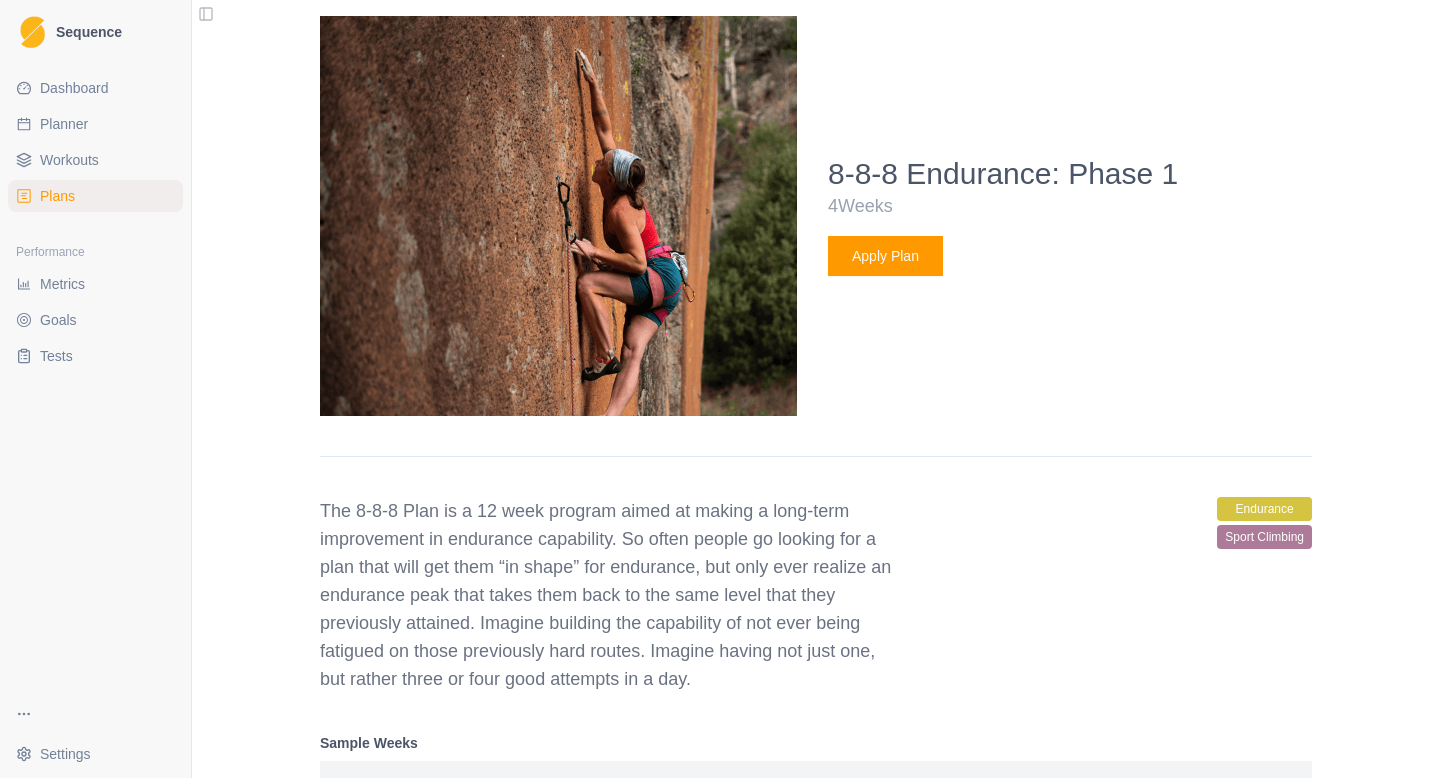 click on "Apply Plan" at bounding box center [885, 256] 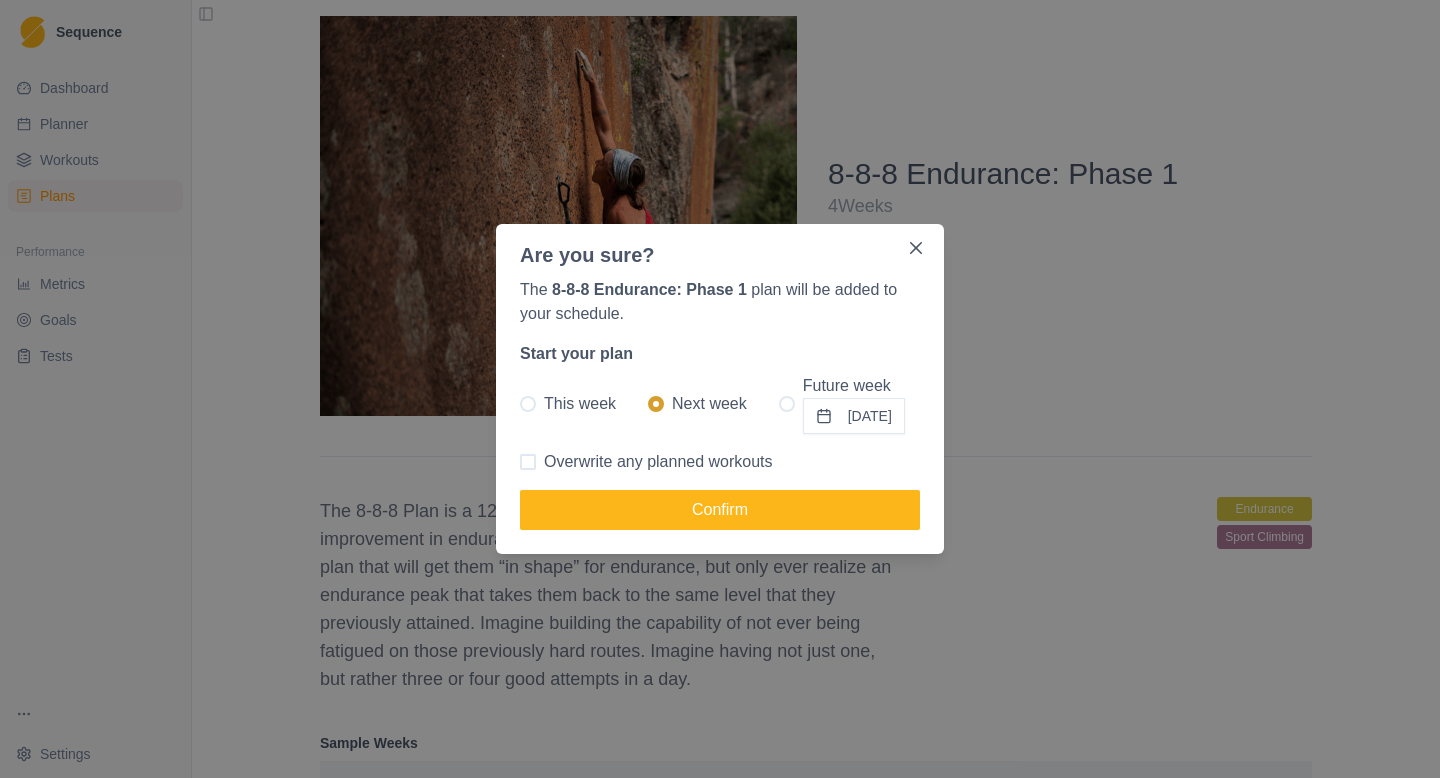 click at bounding box center (528, 404) 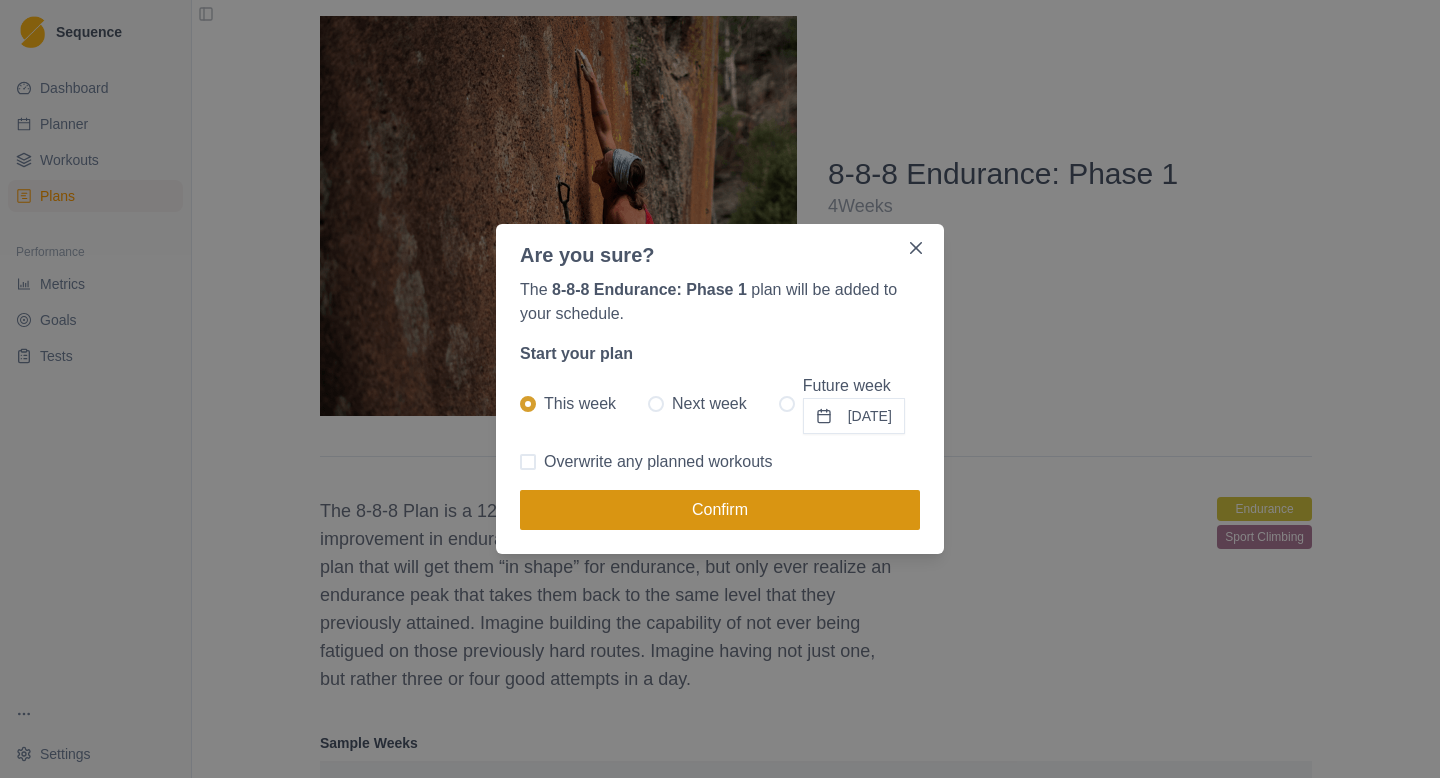 click on "Confirm" at bounding box center [720, 510] 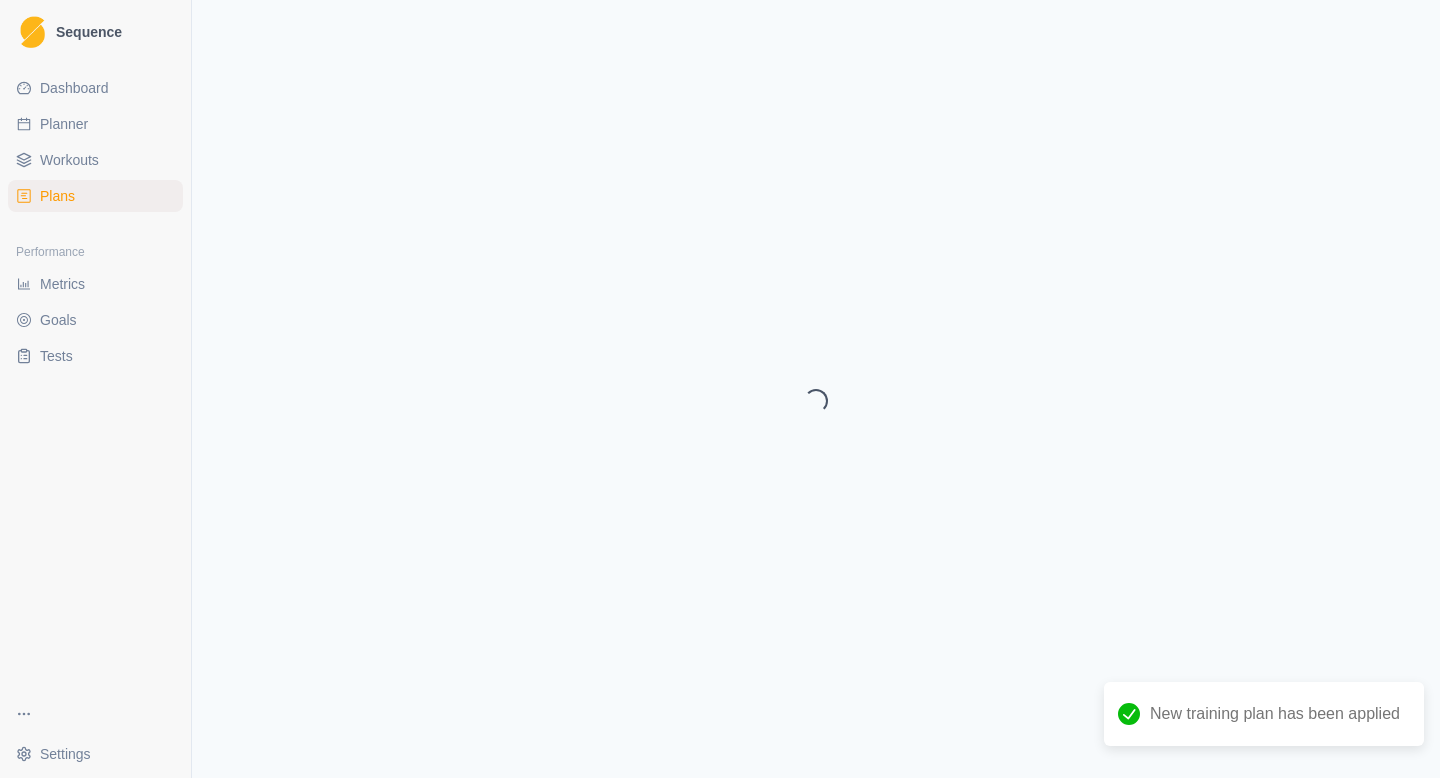 scroll, scrollTop: 0, scrollLeft: 0, axis: both 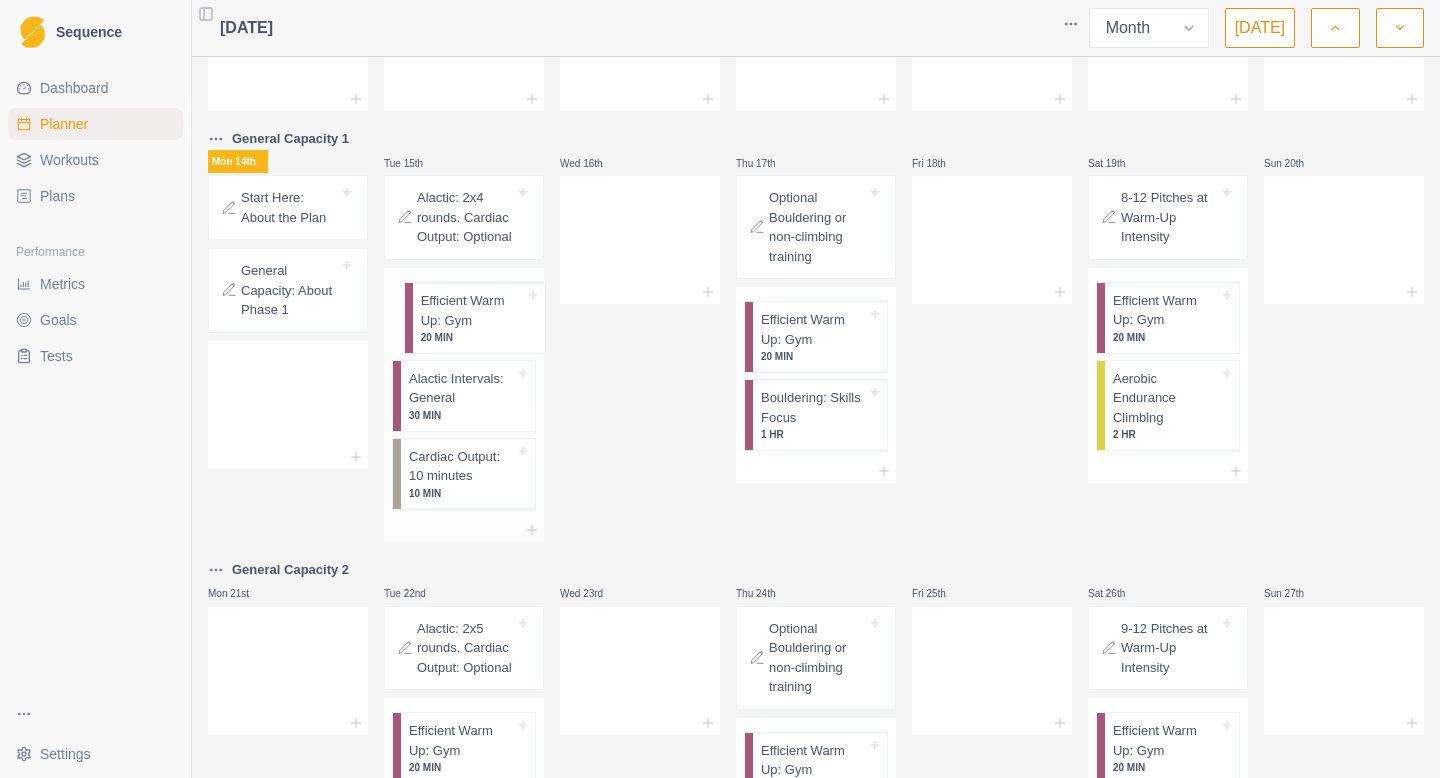 drag, startPoint x: 454, startPoint y: 328, endPoint x: 460, endPoint y: 308, distance: 20.880613 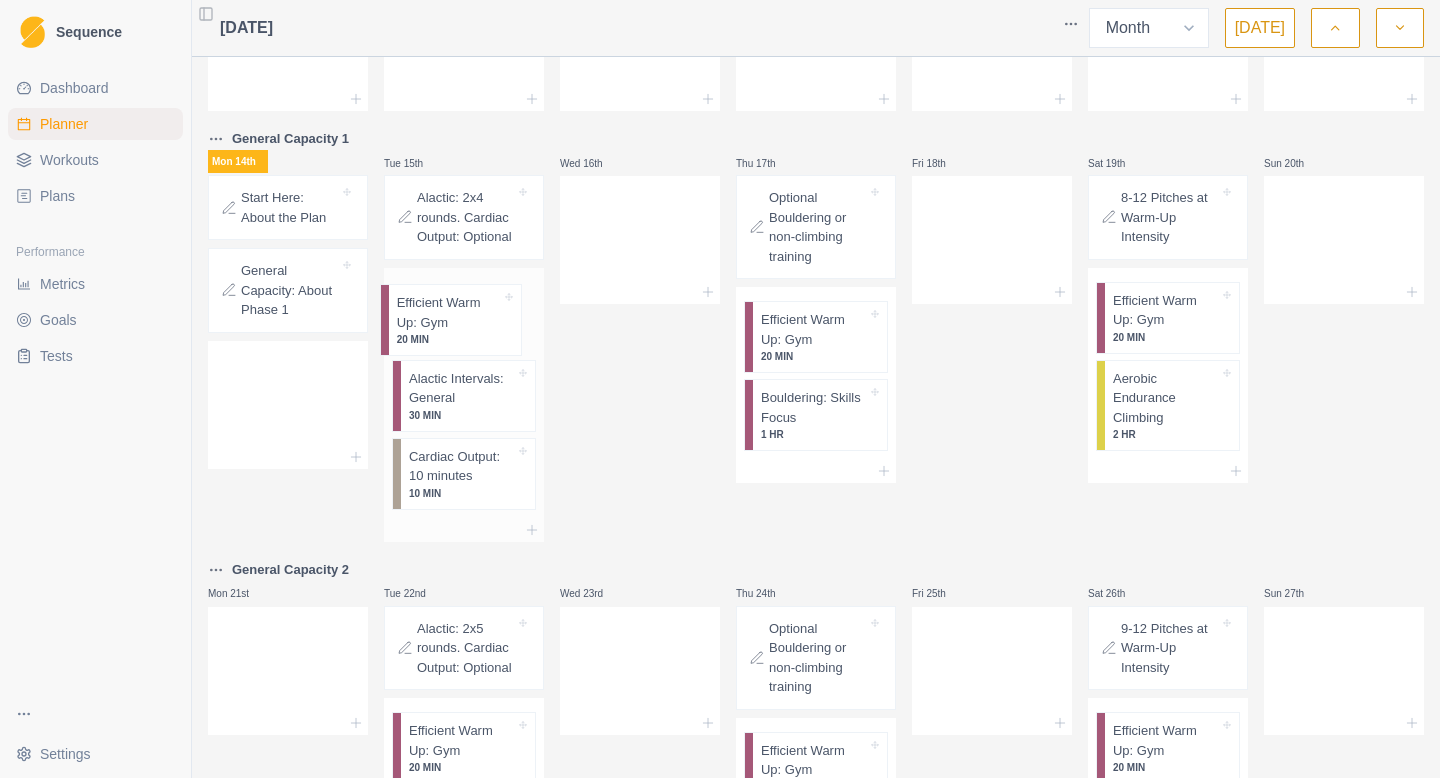 drag, startPoint x: 481, startPoint y: 340, endPoint x: 465, endPoint y: 327, distance: 20.615528 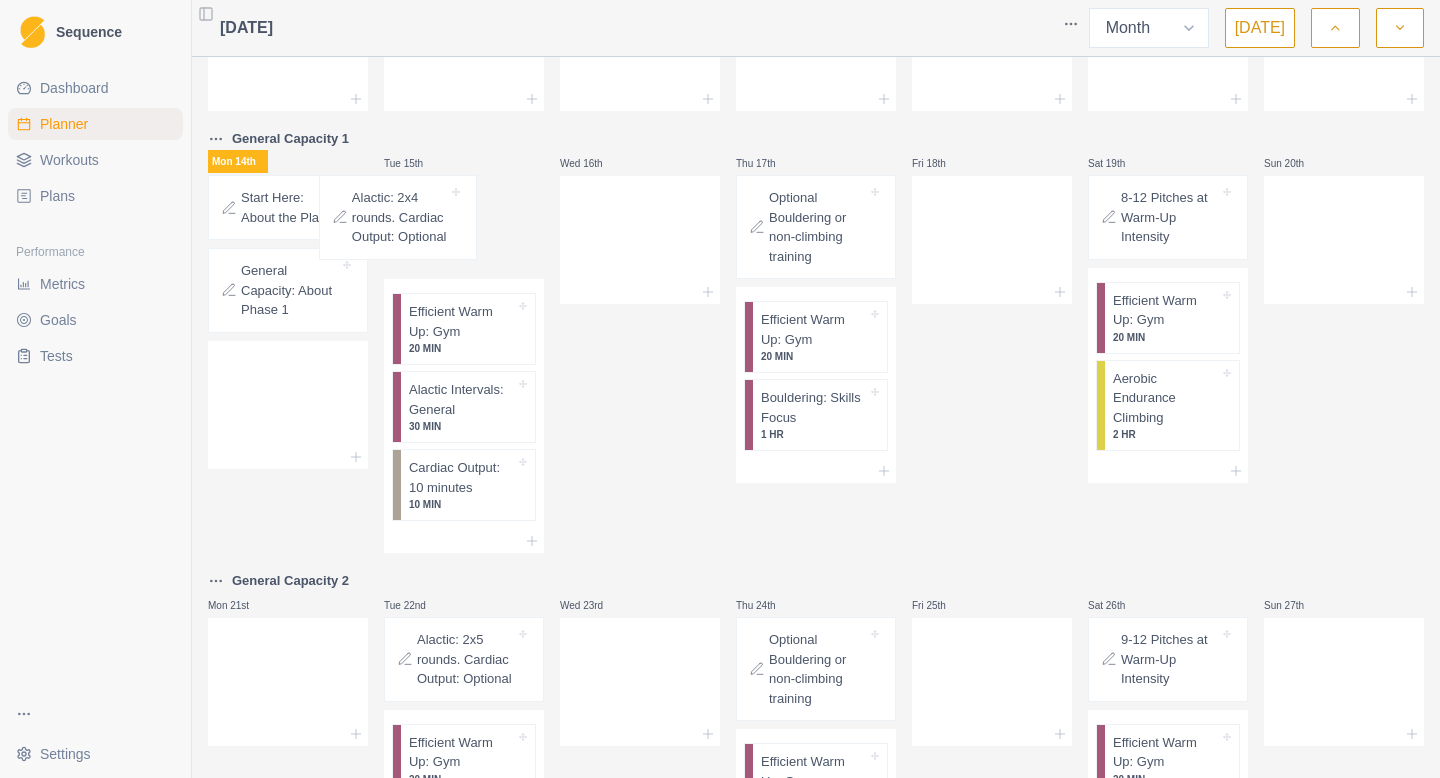 scroll, scrollTop: 324, scrollLeft: 0, axis: vertical 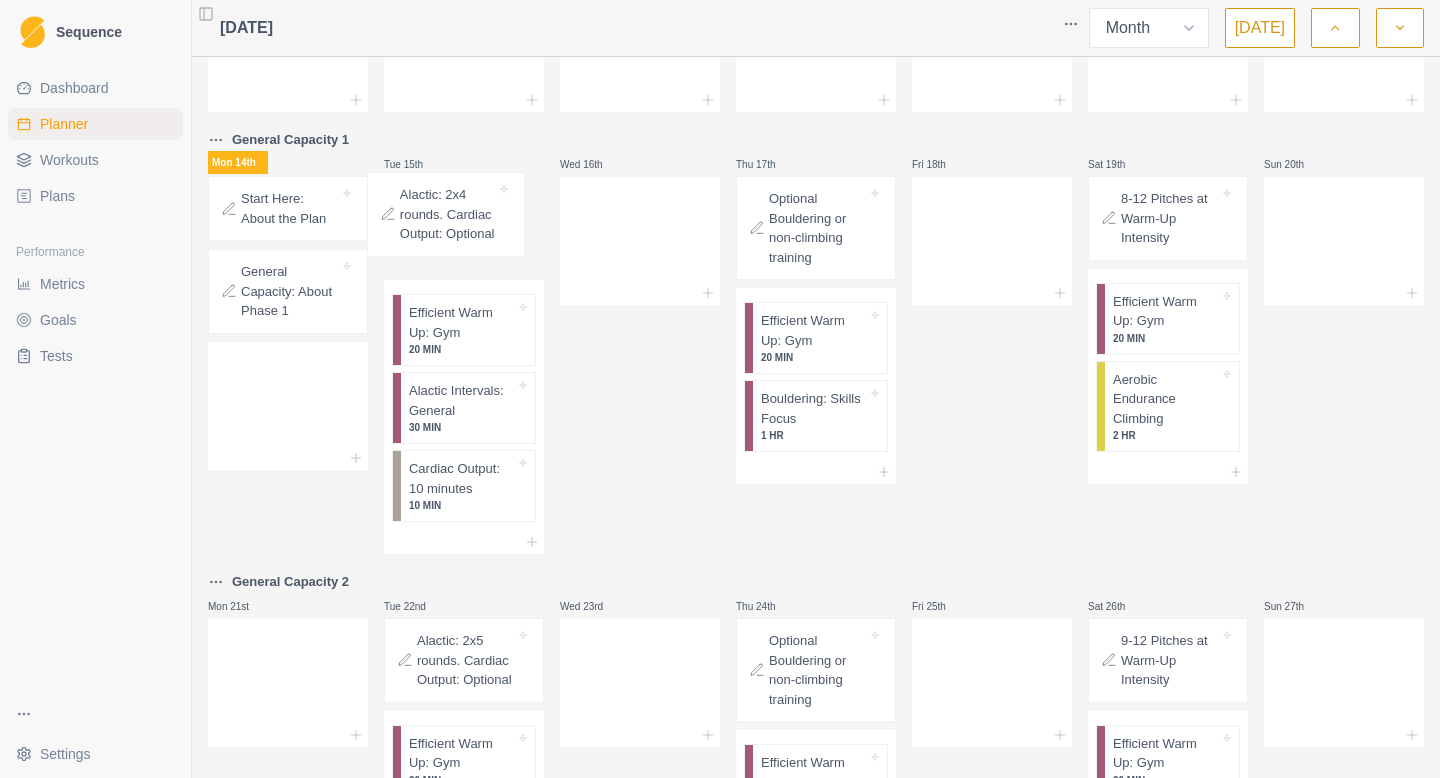 drag, startPoint x: 483, startPoint y: 191, endPoint x: 461, endPoint y: 187, distance: 22.36068 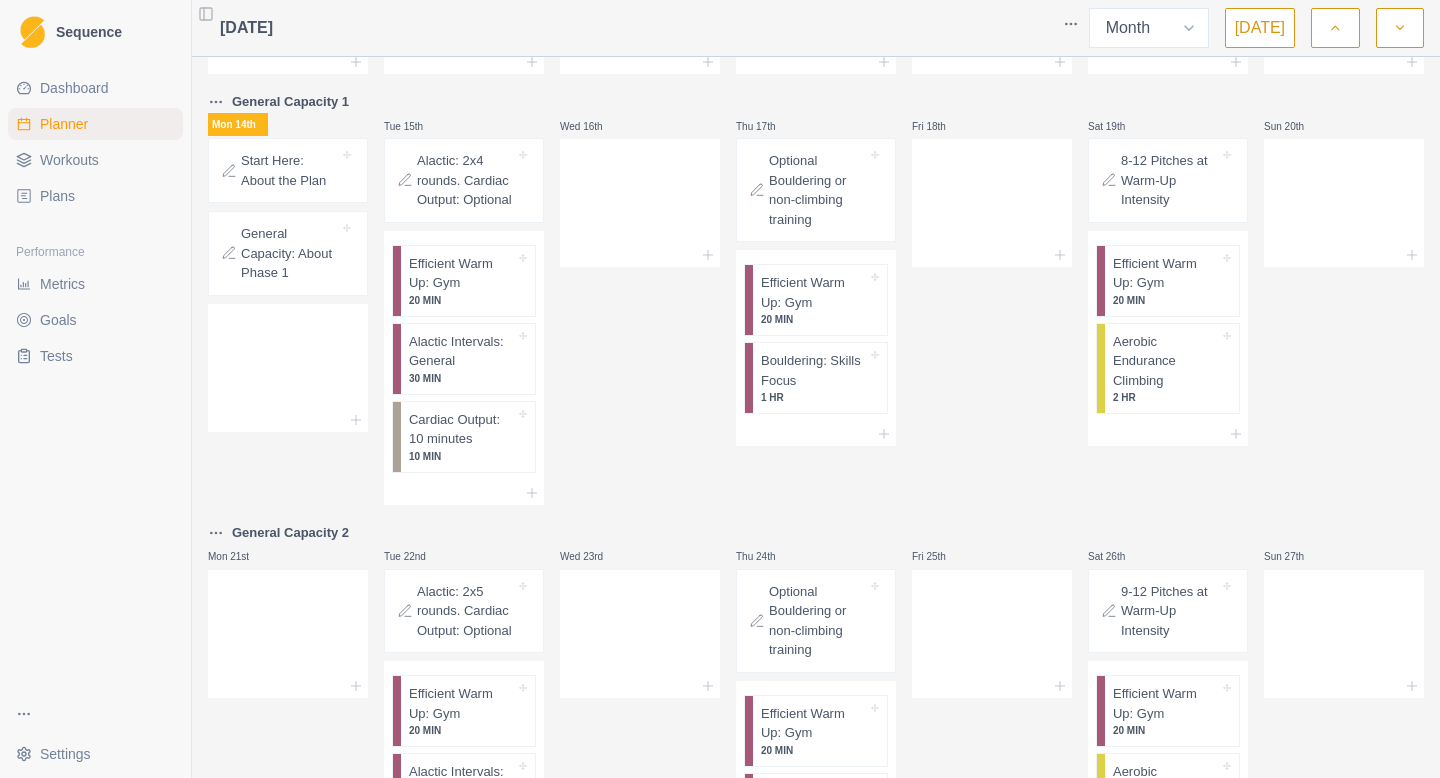 scroll, scrollTop: 360, scrollLeft: 0, axis: vertical 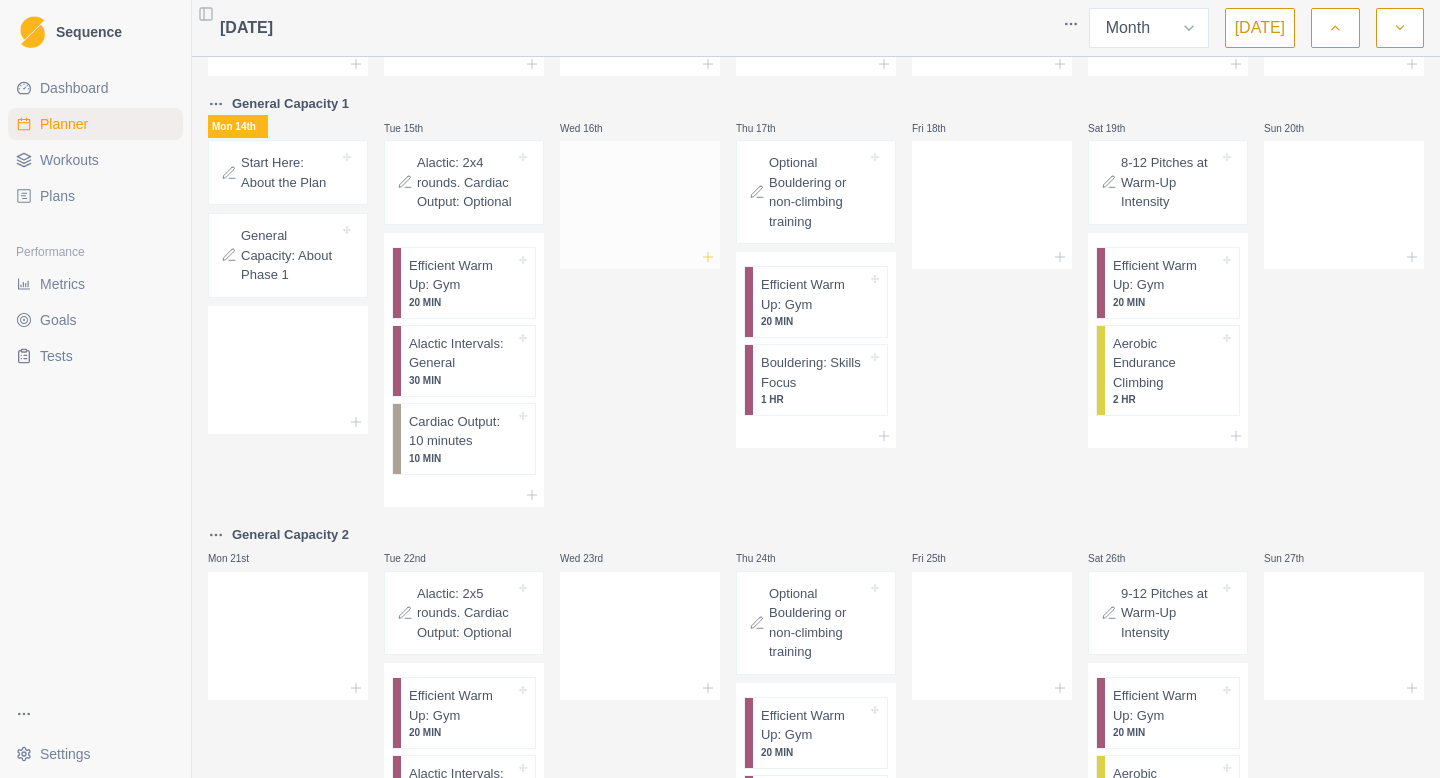 click 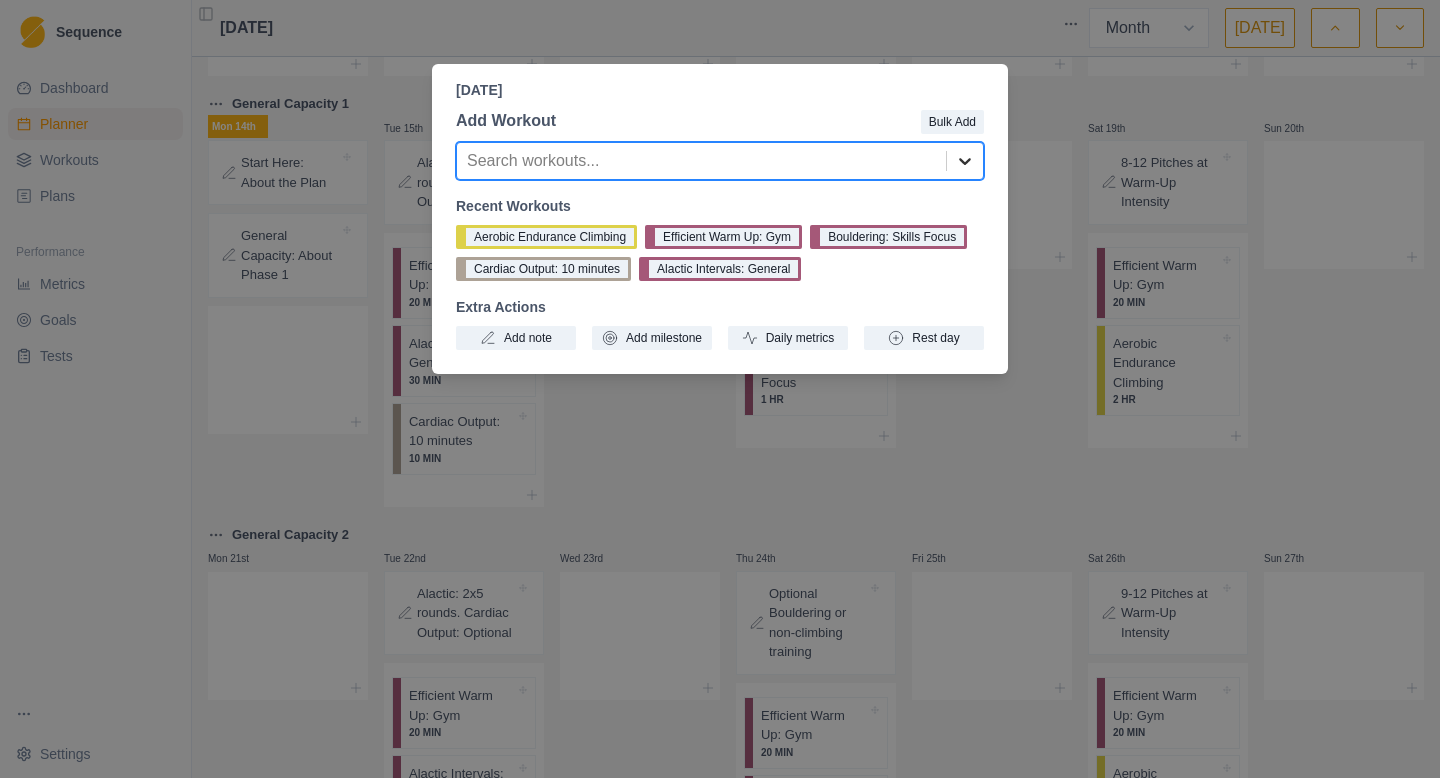 click 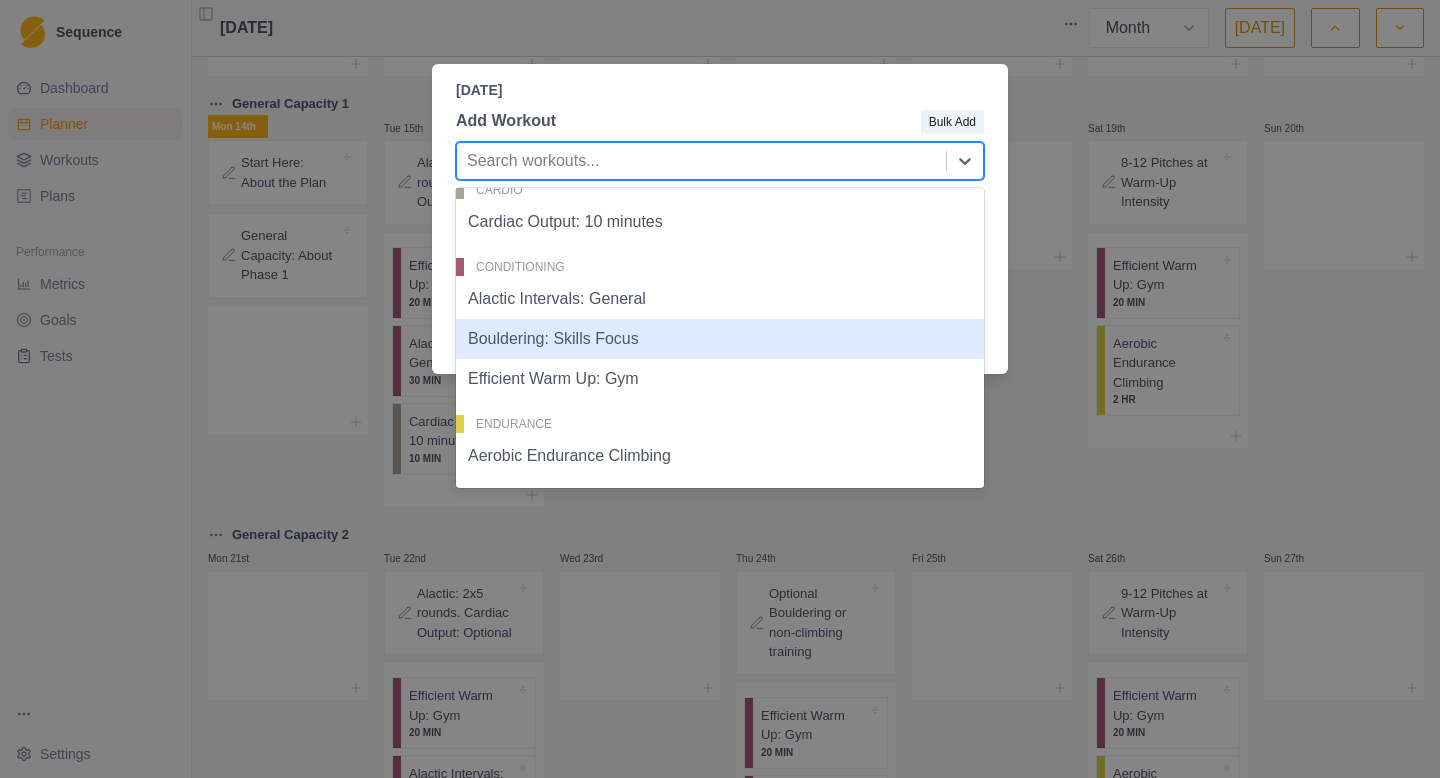 scroll, scrollTop: 0, scrollLeft: 0, axis: both 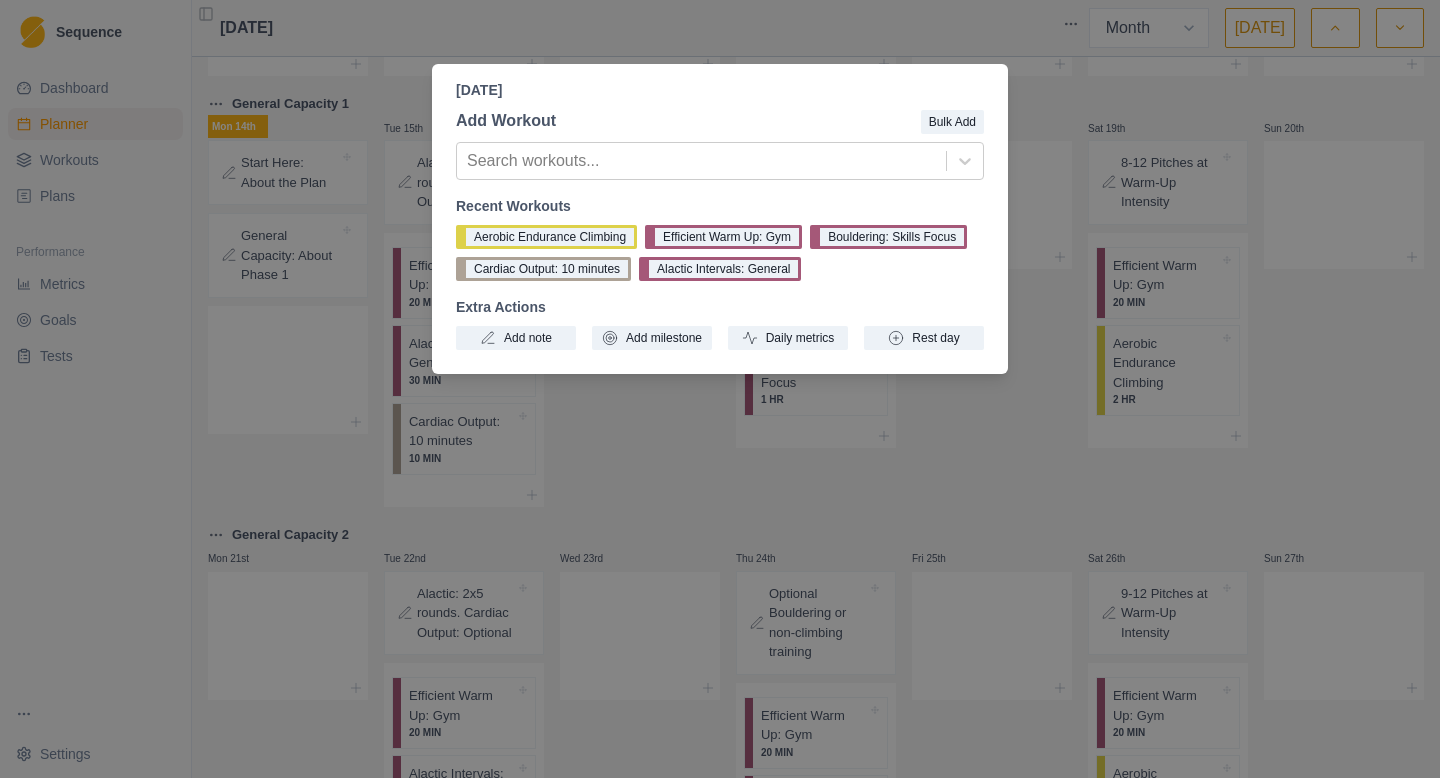 click on "[DATE]" at bounding box center [720, 90] 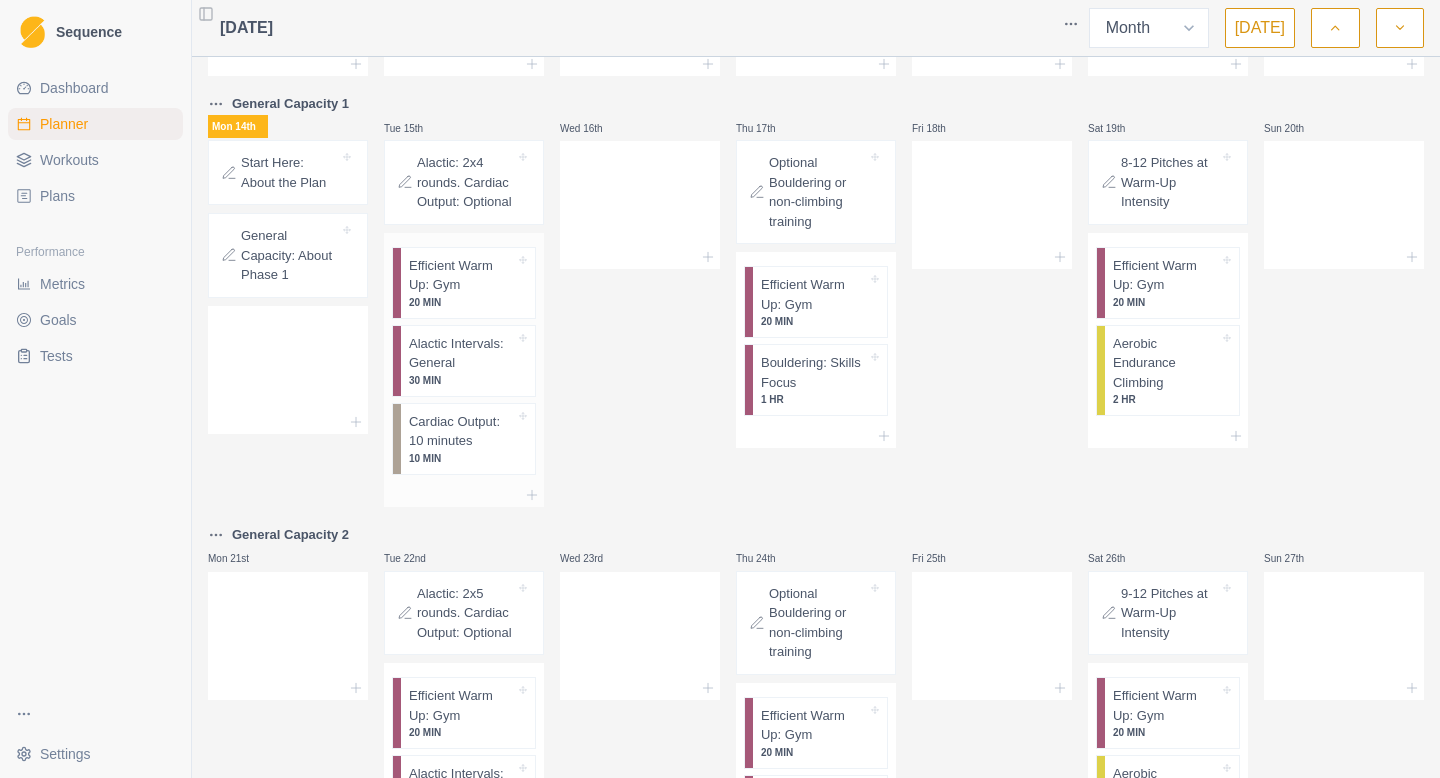 click on "20 MIN" at bounding box center (462, 302) 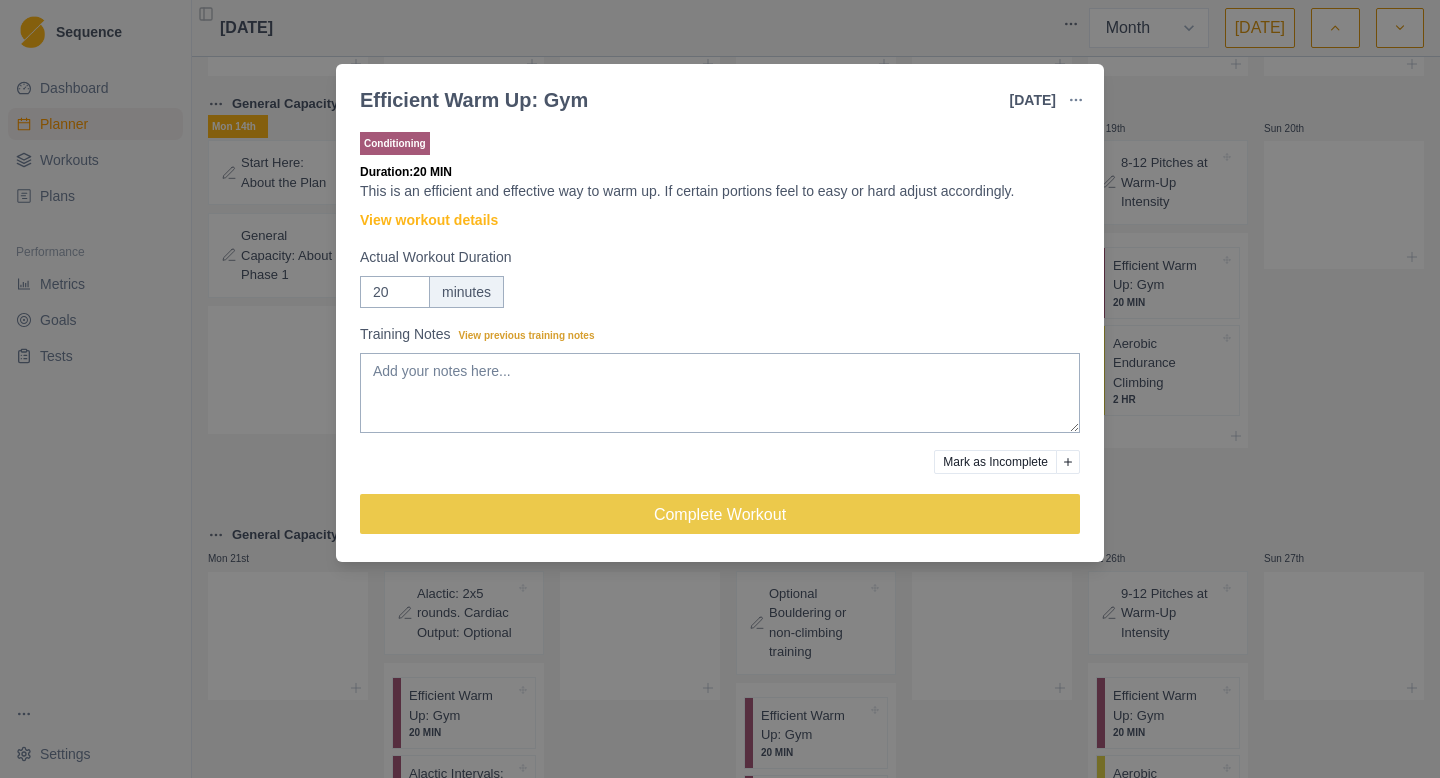 click on "Efficient Warm Up: Gym [DATE] Link To Goal View Workout Metrics Edit Original Workout Reschedule Workout Remove From Schedule Conditioning Duration:  20 MIN This is an efficient and effective way to warm up. If certain portions feel to easy or hard adjust accordingly. View workout details Actual Workout Duration 20 minutes Training Notes View previous training notes Mark as Incomplete Complete Workout" at bounding box center (720, 389) 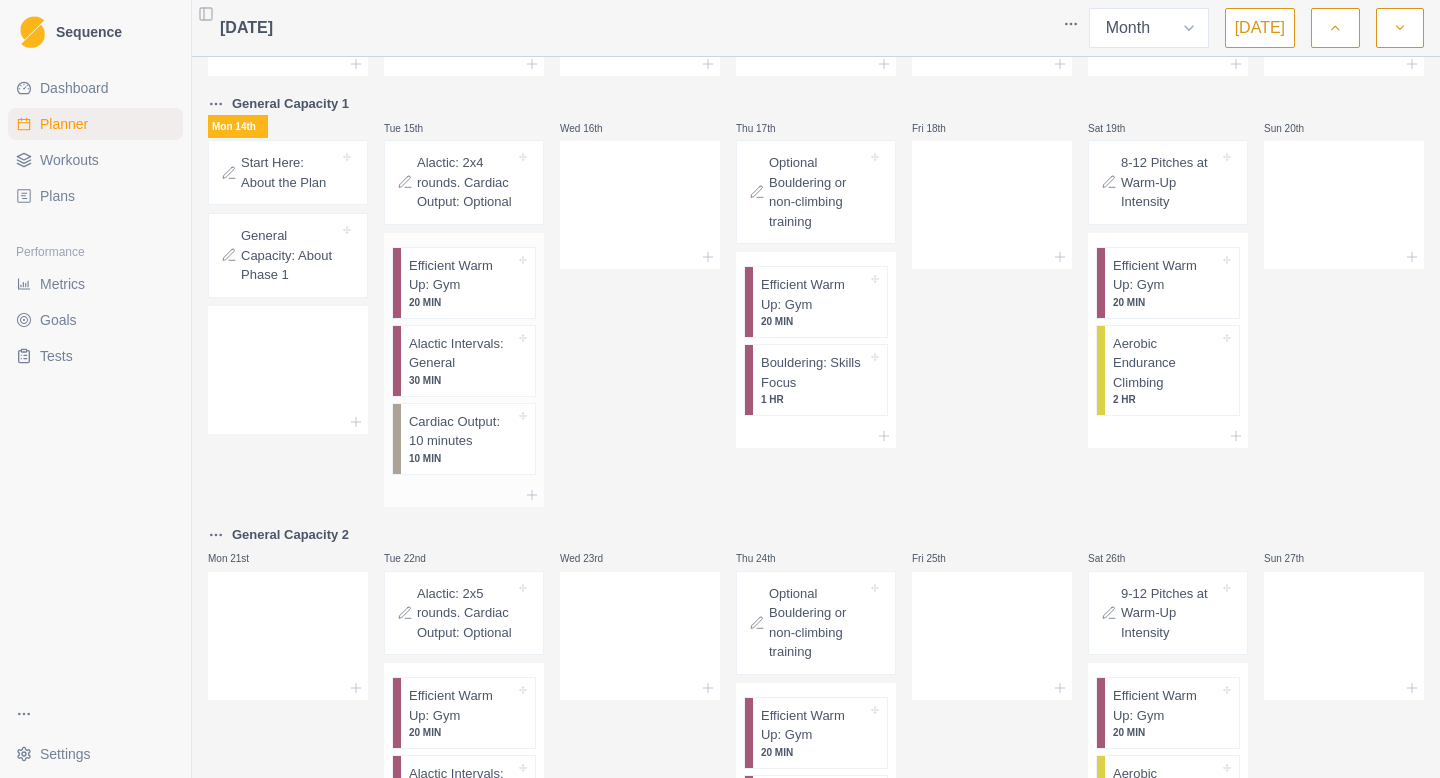 click on "Efficient Warm Up: Gym" at bounding box center (462, 275) 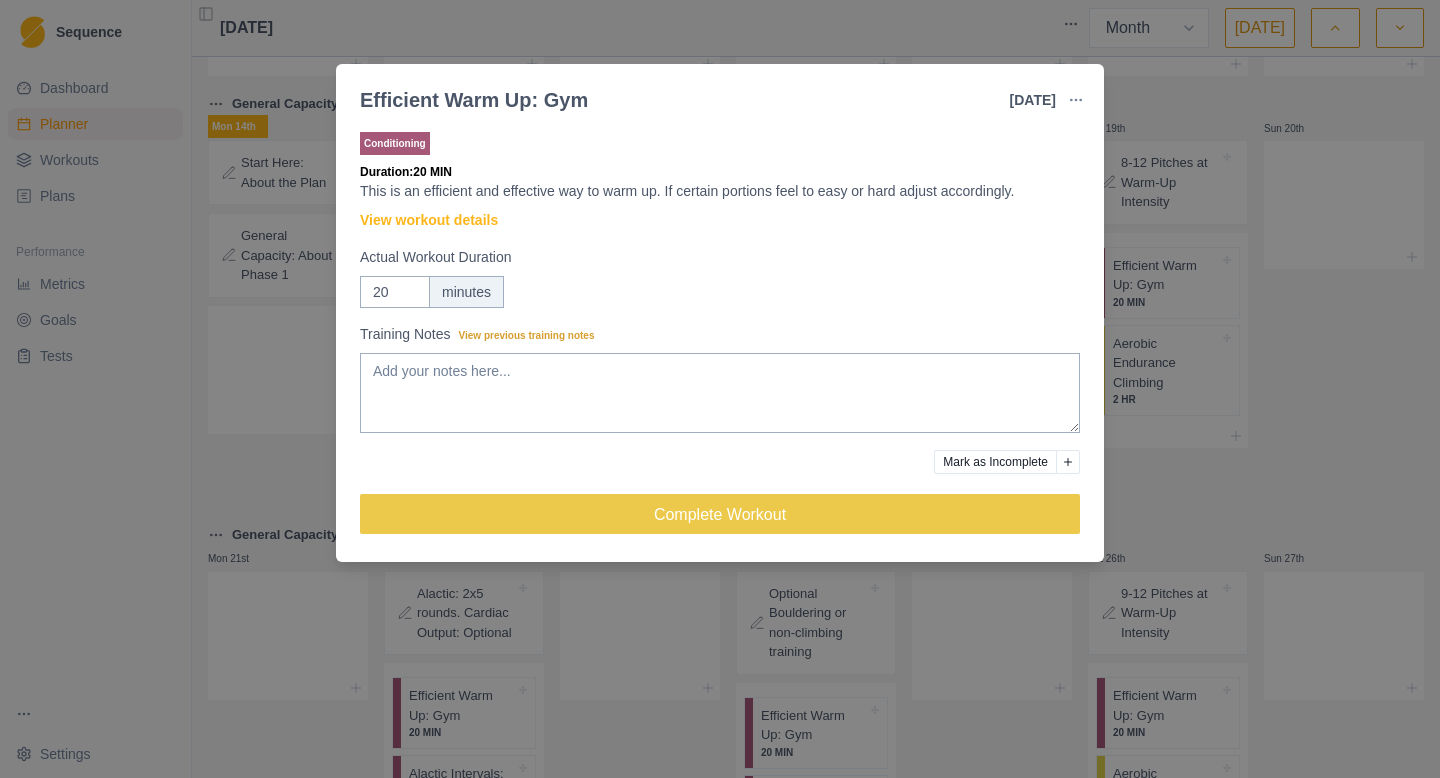 click on "Efficient Warm Up: Gym [DATE] Link To Goal View Workout Metrics Edit Original Workout Reschedule Workout Remove From Schedule Conditioning Duration:  20 MIN This is an efficient and effective way to warm up. If certain portions feel to easy or hard adjust accordingly. View workout details Actual Workout Duration 20 minutes Training Notes View previous training notes Mark as Incomplete Complete Workout" at bounding box center [720, 389] 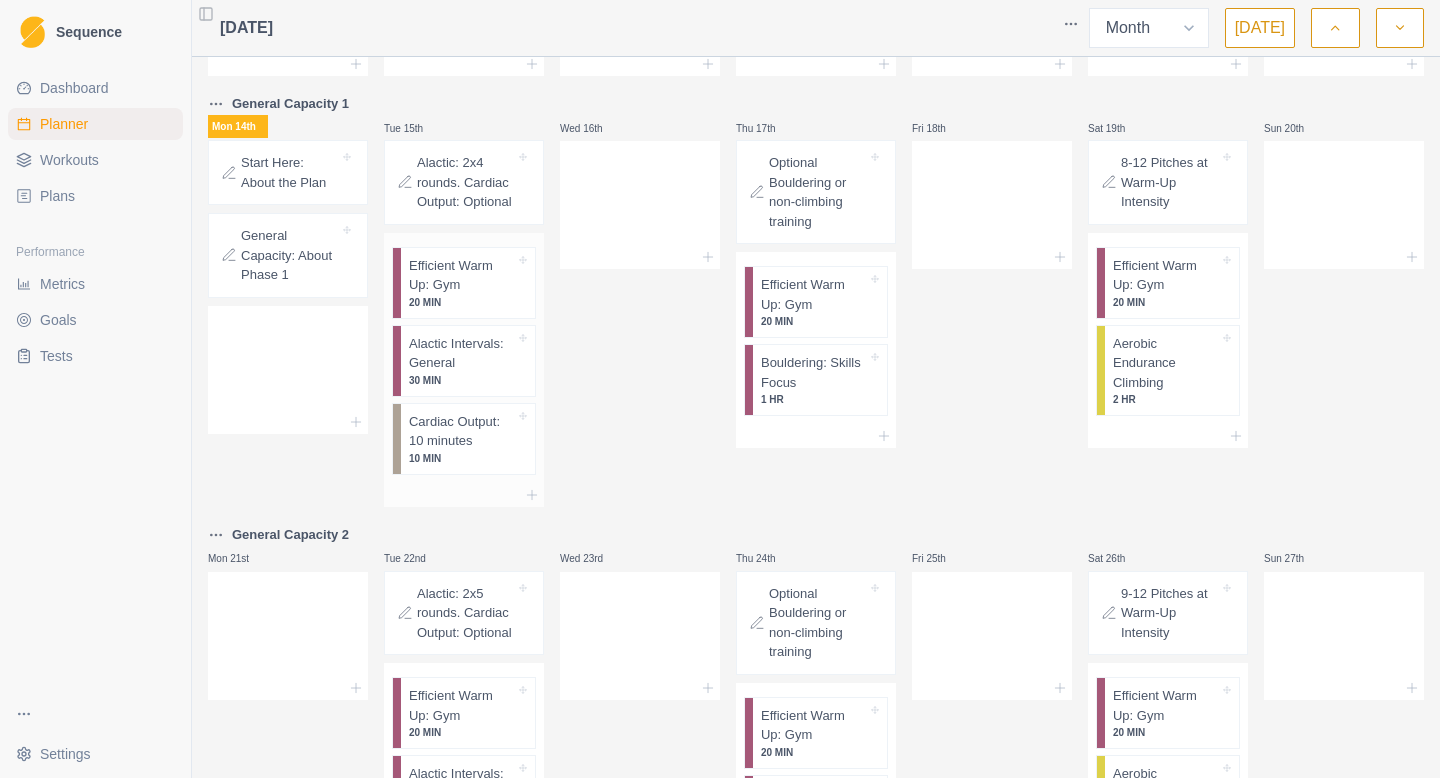 click on "Alactic Intervals: General 30 MIN" at bounding box center (468, 361) 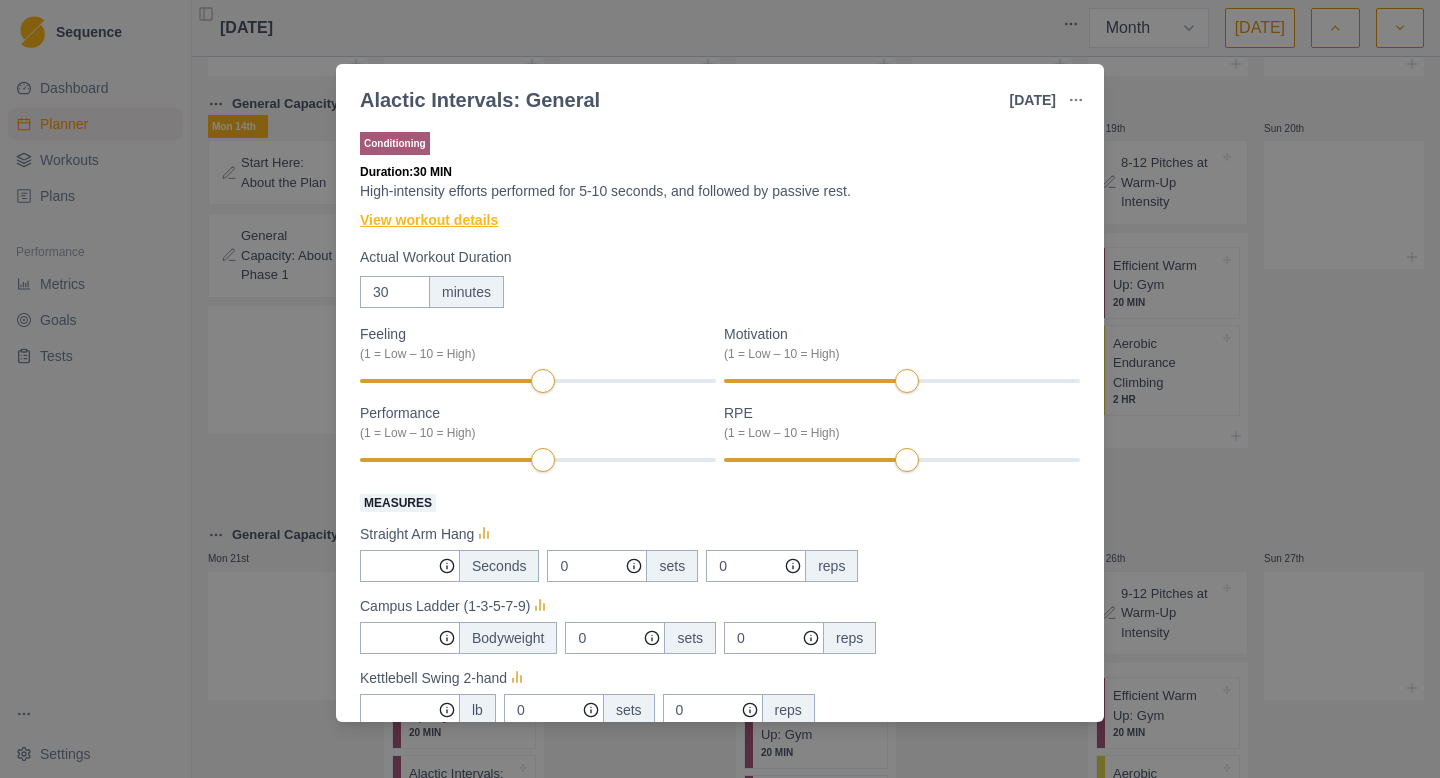 click on "View workout details" at bounding box center (429, 220) 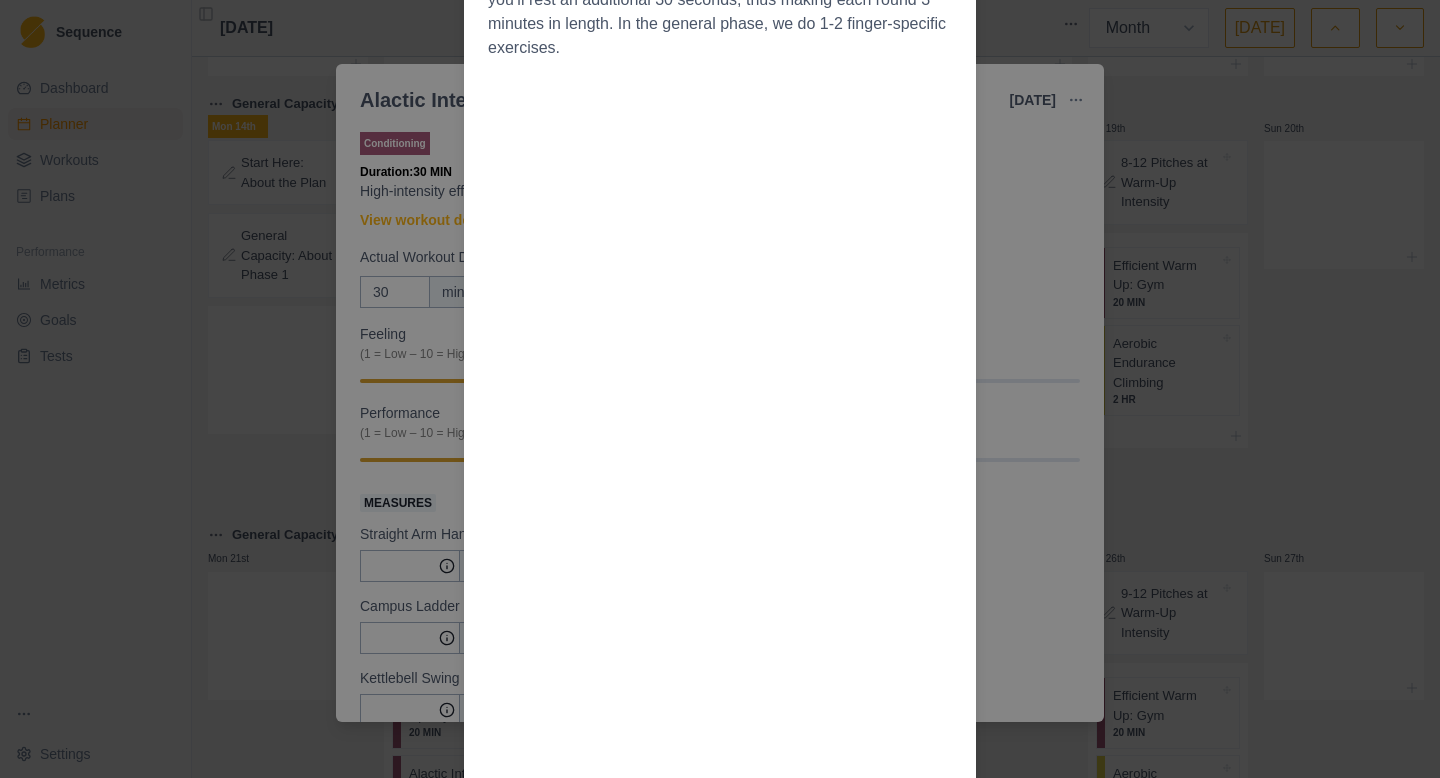 scroll, scrollTop: 0, scrollLeft: 0, axis: both 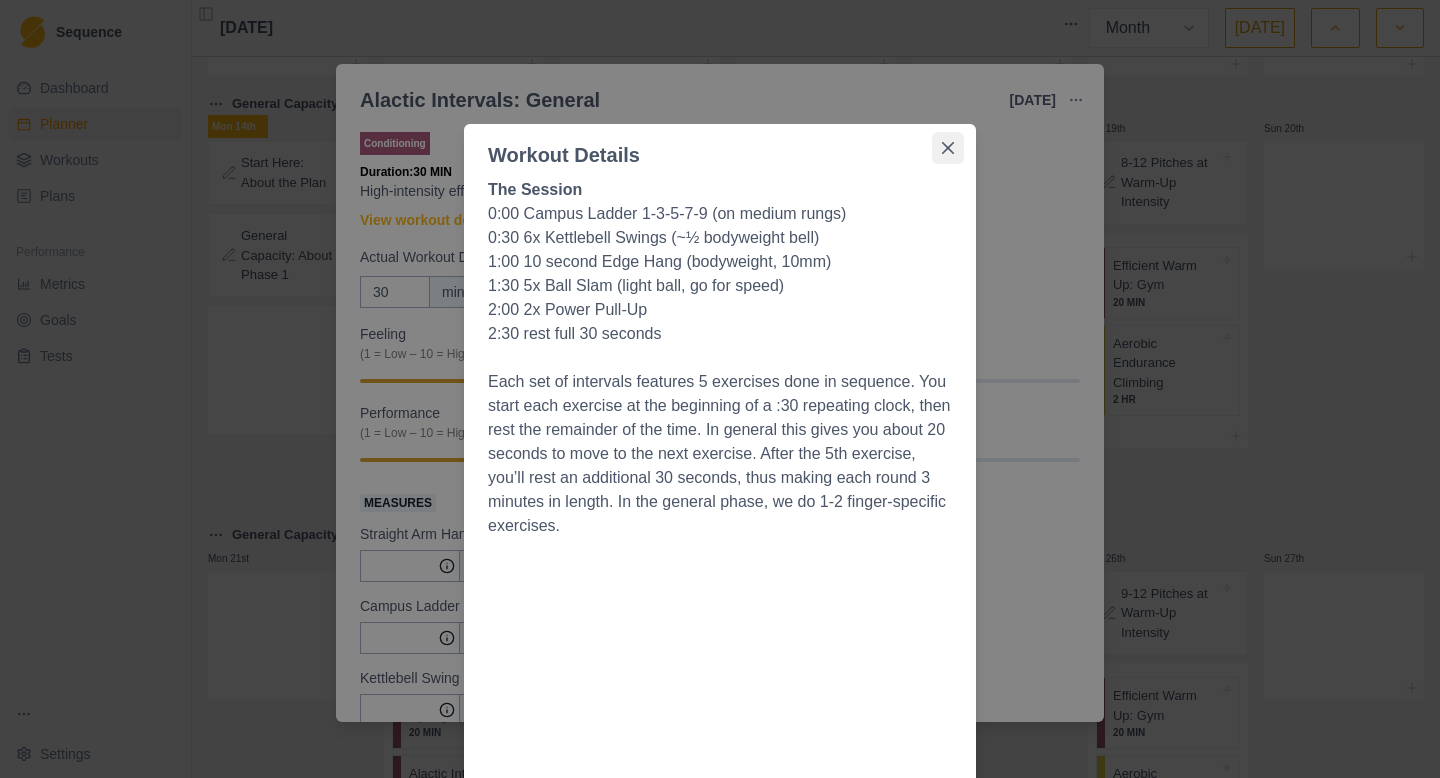 click at bounding box center [948, 148] 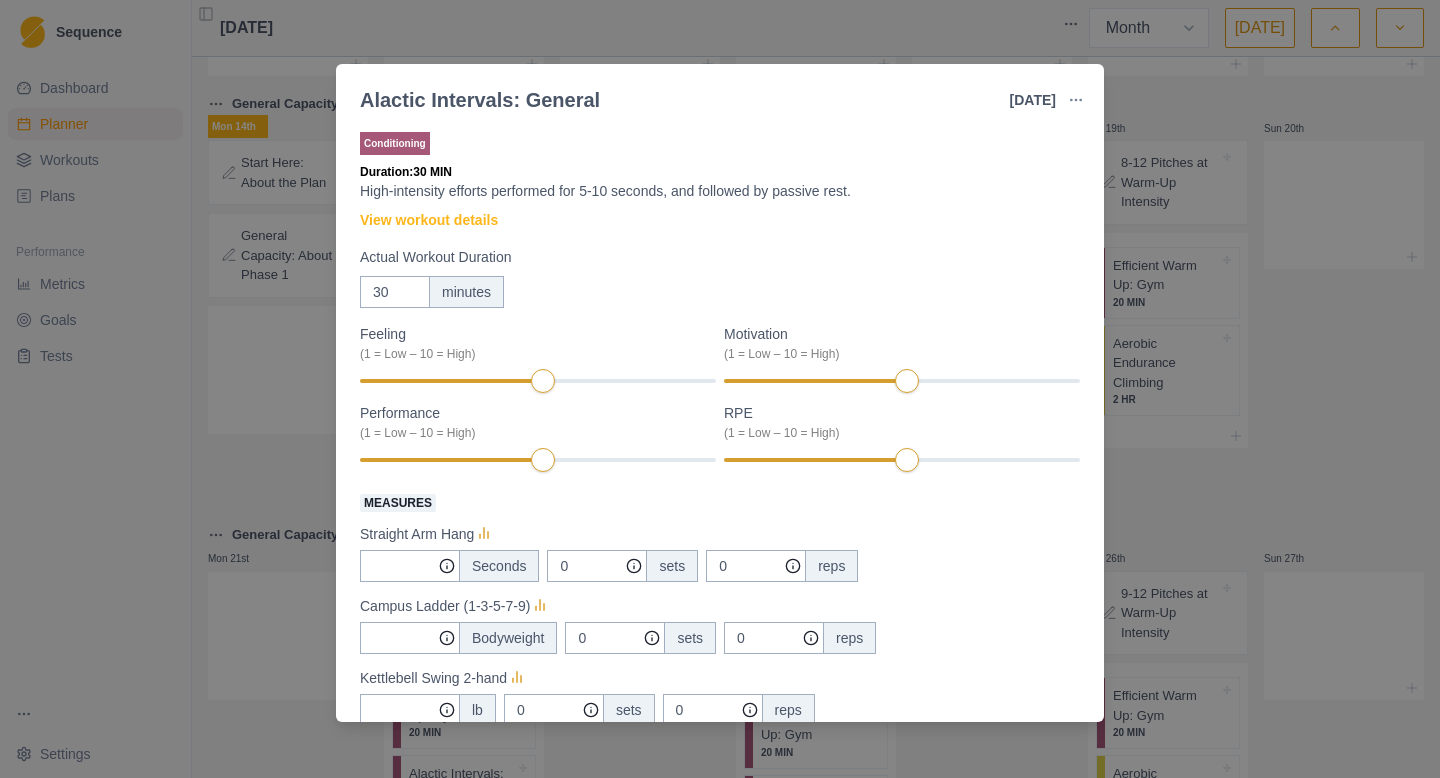 click on "Alactic Intervals: General [DATE] Link To Goal View Workout Metrics Edit Original Workout Reschedule Workout Remove From Schedule Conditioning Duration:  30 MIN High-intensity efforts performed for 5-10 seconds, and followed by passive rest. View workout details Actual Workout Duration 30 minutes Feeling (1 = Low – 10 = High) Motivation (1 = Low – 10 = High) Performance (1 = Low – 10 = High) RPE (1 = Low – 10 = High) Measures Straight Arm Hang Seconds 0 sets 0 reps Campus Ladder (1-3-5-7-9) Bodyweight 0 sets 0 reps Kettlebell Swing 2-hand lb 0 sets 0 reps Power Pullup Bodyweight 0 sets 0 reps Ball Slam 15 lb 3 sets 3 reps Training Notes View previous training notes Mark as Incomplete Complete Workout" at bounding box center (720, 389) 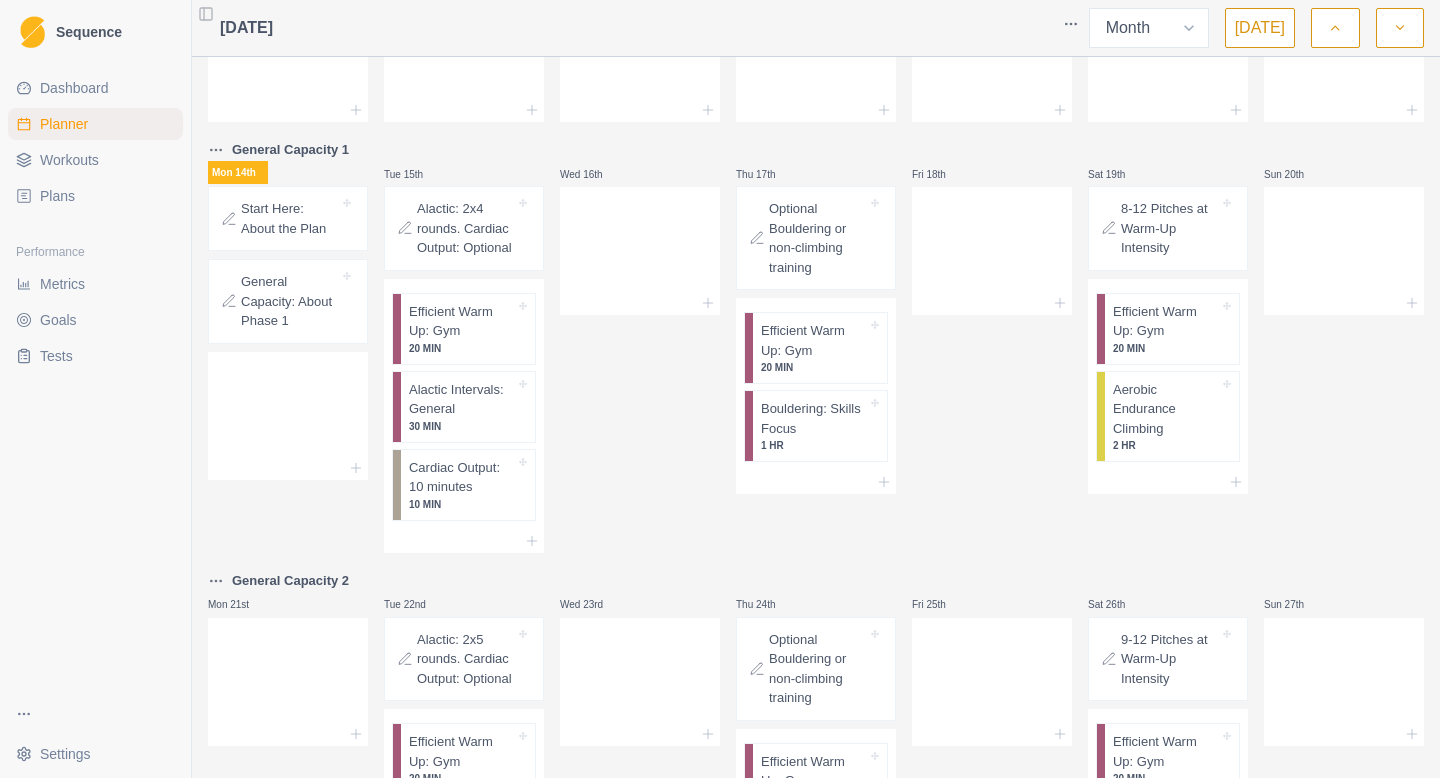 scroll, scrollTop: 312, scrollLeft: 0, axis: vertical 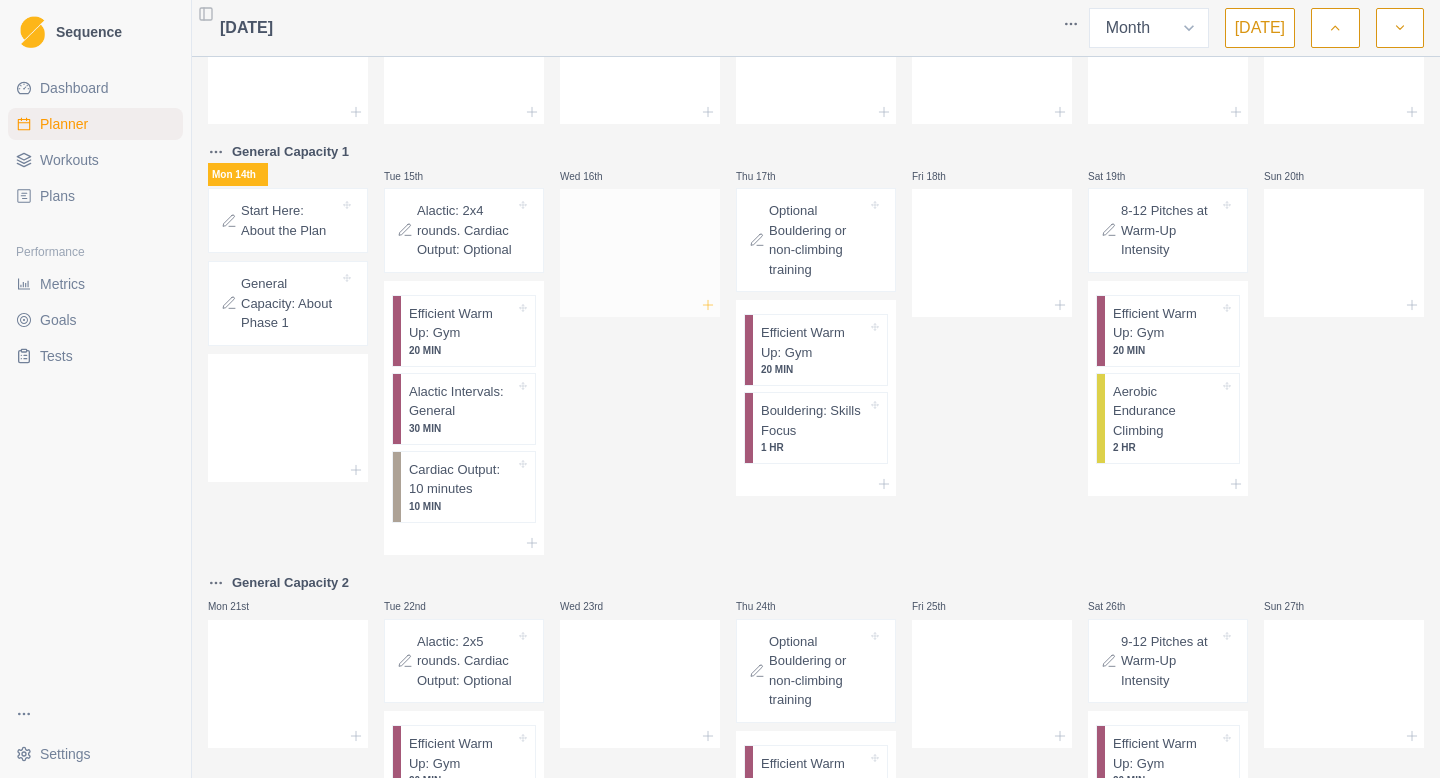 click 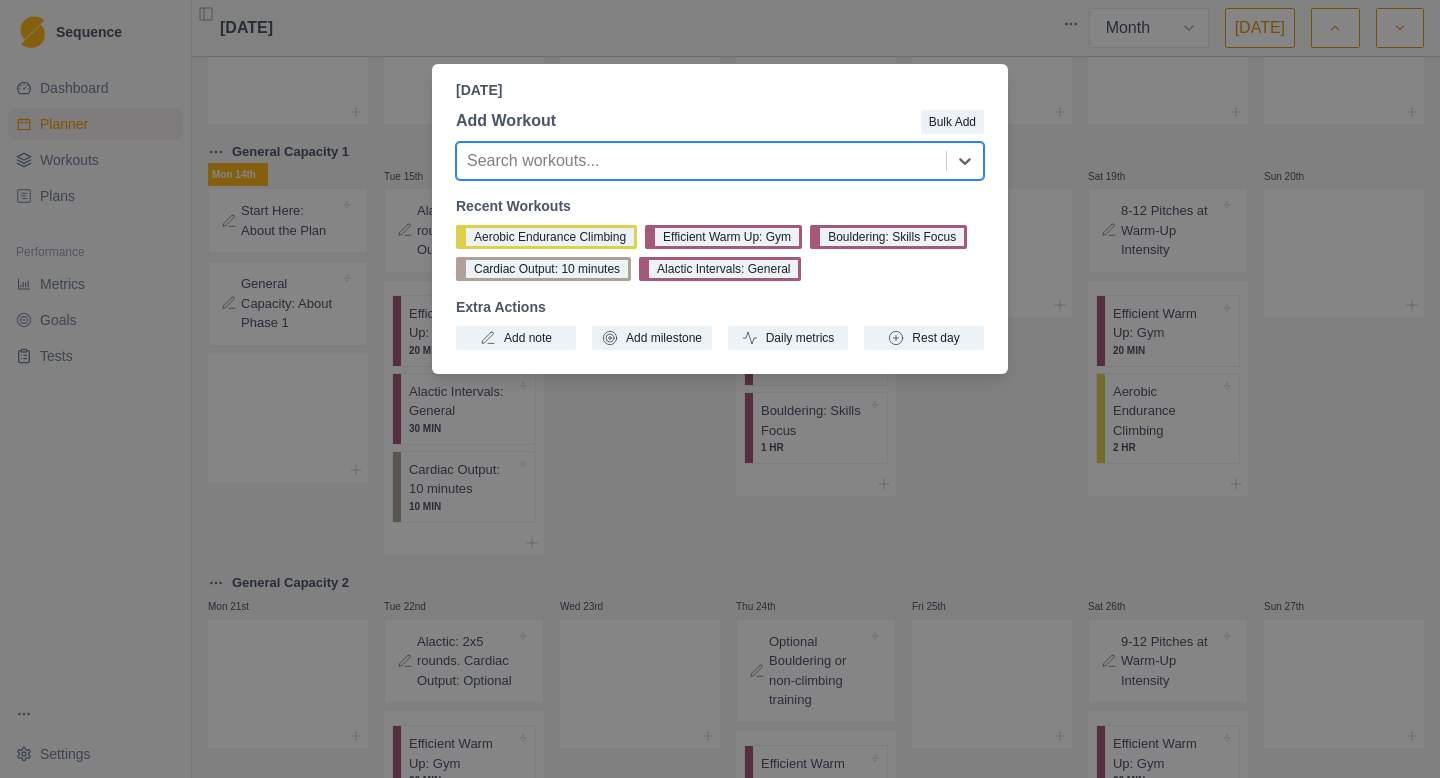 click at bounding box center [701, 161] 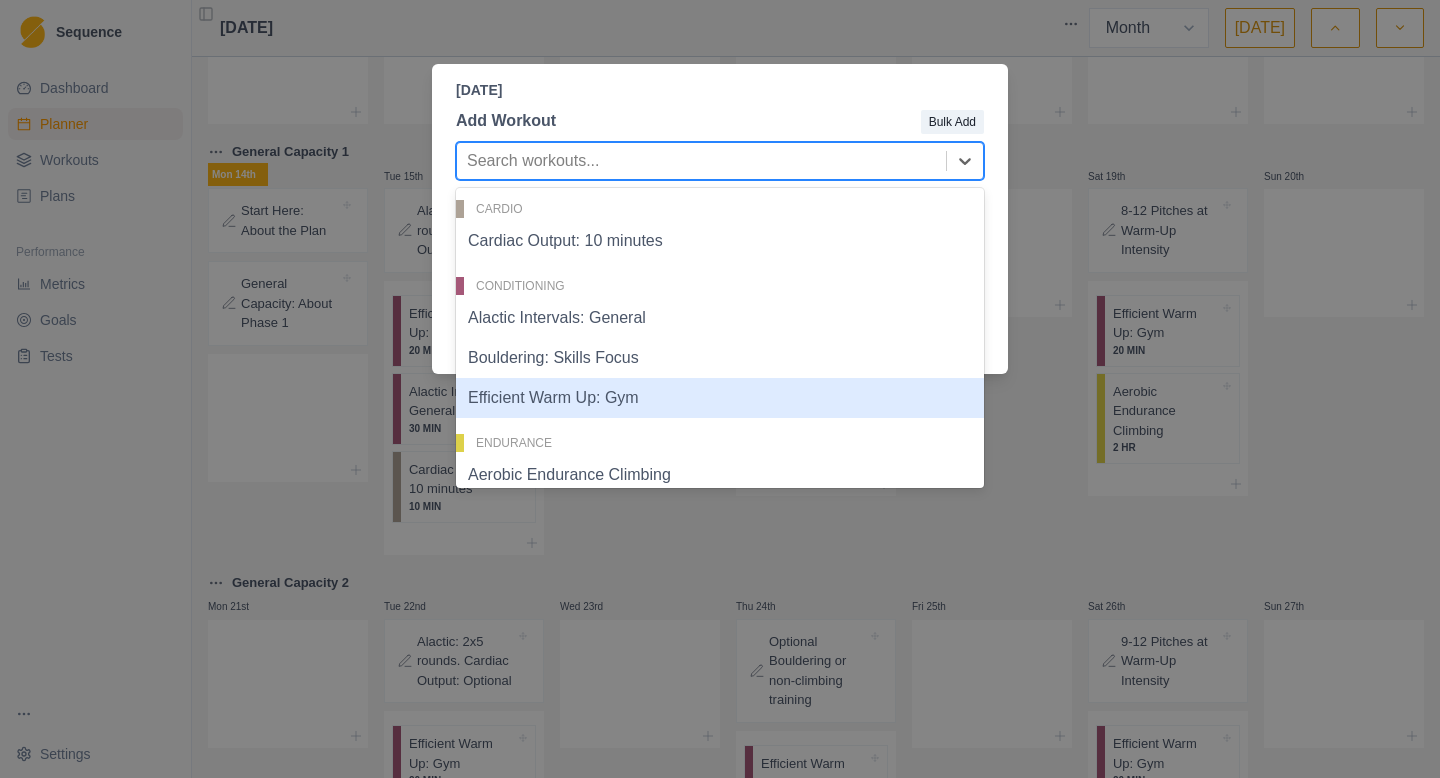 scroll, scrollTop: 19, scrollLeft: 0, axis: vertical 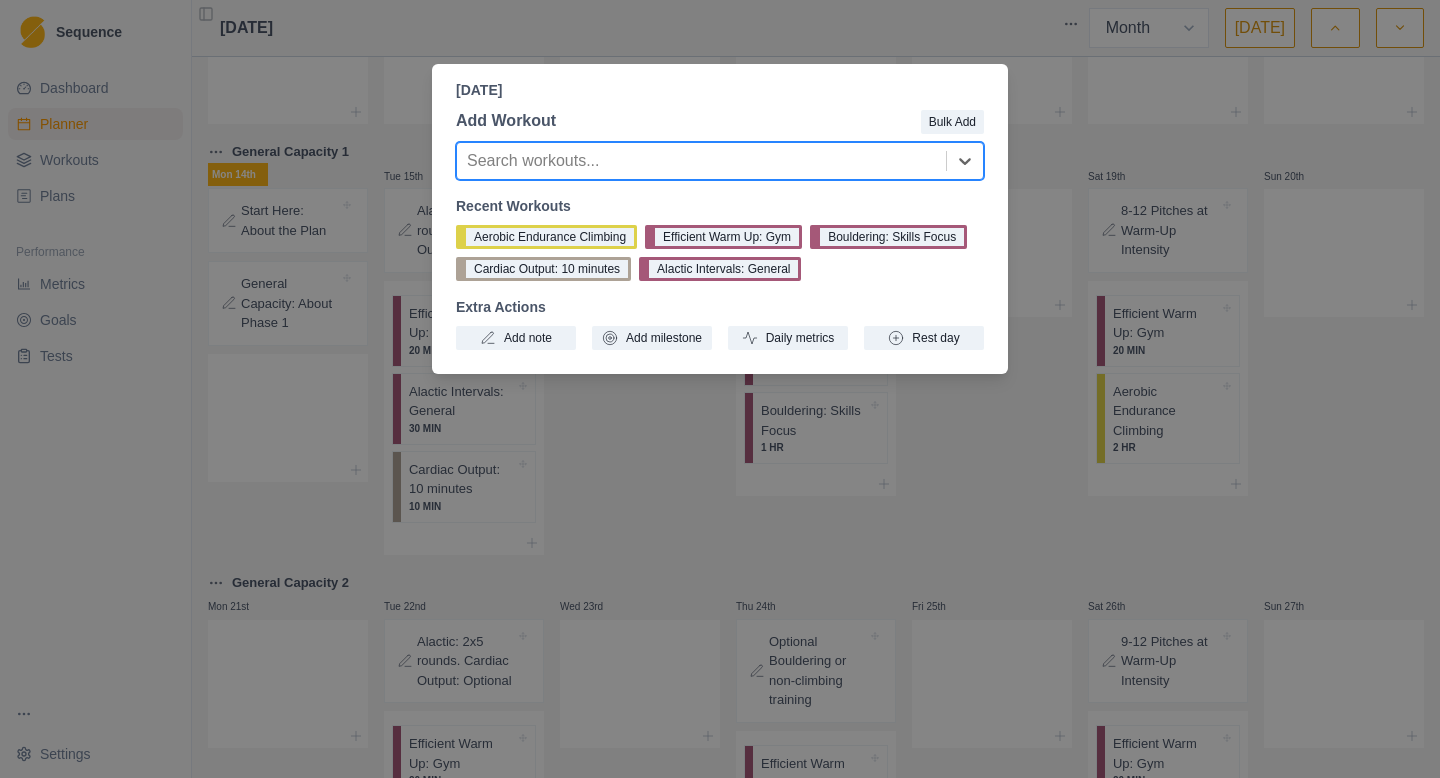 click at bounding box center [701, 161] 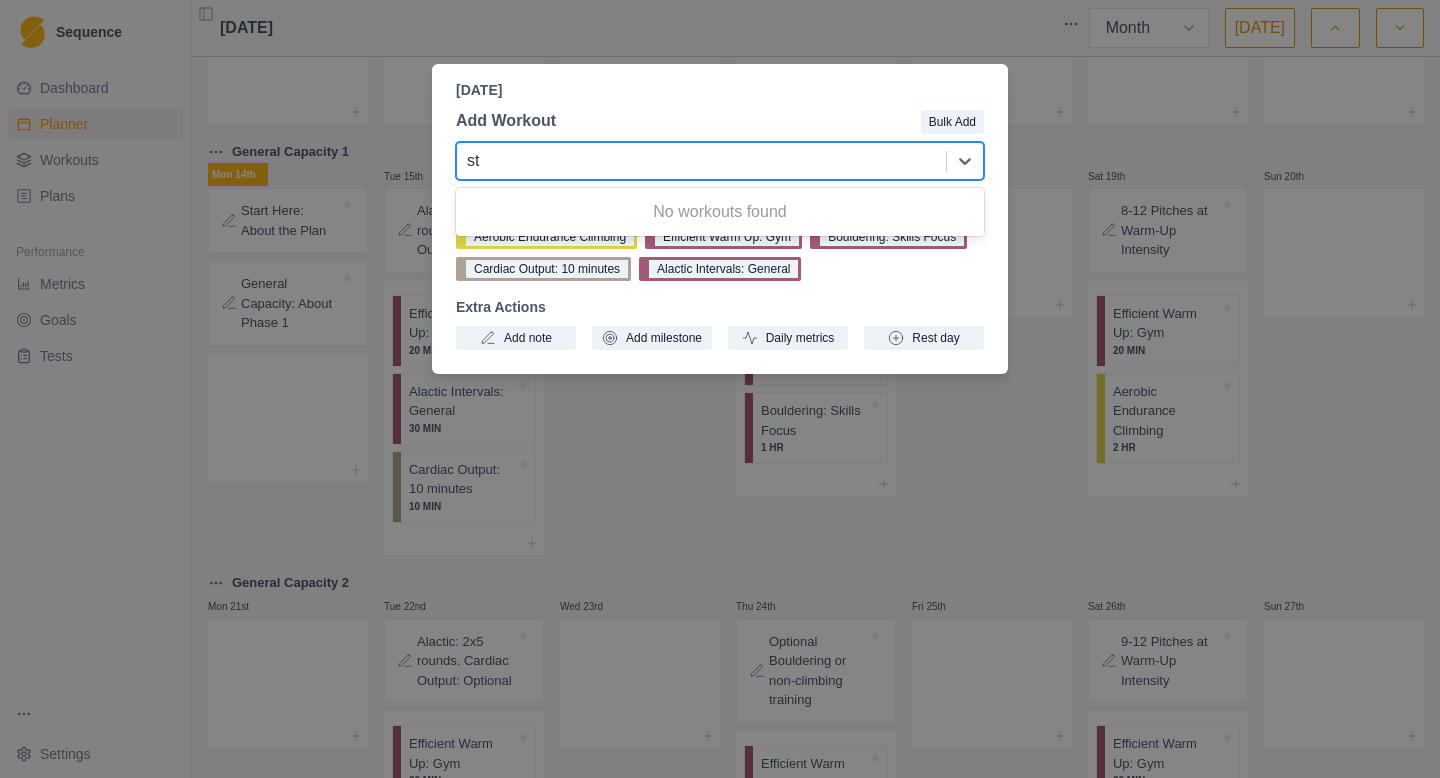 type on "s" 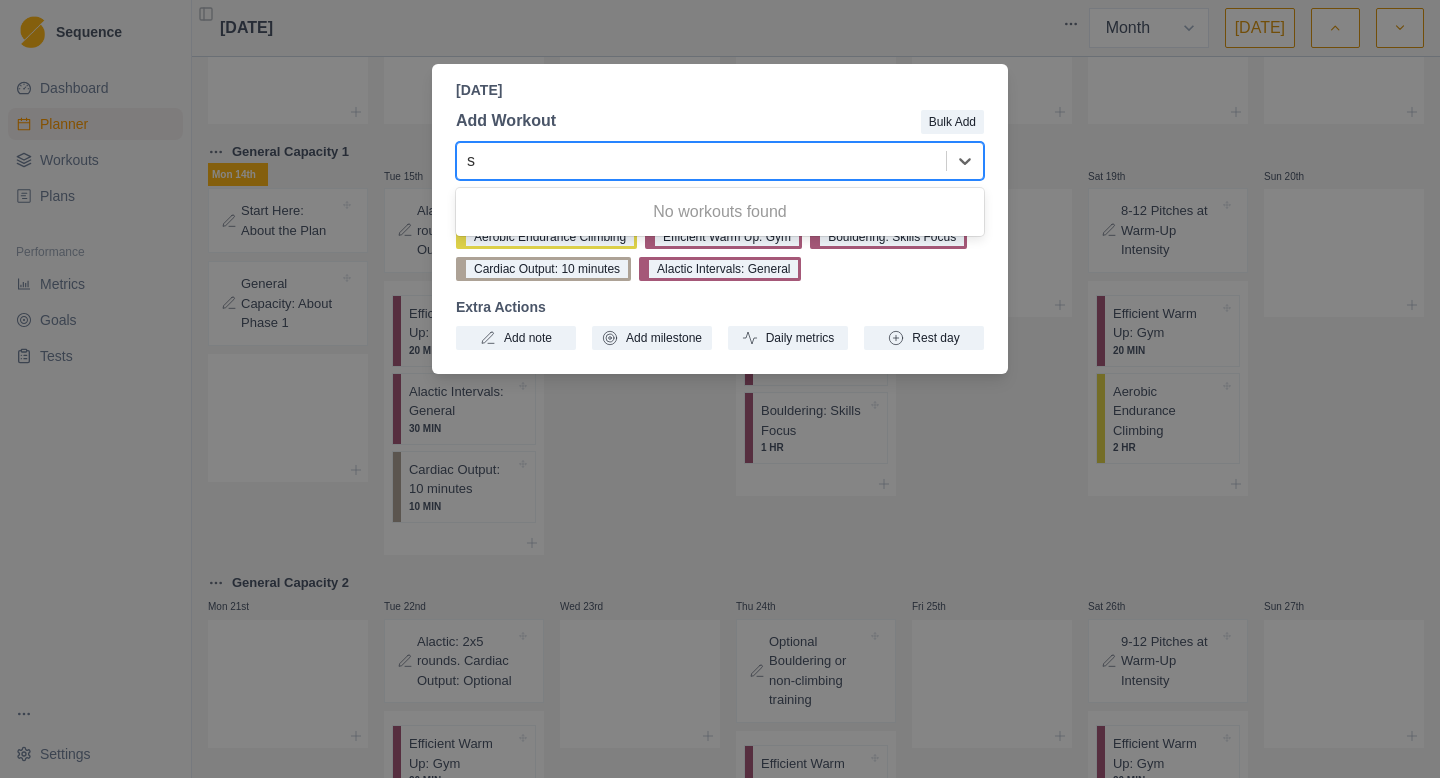 type 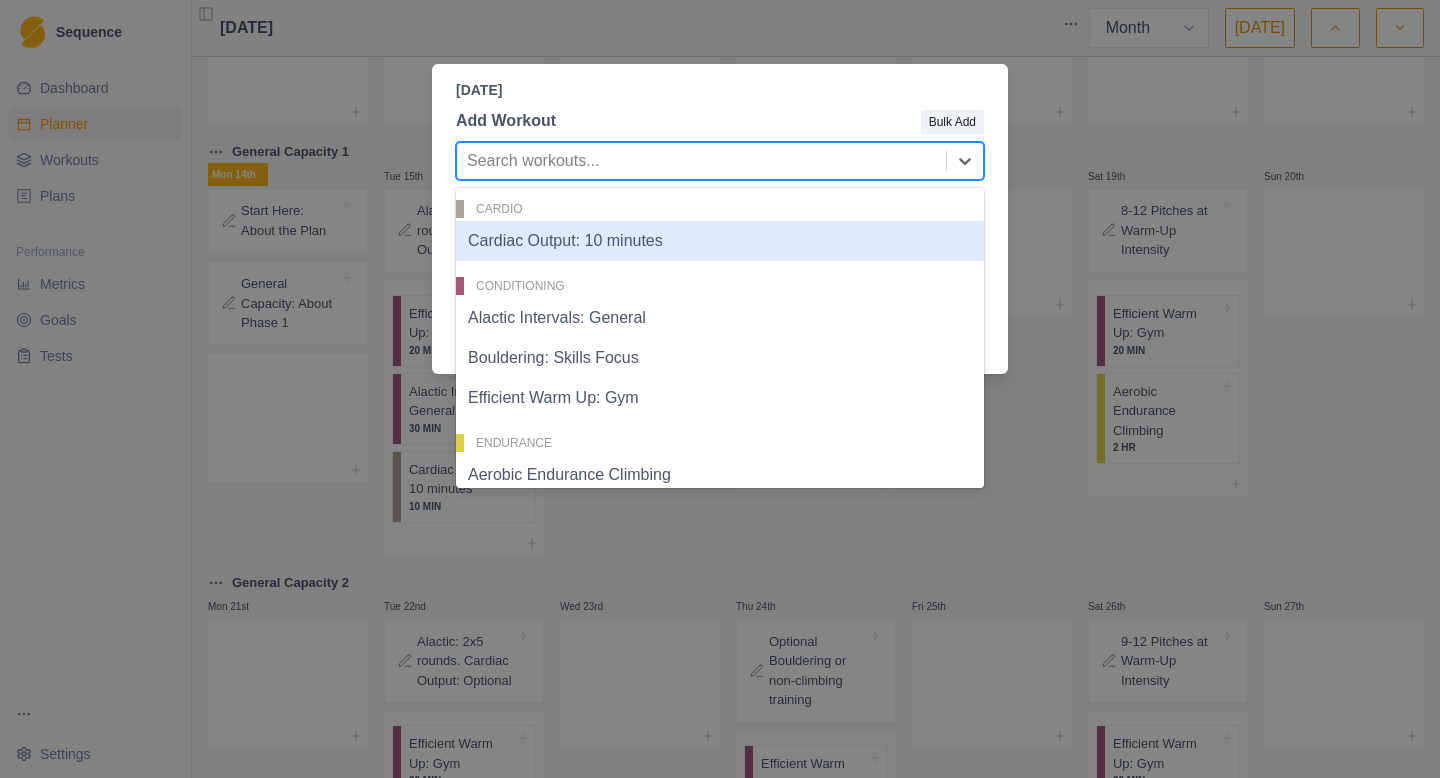click on "[DATE]" at bounding box center [720, 90] 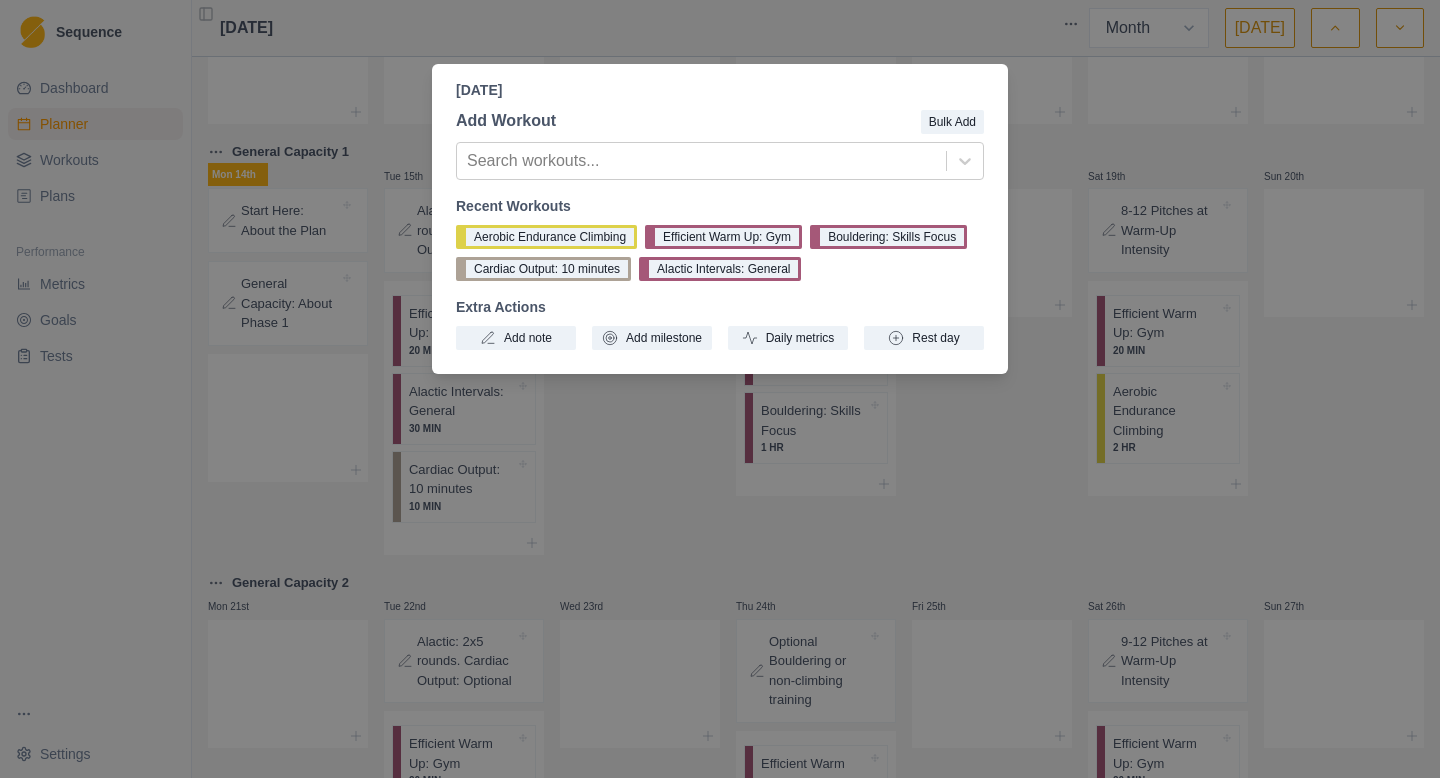 click on "[DATE] Add Workout Bulk Add Search workouts... Recent Workouts Aerobic Endurance Climbing Efficient Warm Up: Gym Bouldering: Skills Focus Cardiac Output: 10 minutes Alactic Intervals: General Extra Actions Add note Add milestone Daily metrics Rest day" at bounding box center (720, 389) 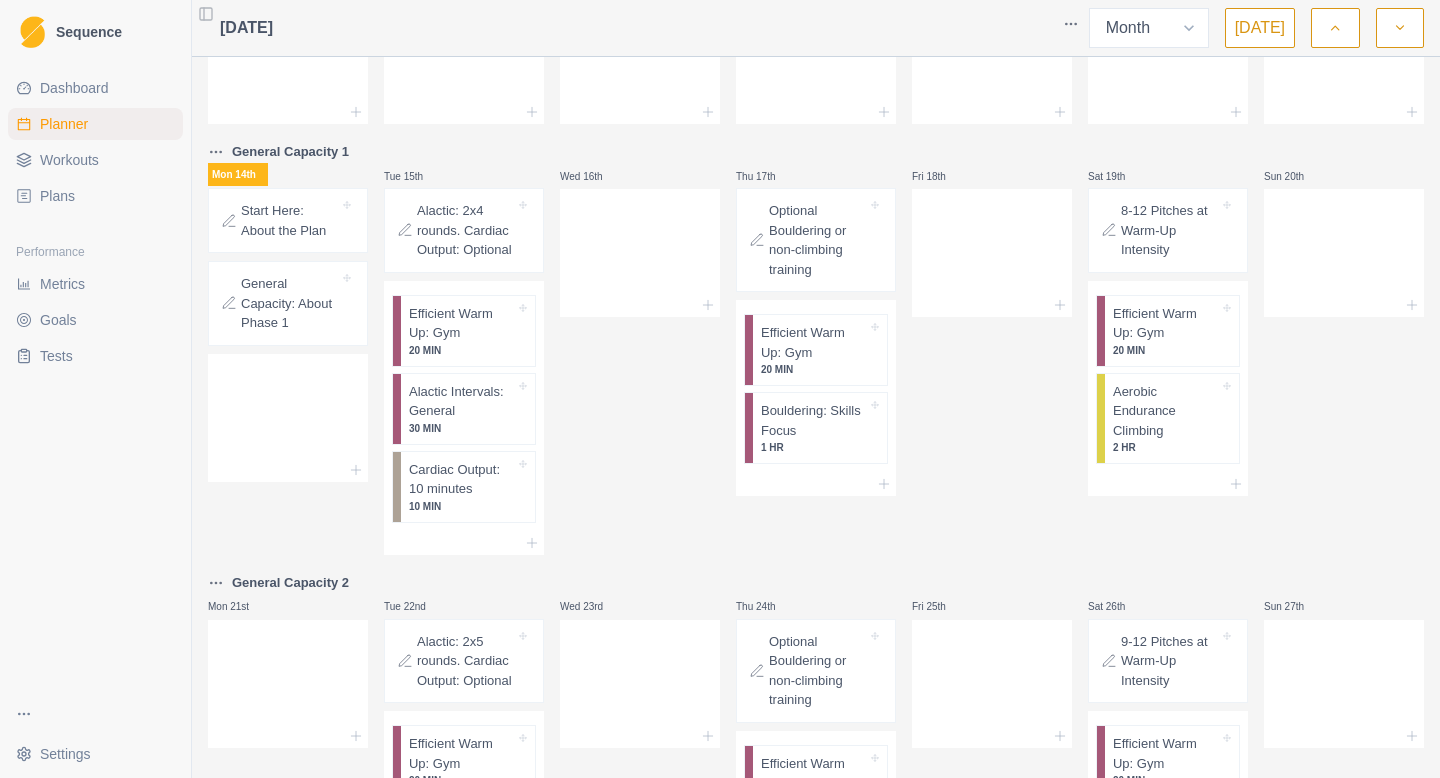 click on "Workouts" at bounding box center [95, 160] 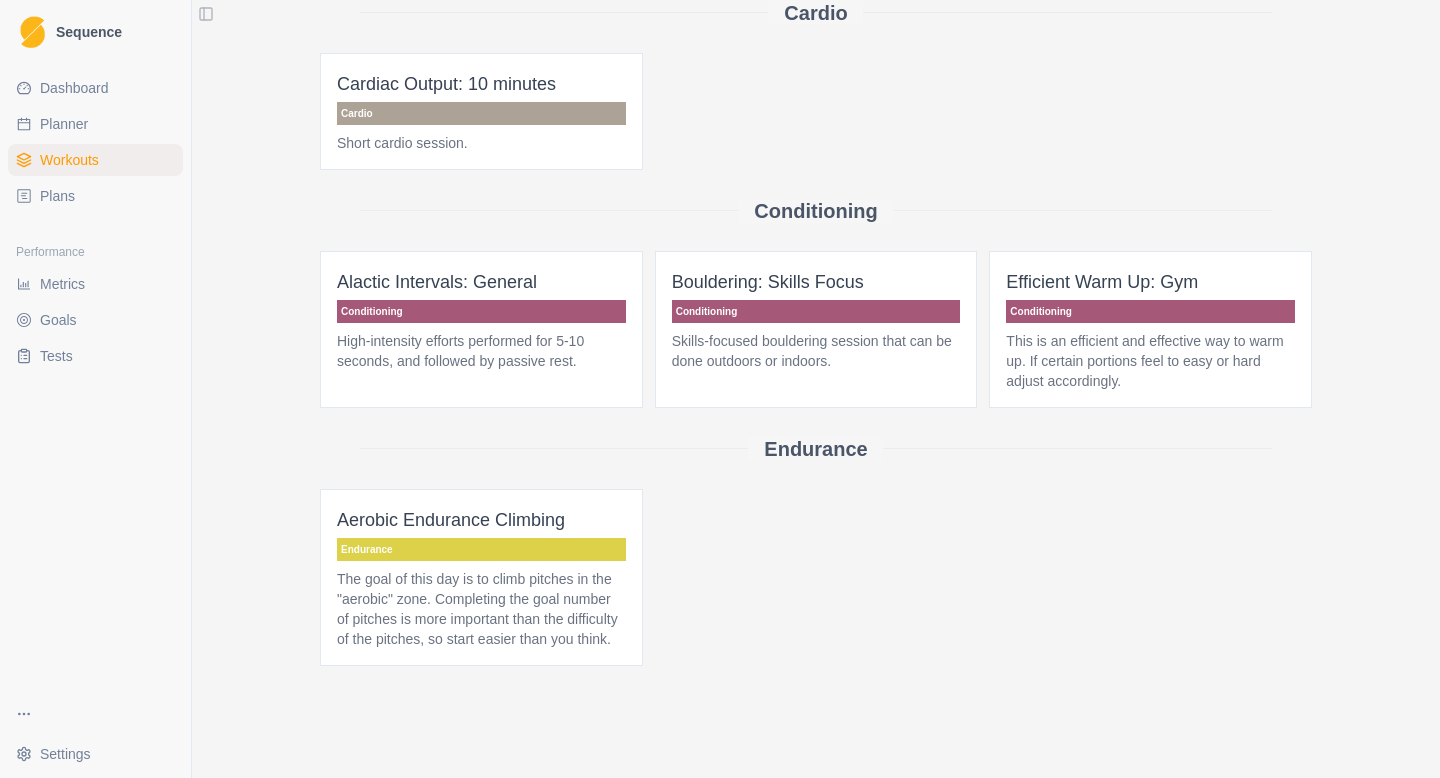 scroll, scrollTop: 0, scrollLeft: 0, axis: both 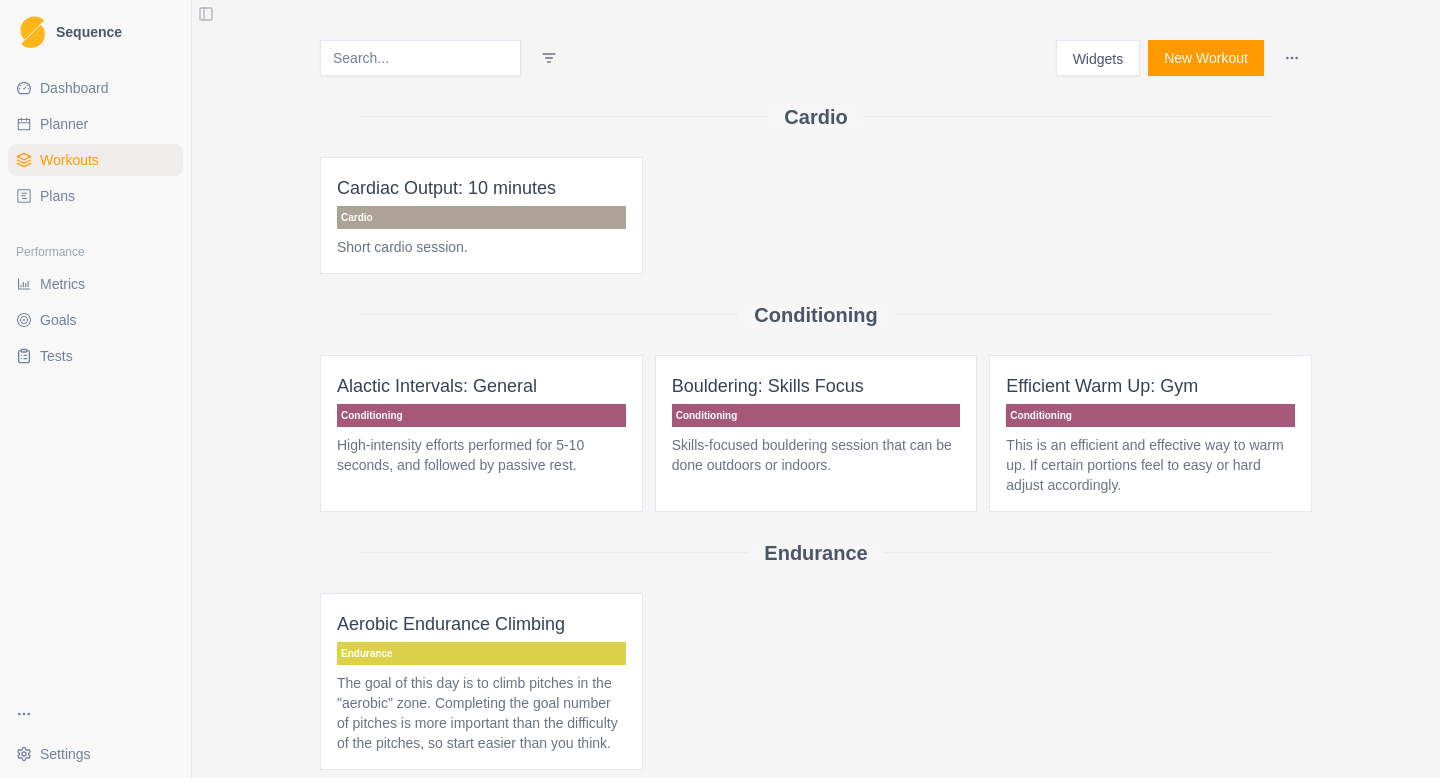 click on "New Workout" at bounding box center [1206, 58] 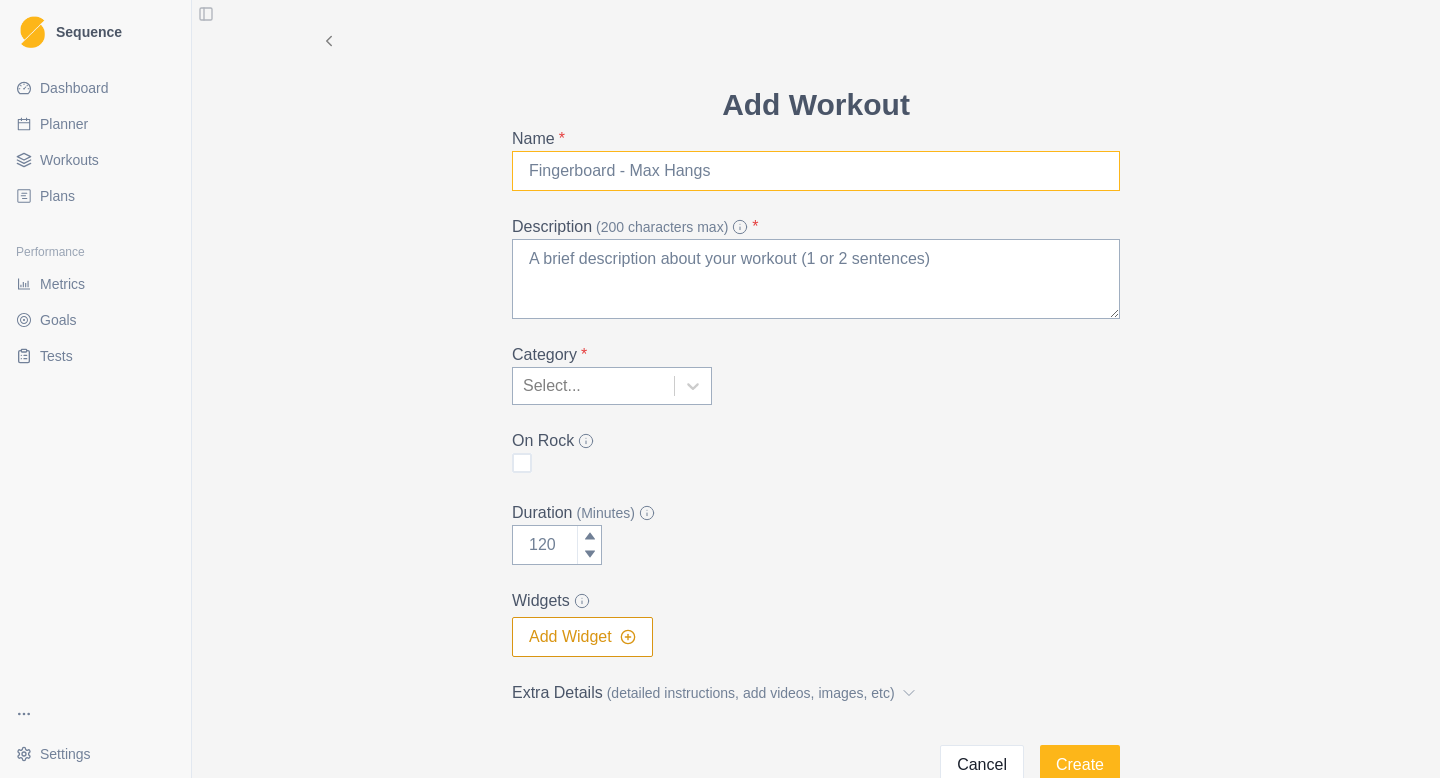 click on "Name *" at bounding box center [816, 171] 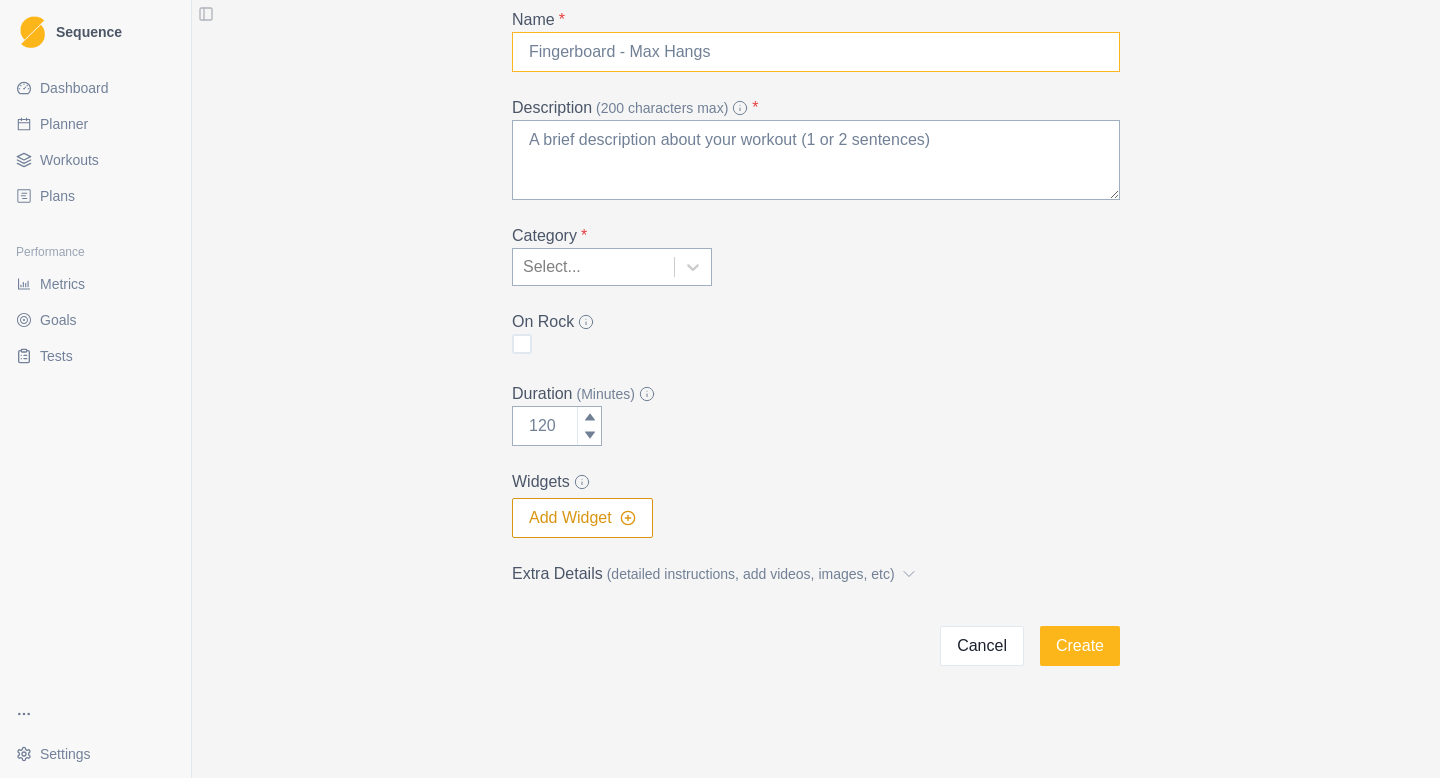 scroll, scrollTop: 0, scrollLeft: 0, axis: both 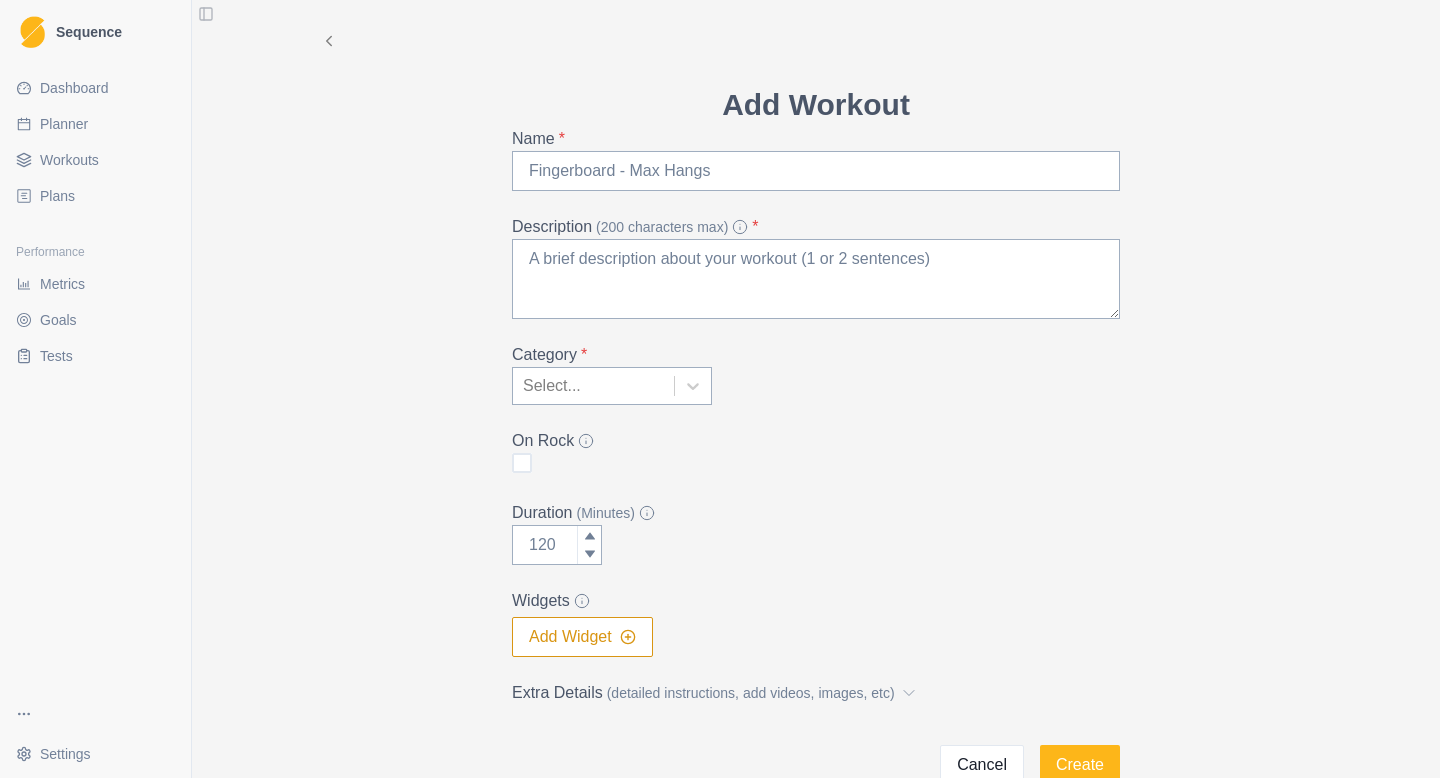 click on "Add Workout Name * Description   (200 characters max) * Category * Select... On Rock Duration   (Minutes) Widgets Add Widget Extra Details (detailed instructions, add videos, images, etc) Cancel Create" at bounding box center (816, 433) 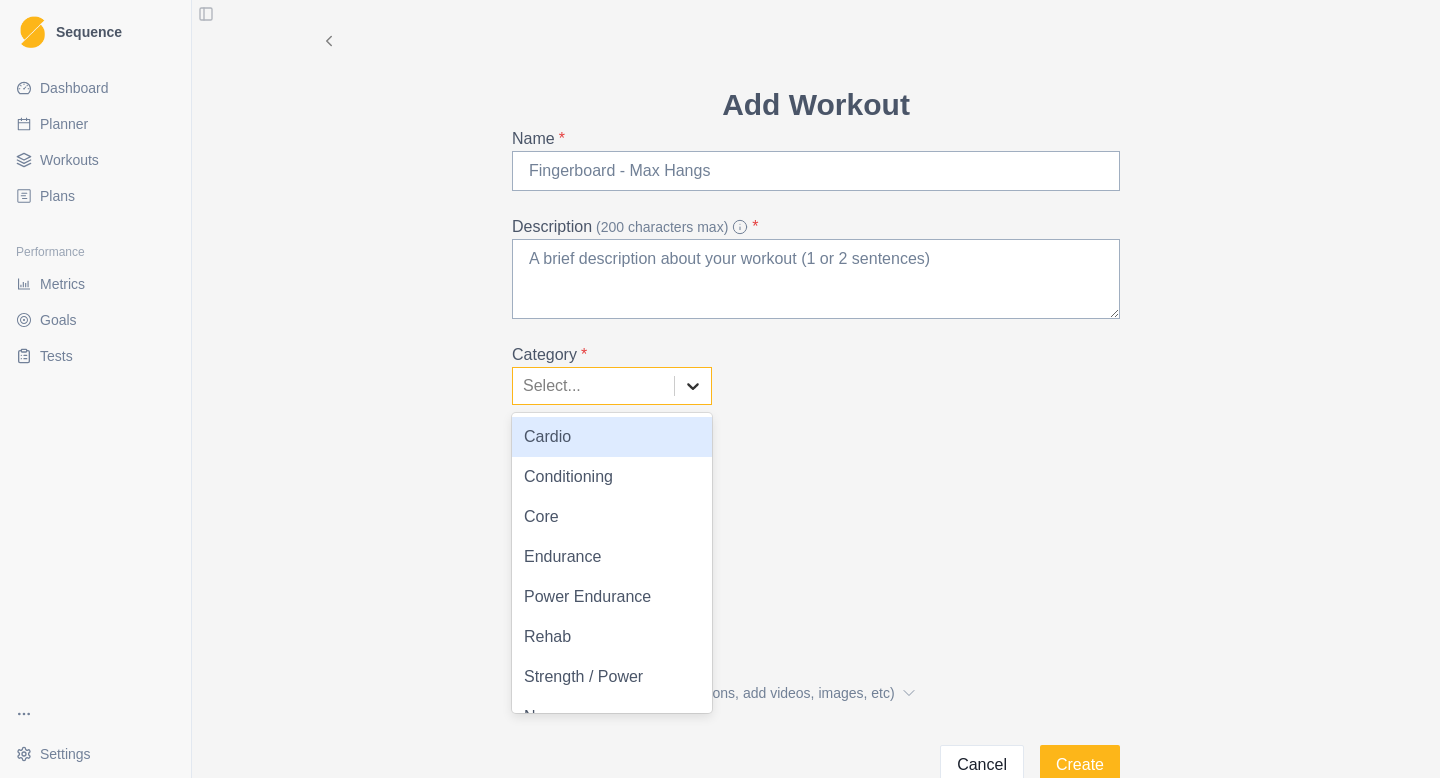 click at bounding box center [693, 386] 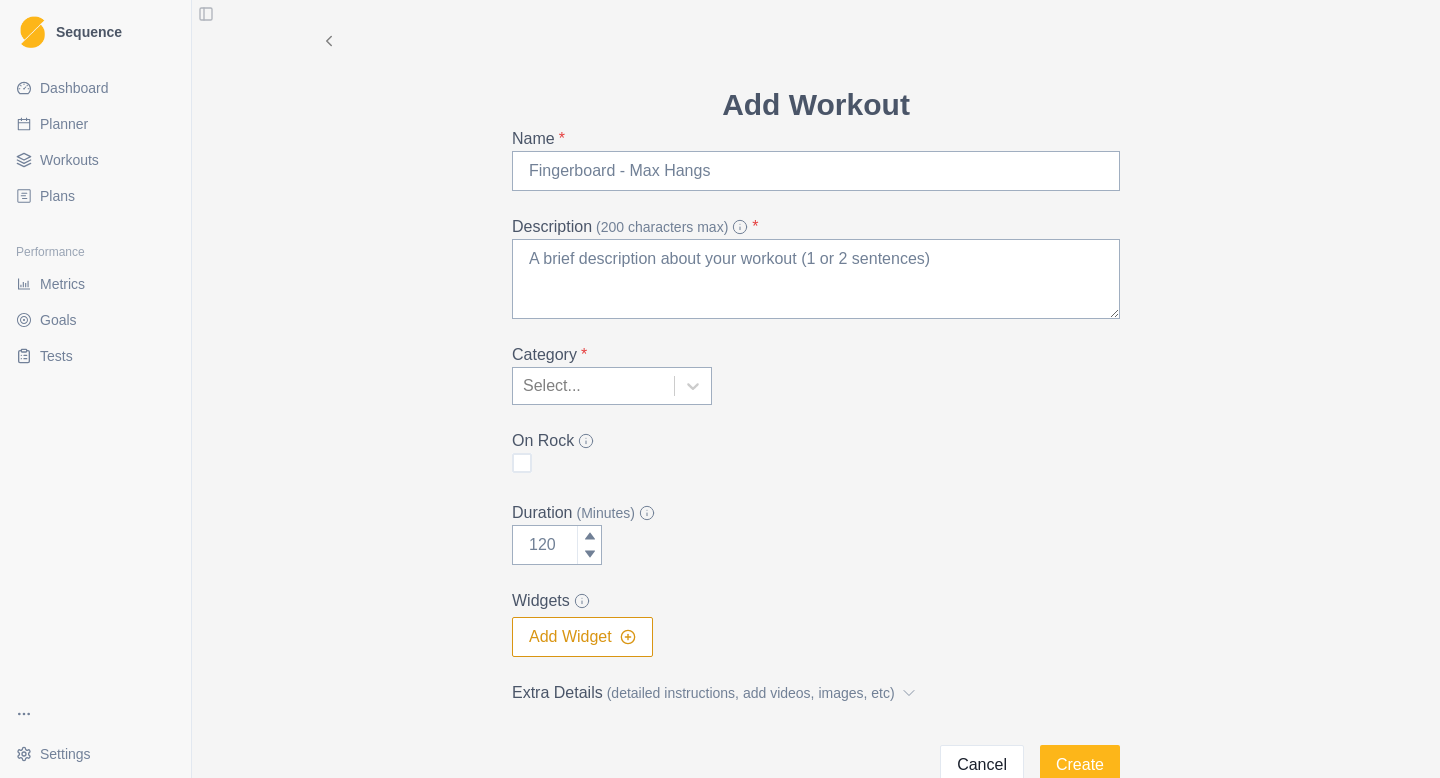click on "Duration   (Minutes)" at bounding box center (810, 513) 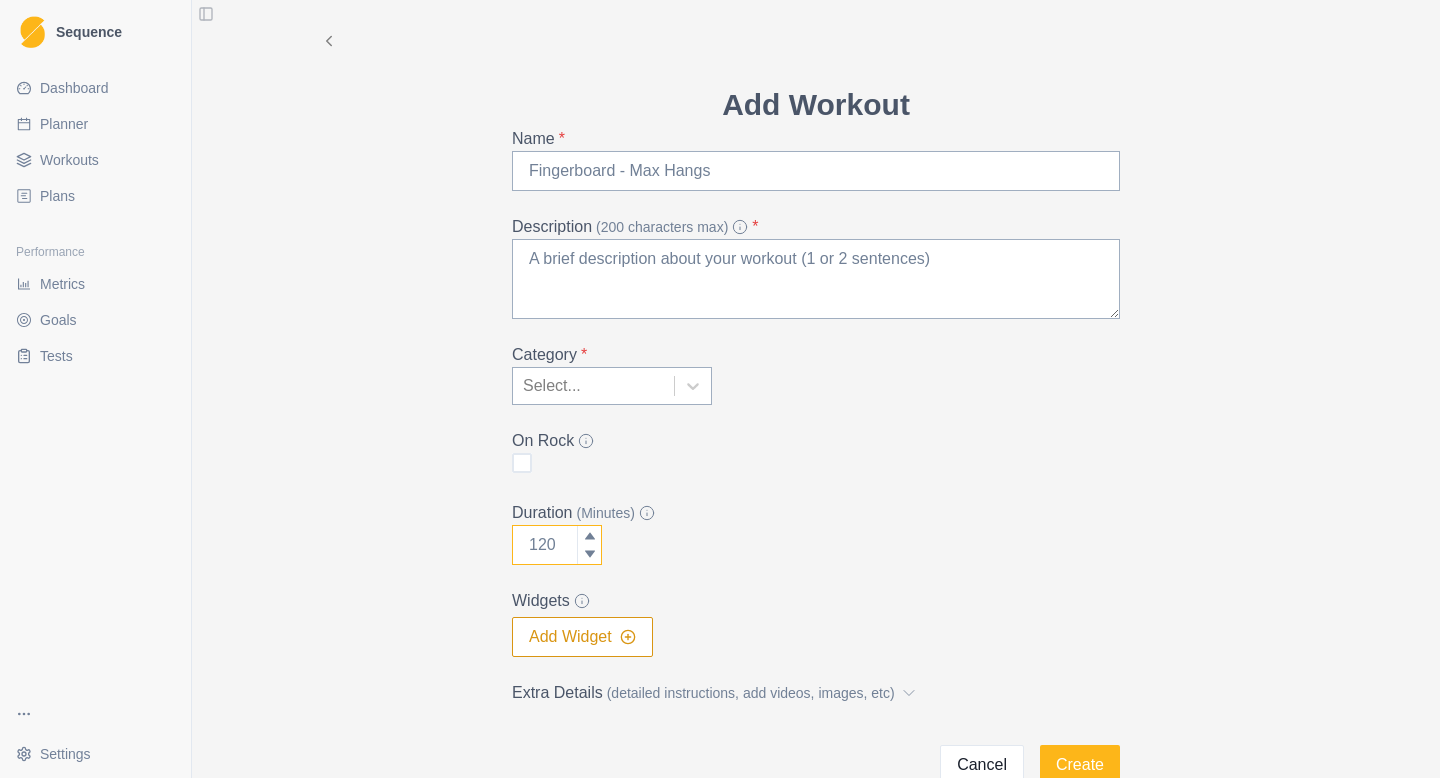 click on "Duration   (Minutes)" at bounding box center [557, 545] 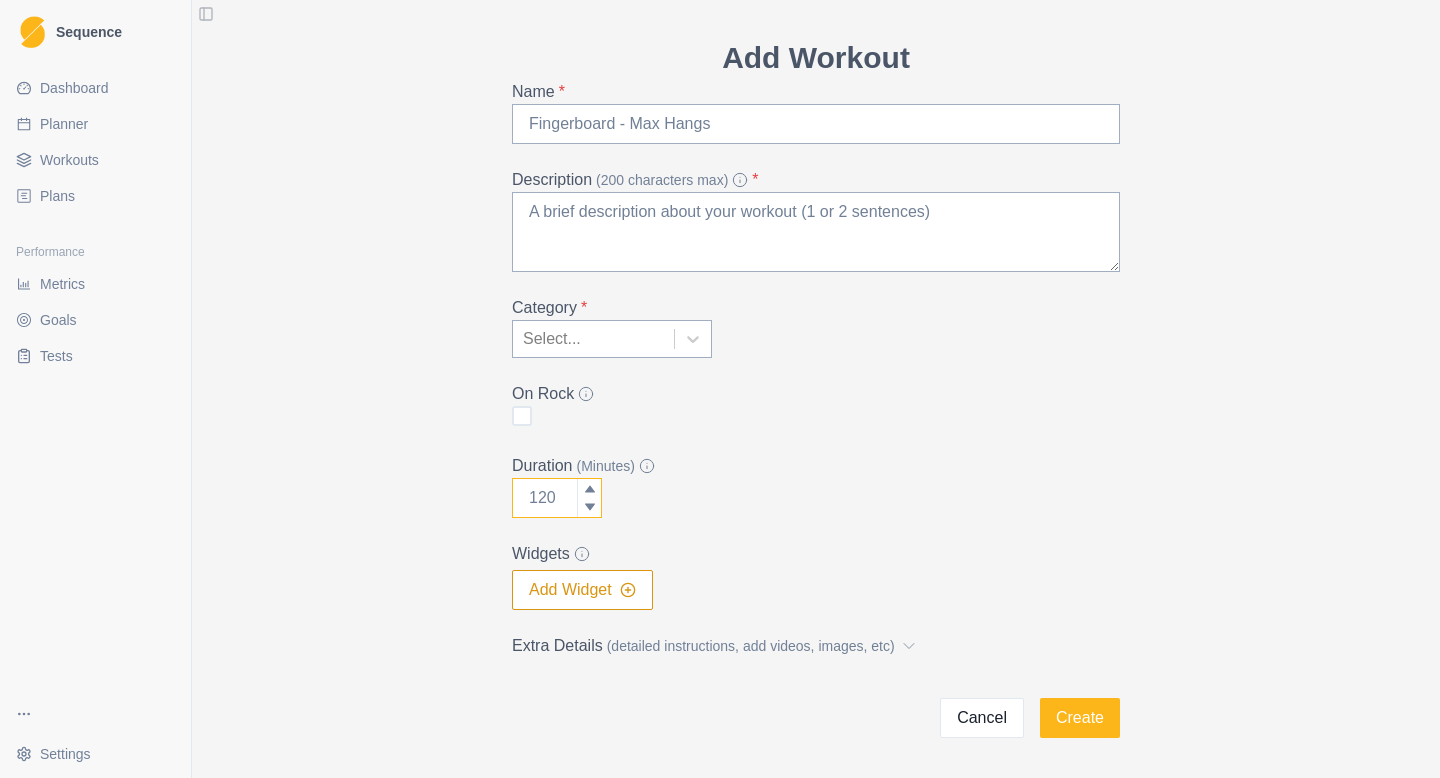 scroll, scrollTop: 119, scrollLeft: 0, axis: vertical 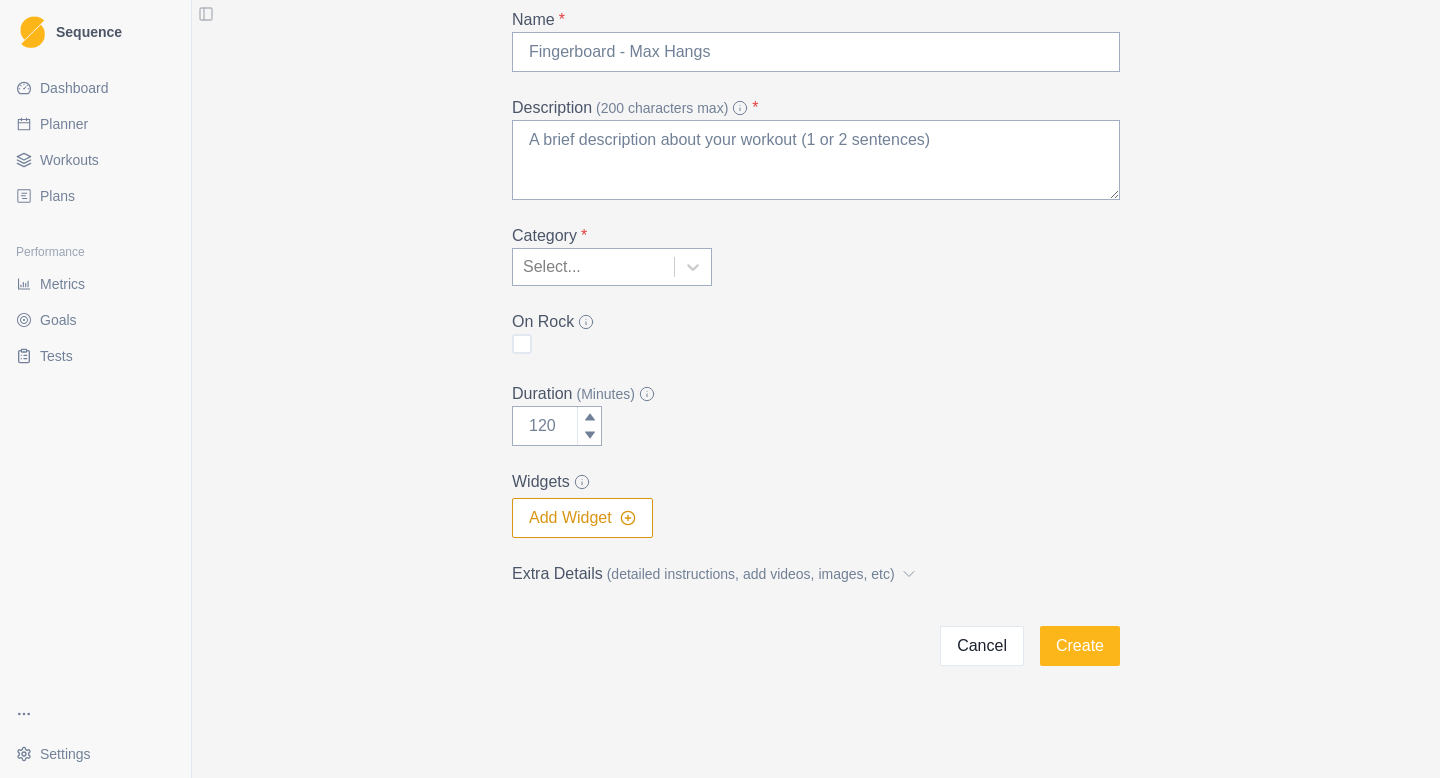 click on "Cancel" at bounding box center (982, 646) 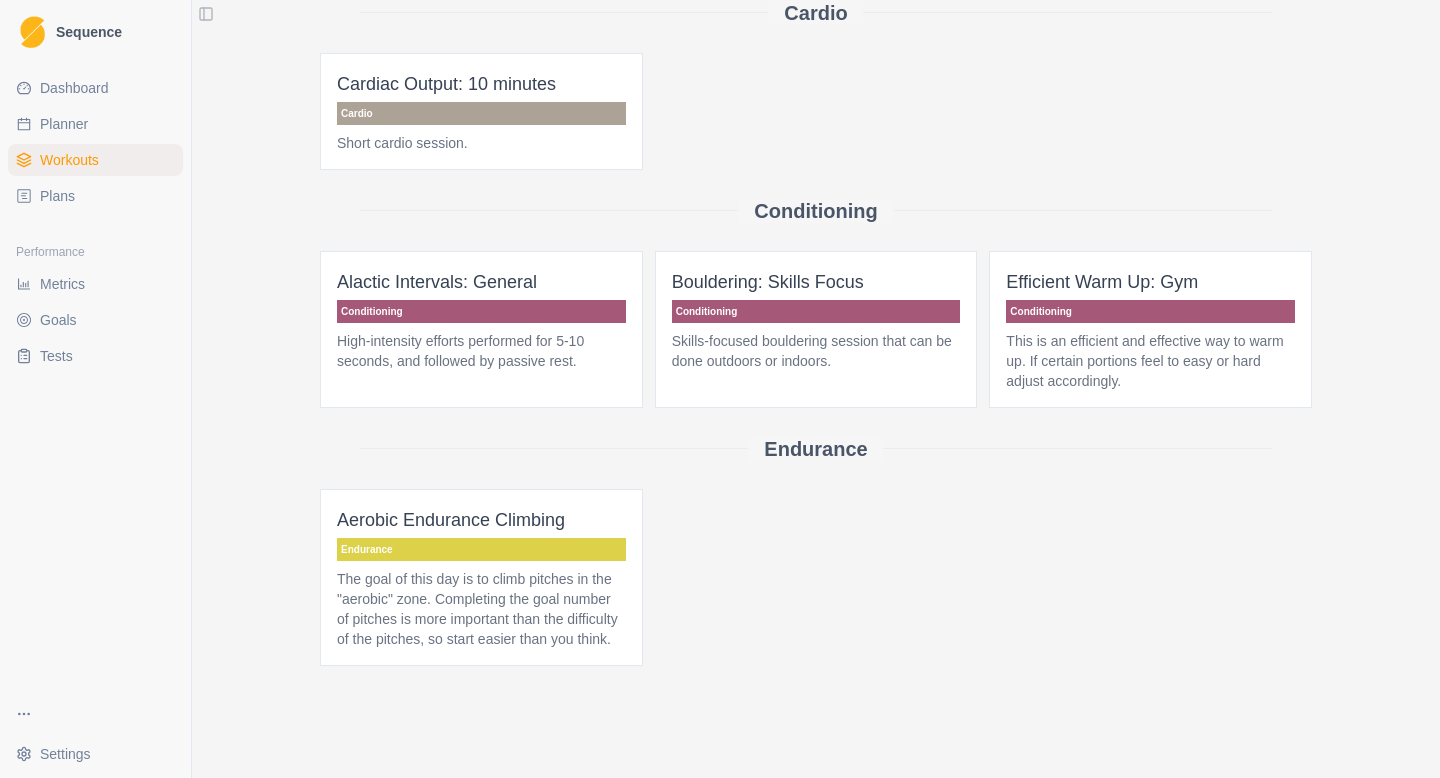 scroll, scrollTop: 0, scrollLeft: 0, axis: both 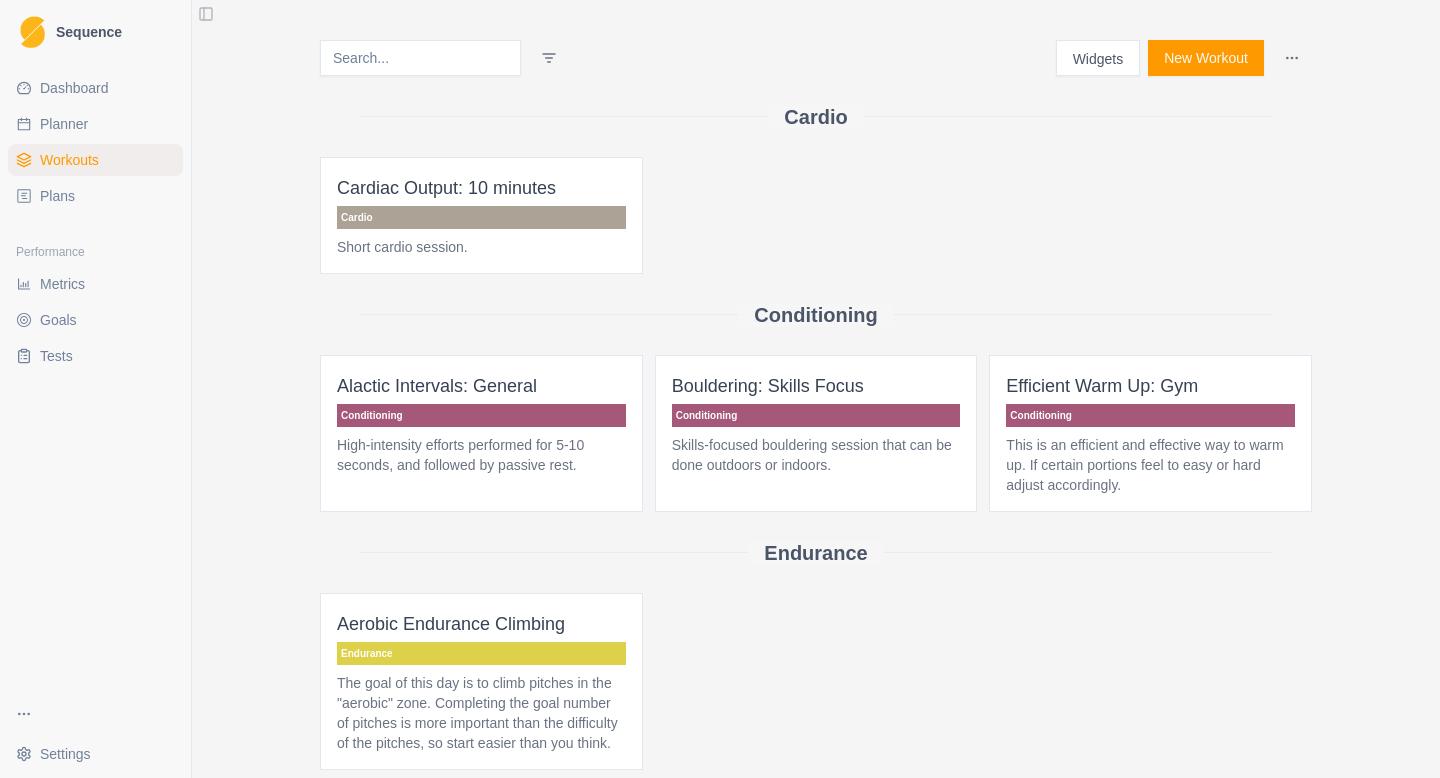 click on "Planner" at bounding box center (95, 124) 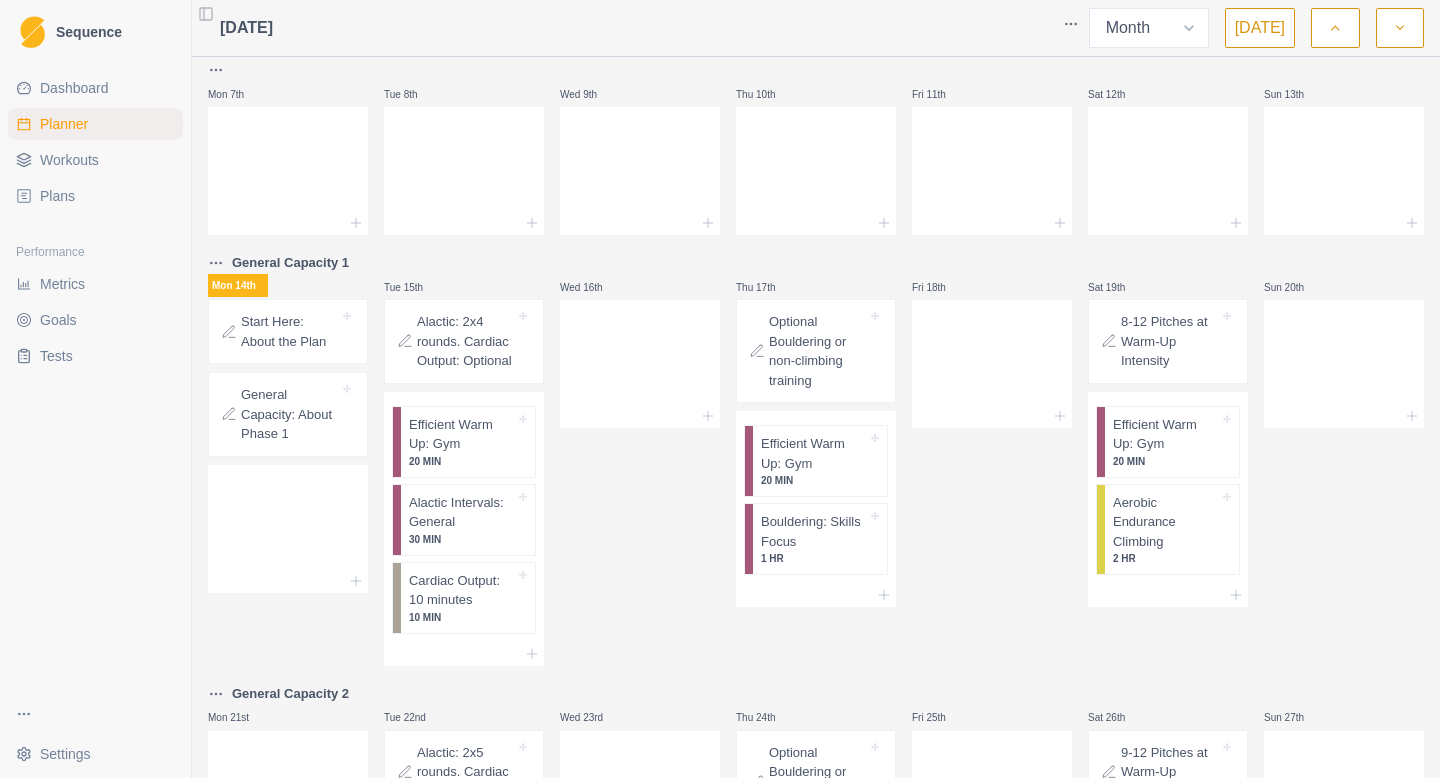 scroll, scrollTop: 220, scrollLeft: 0, axis: vertical 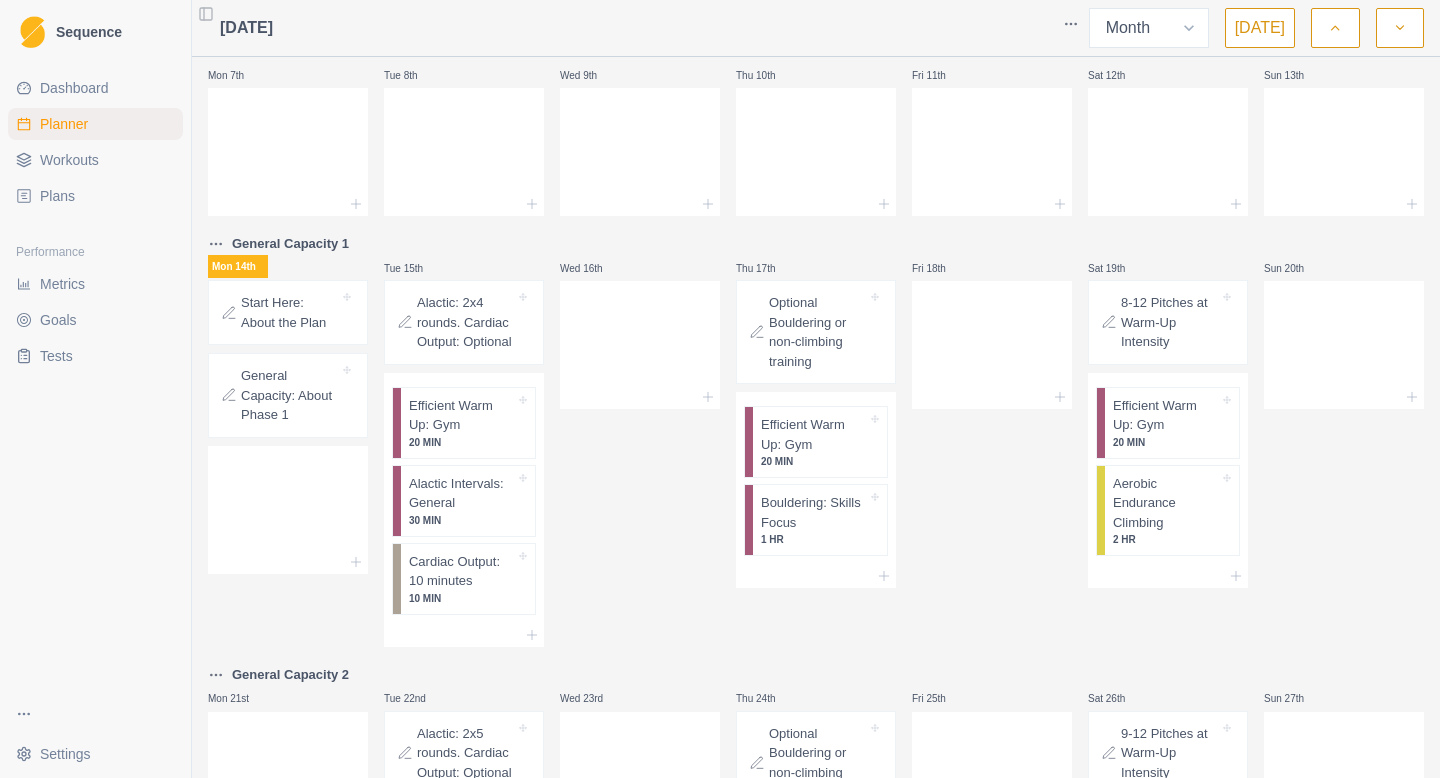 click on "Wed 16th" at bounding box center [640, 439] 